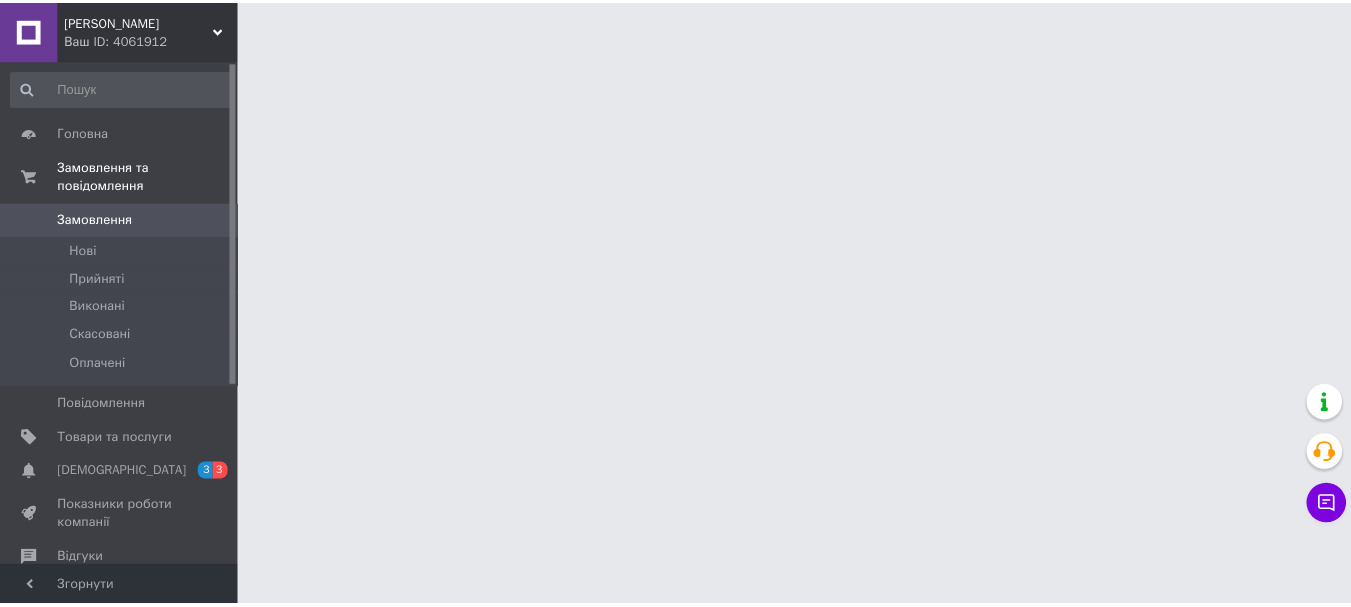 scroll, scrollTop: 0, scrollLeft: 0, axis: both 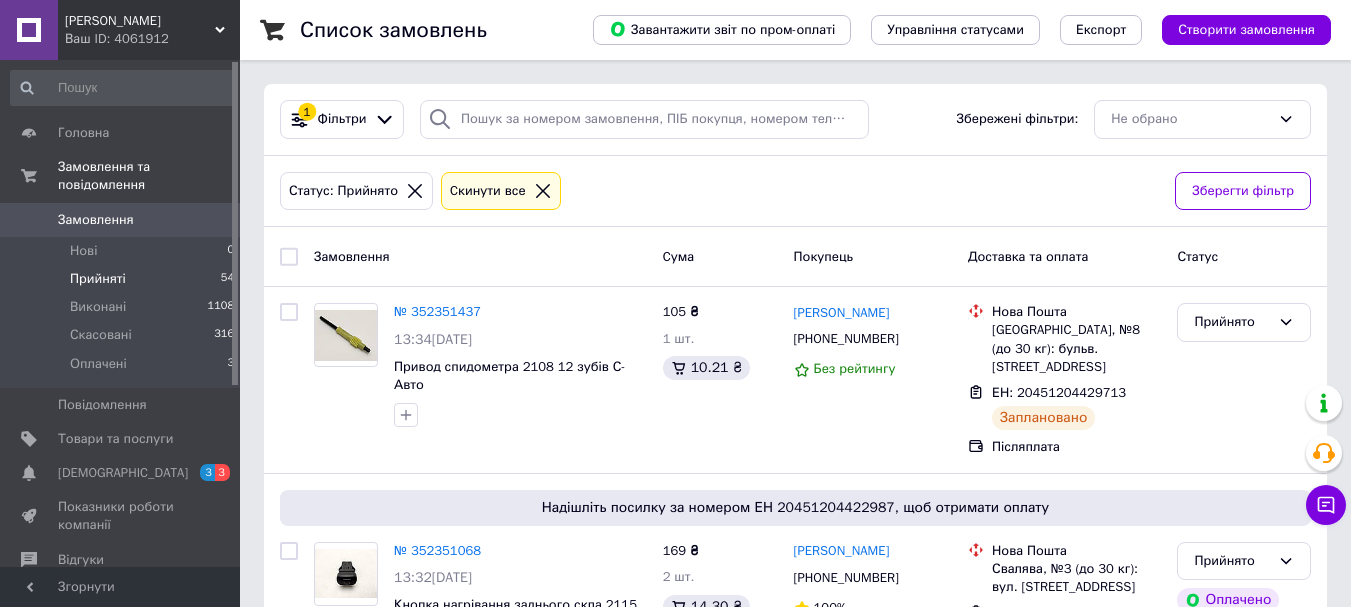 click on "Cкинути все" at bounding box center (488, 191) 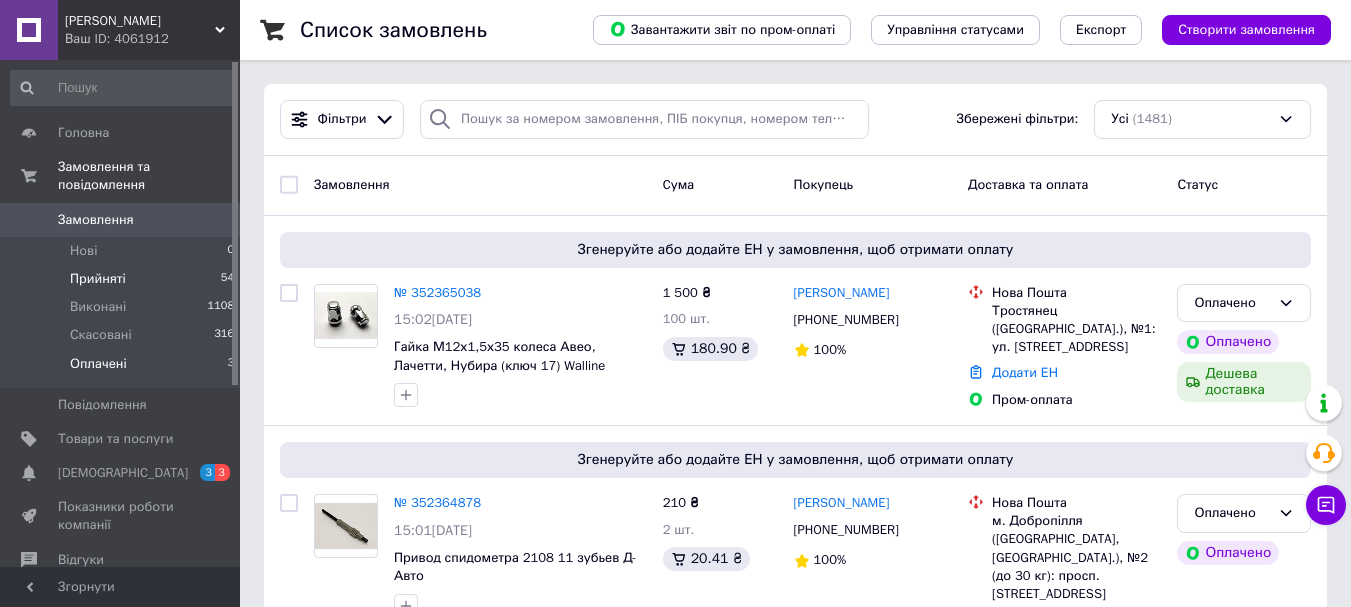 click on "Оплачені" at bounding box center [98, 364] 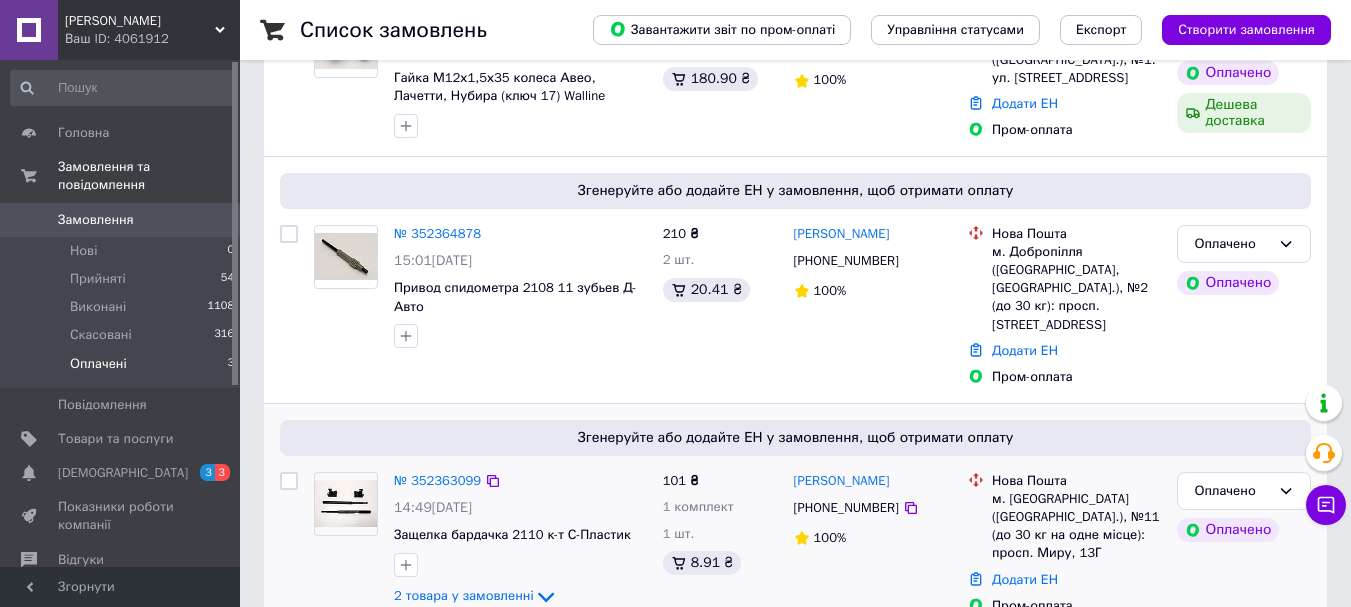scroll, scrollTop: 363, scrollLeft: 0, axis: vertical 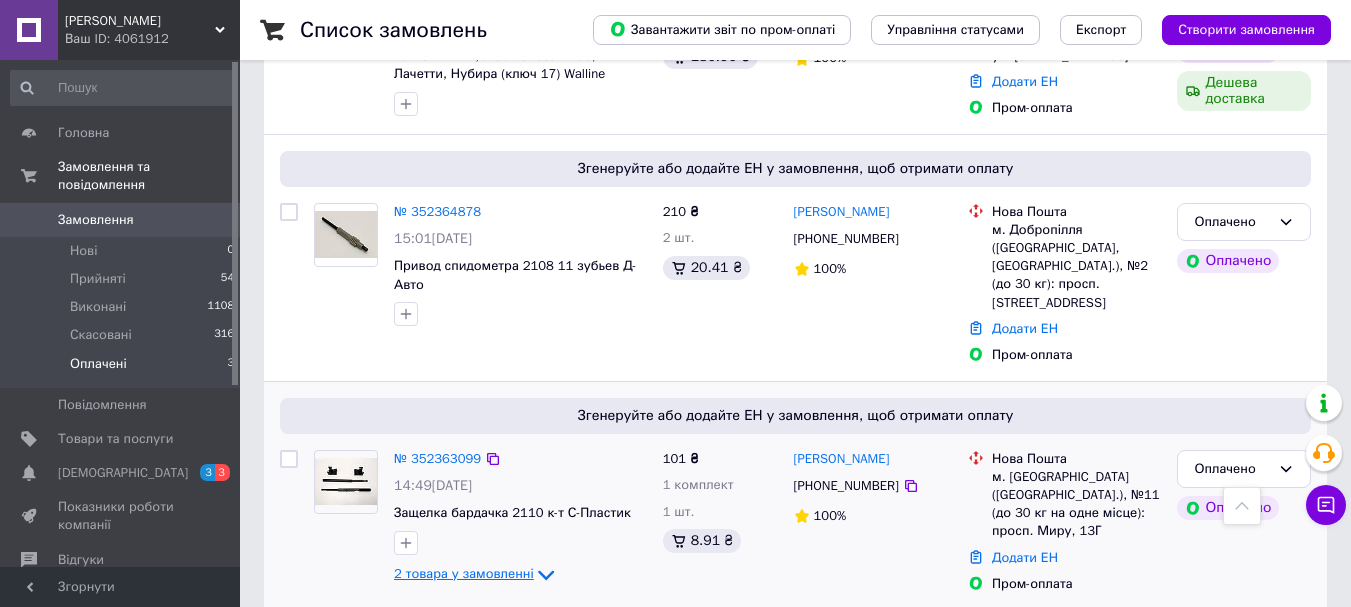 click 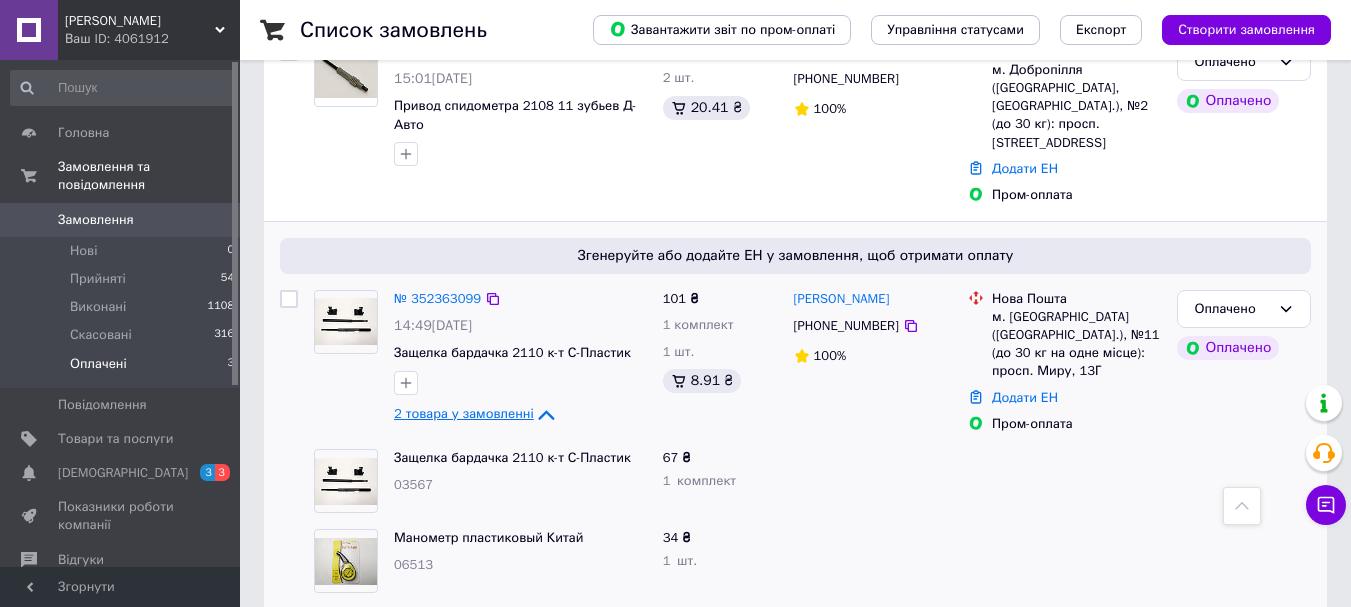 scroll, scrollTop: 524, scrollLeft: 0, axis: vertical 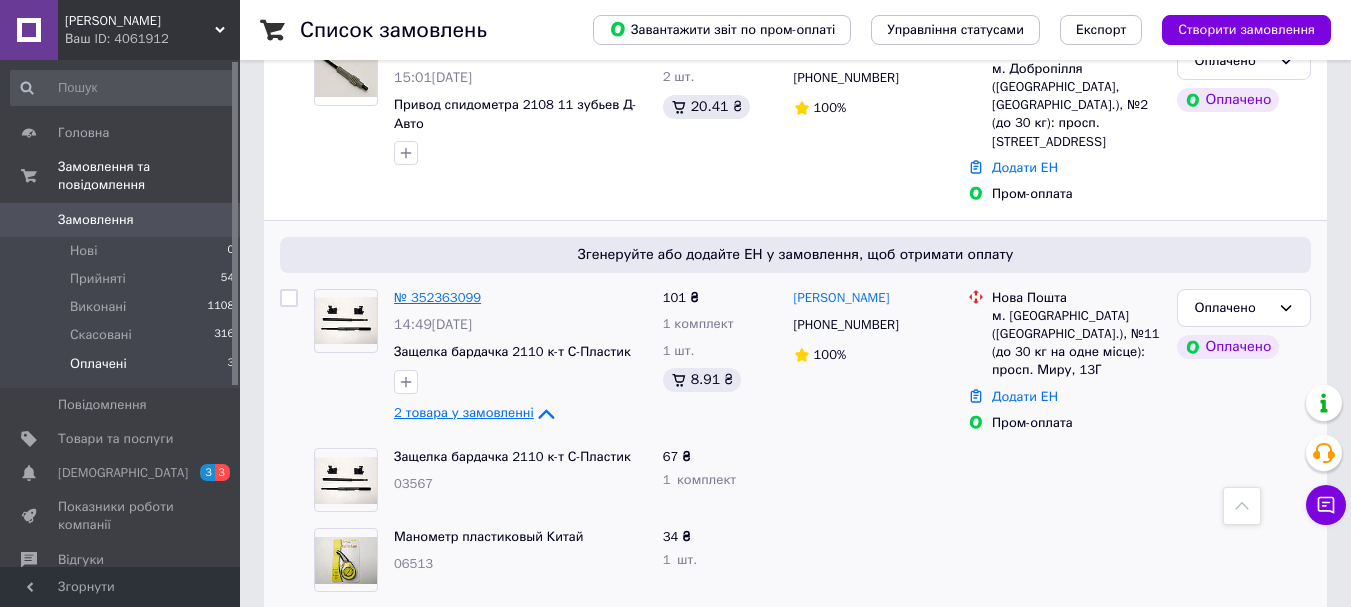 click on "№ 352363099" at bounding box center (437, 297) 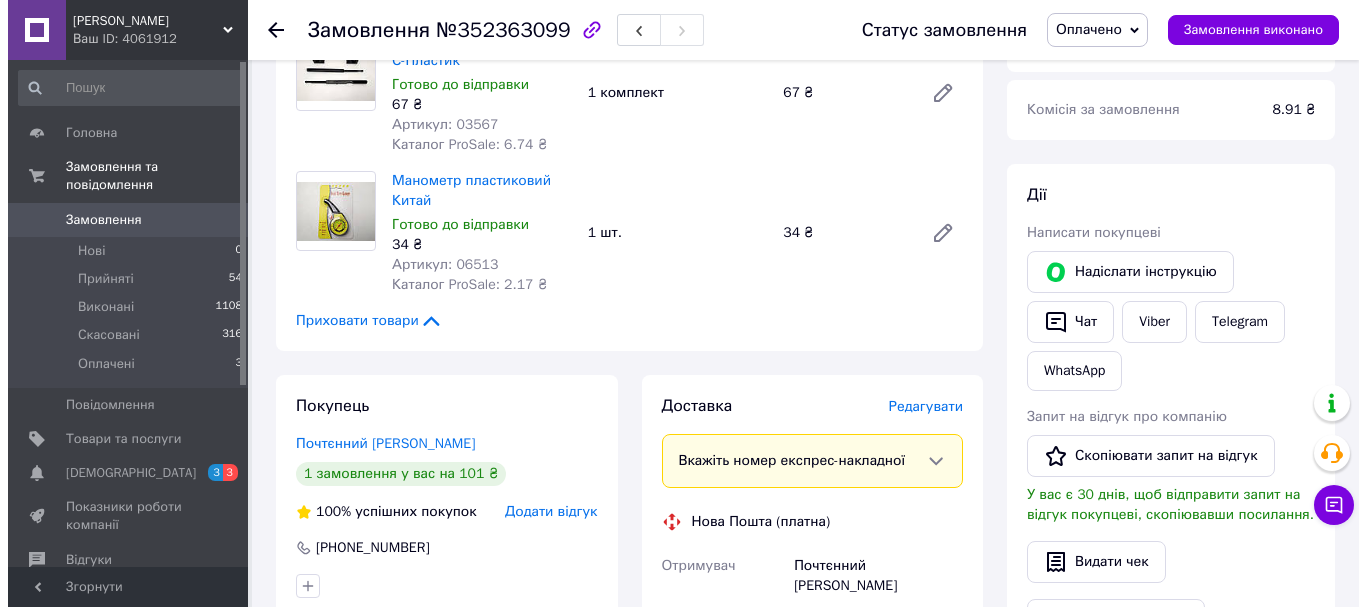 scroll, scrollTop: 300, scrollLeft: 0, axis: vertical 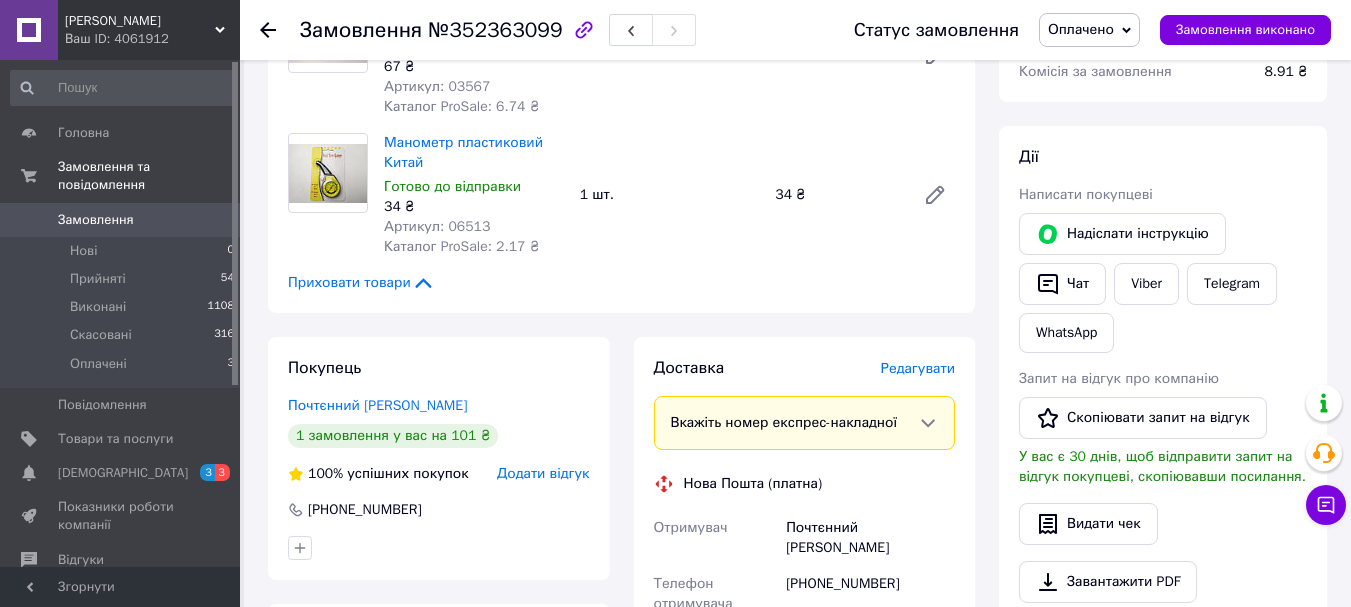 click on "Редагувати" at bounding box center (918, 368) 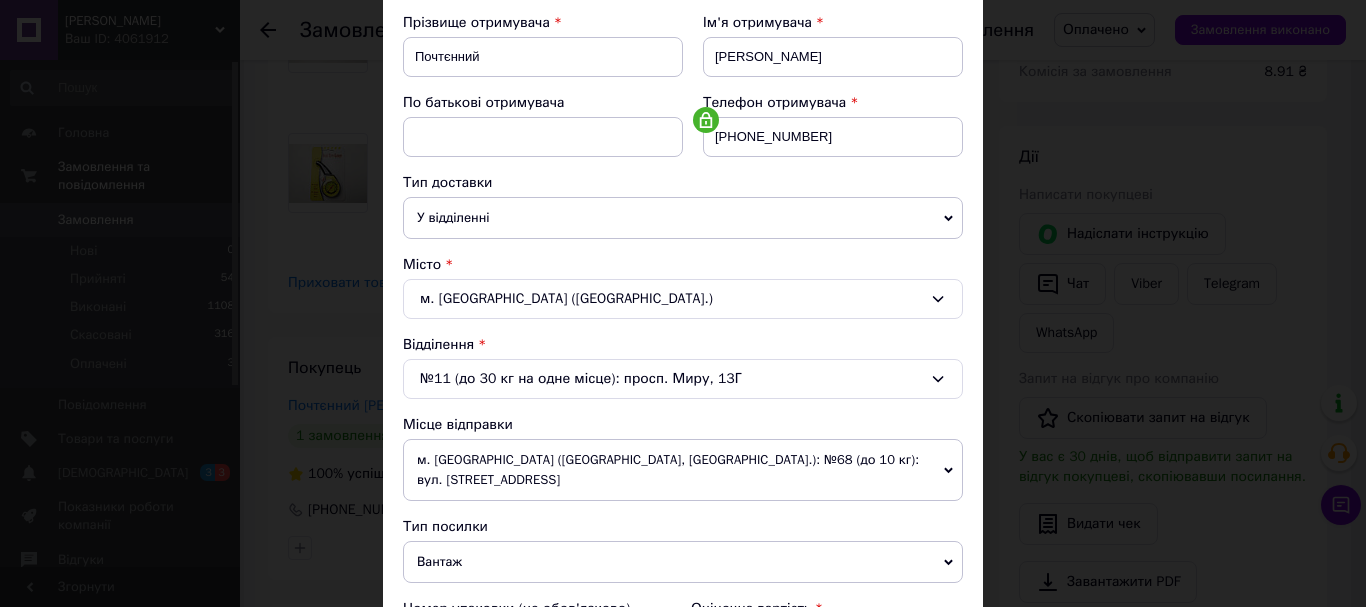 scroll, scrollTop: 500, scrollLeft: 0, axis: vertical 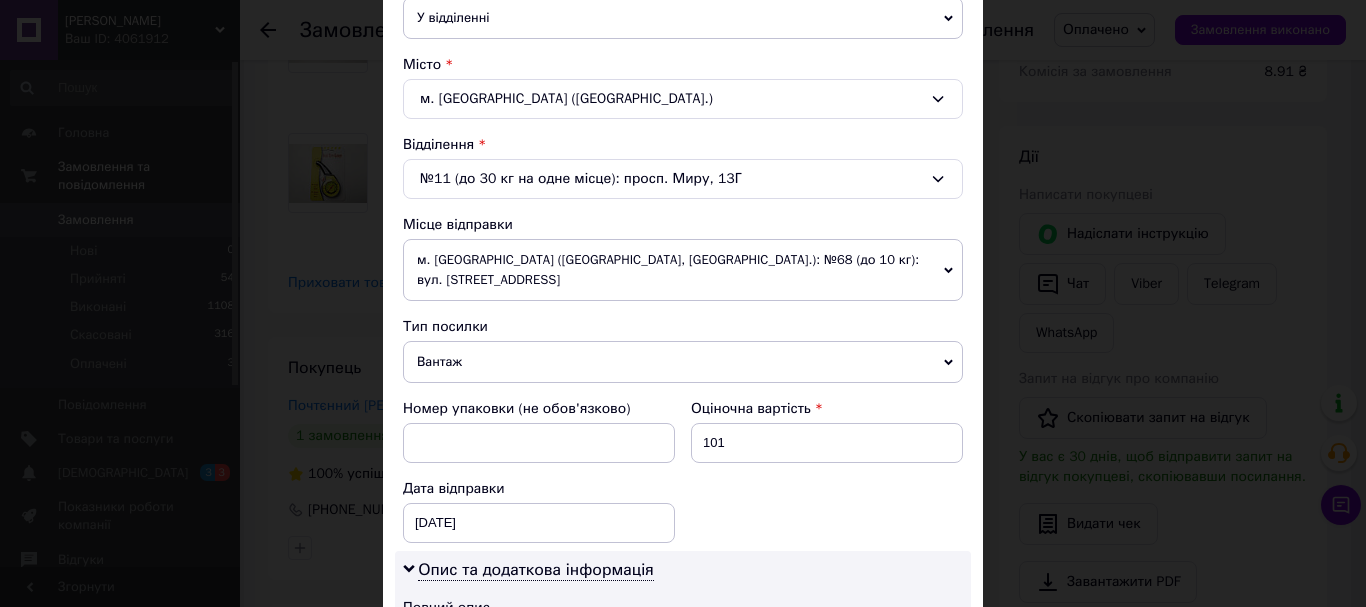 drag, startPoint x: 827, startPoint y: 373, endPoint x: 814, endPoint y: 375, distance: 13.152946 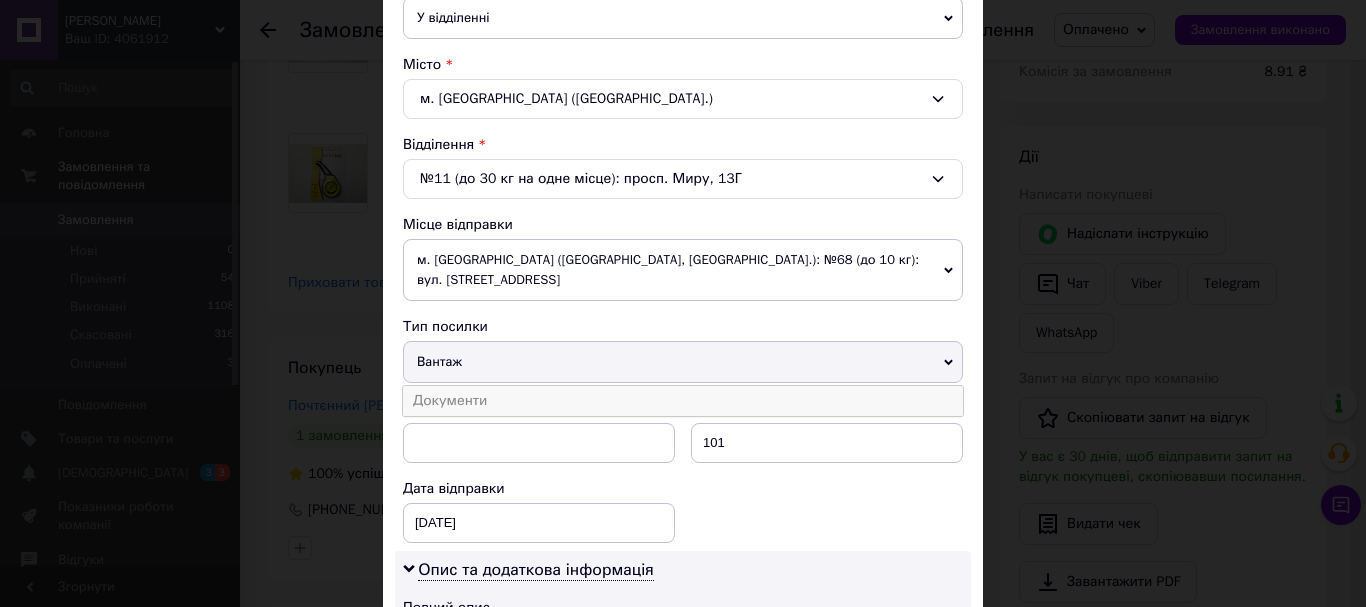 click on "Документи" at bounding box center (683, 401) 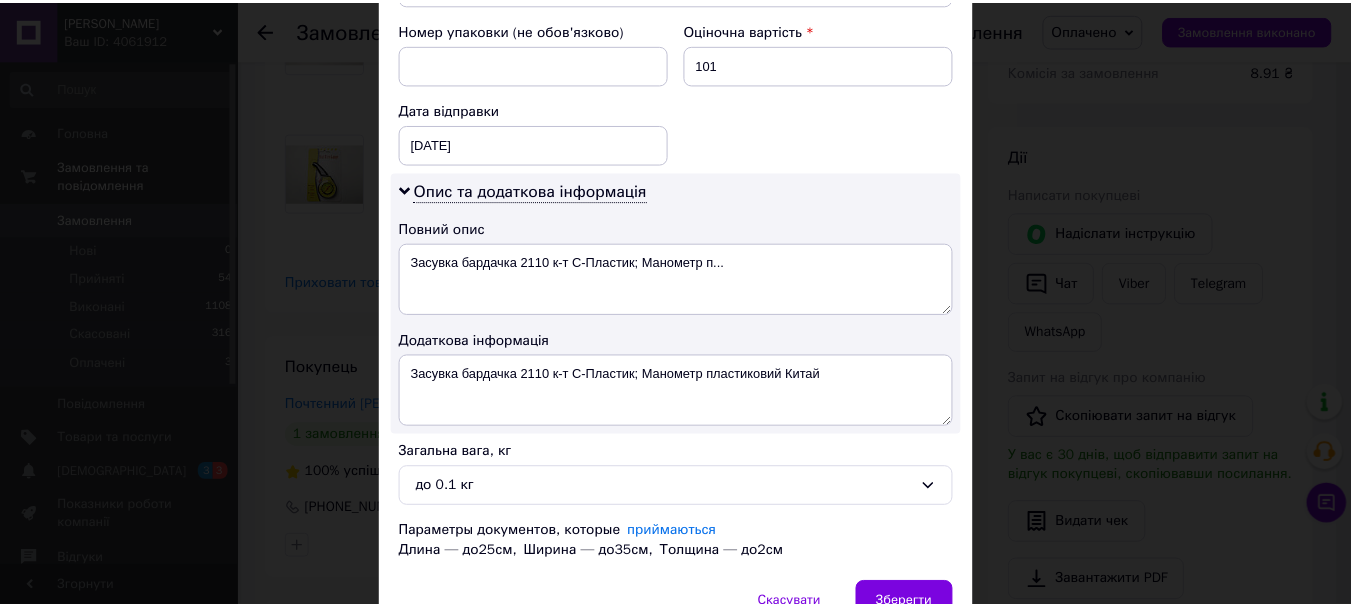 scroll, scrollTop: 985, scrollLeft: 0, axis: vertical 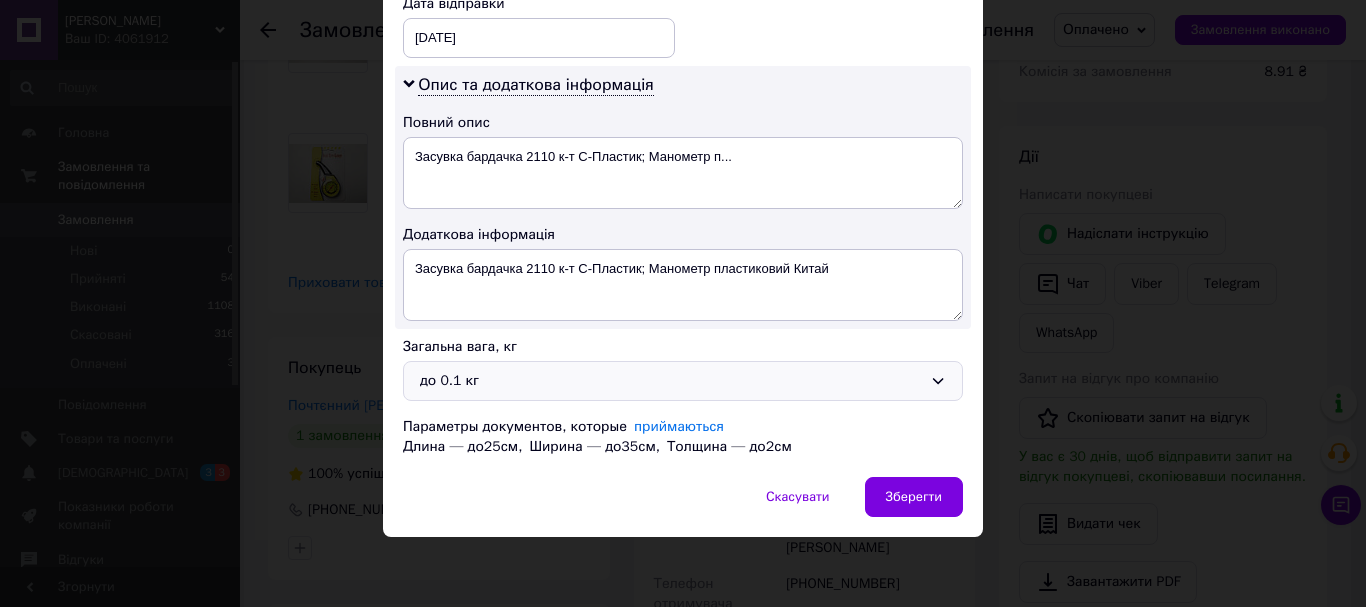 drag, startPoint x: 906, startPoint y: 377, endPoint x: 850, endPoint y: 377, distance: 56 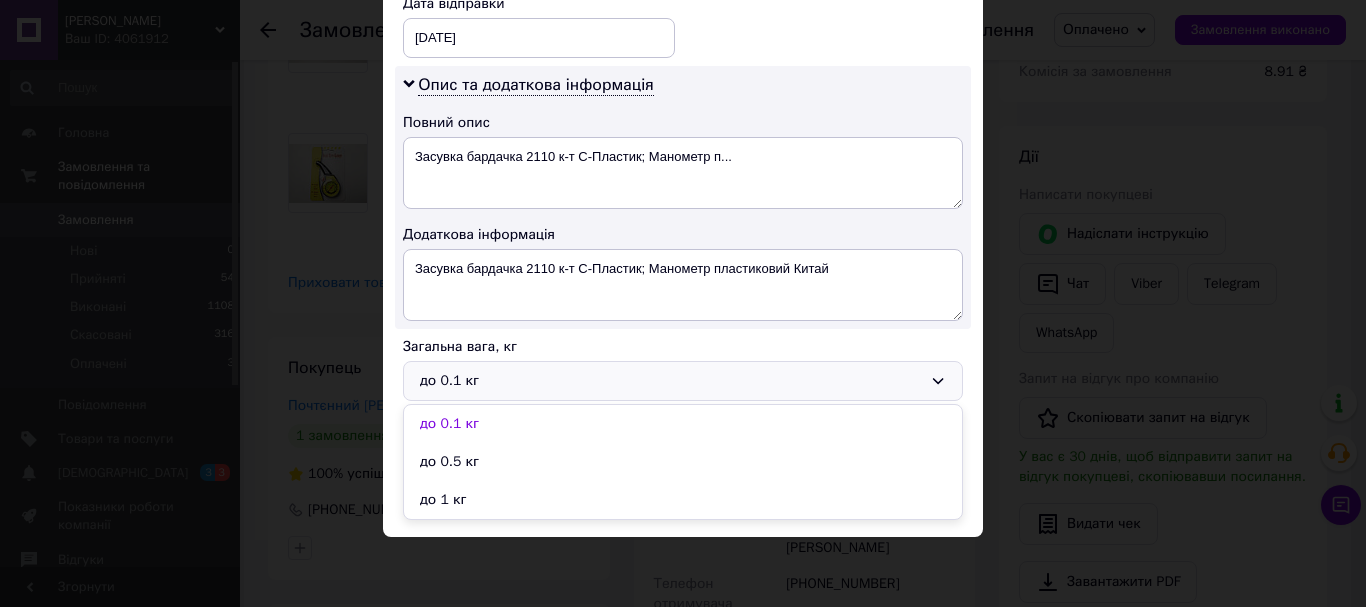drag, startPoint x: 446, startPoint y: 498, endPoint x: 486, endPoint y: 497, distance: 40.012497 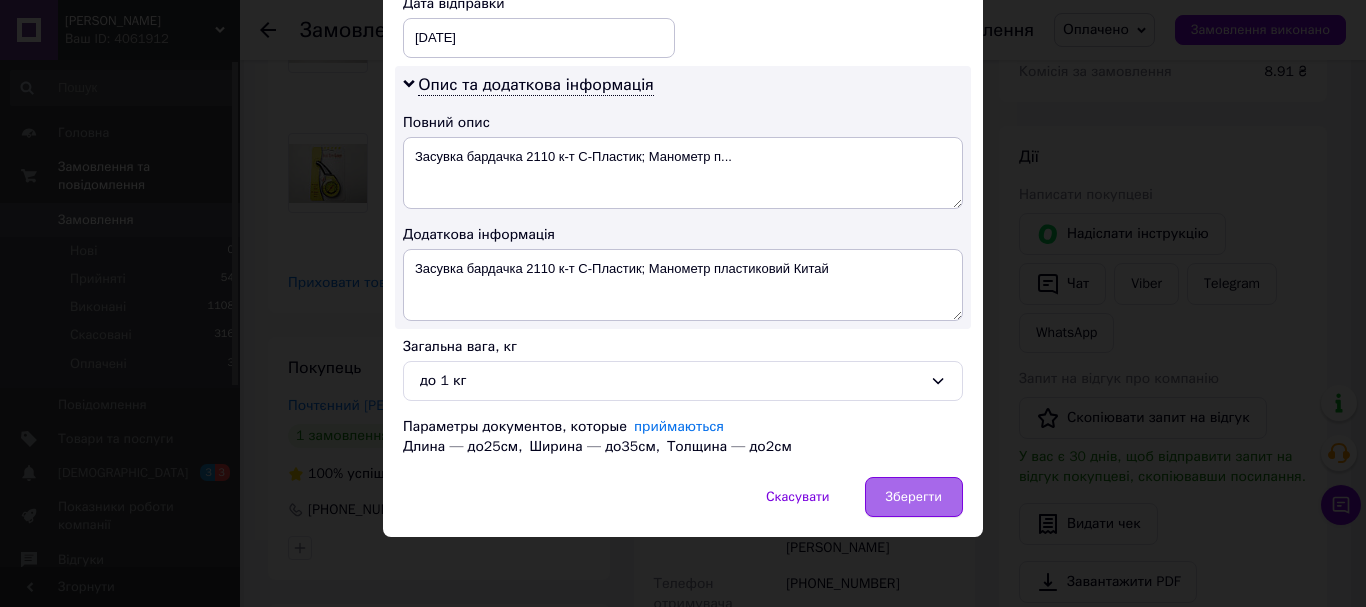 click on "Зберегти" at bounding box center [914, 497] 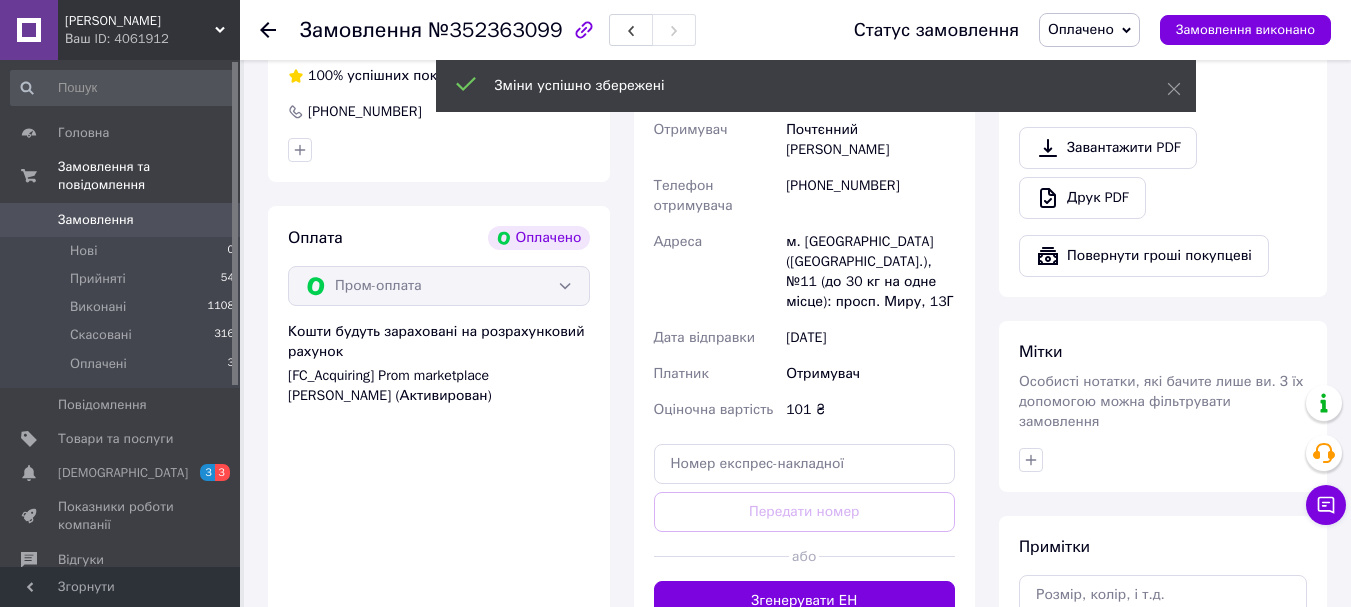 scroll, scrollTop: 700, scrollLeft: 0, axis: vertical 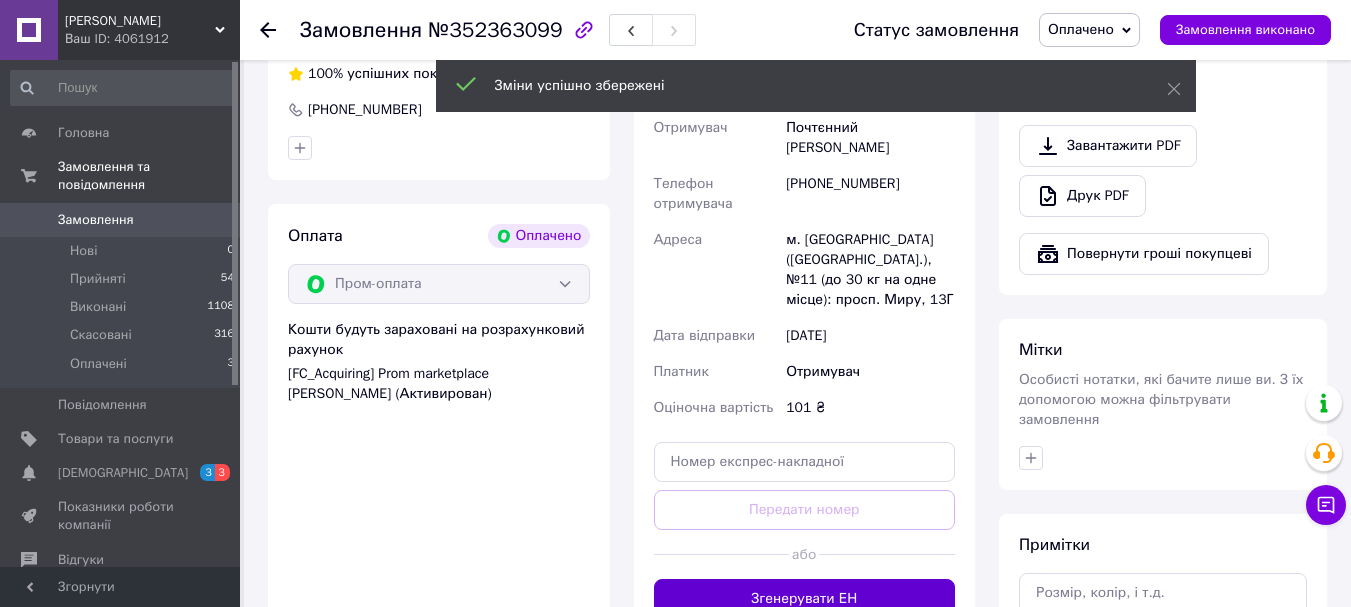 click on "Згенерувати ЕН" at bounding box center [805, 599] 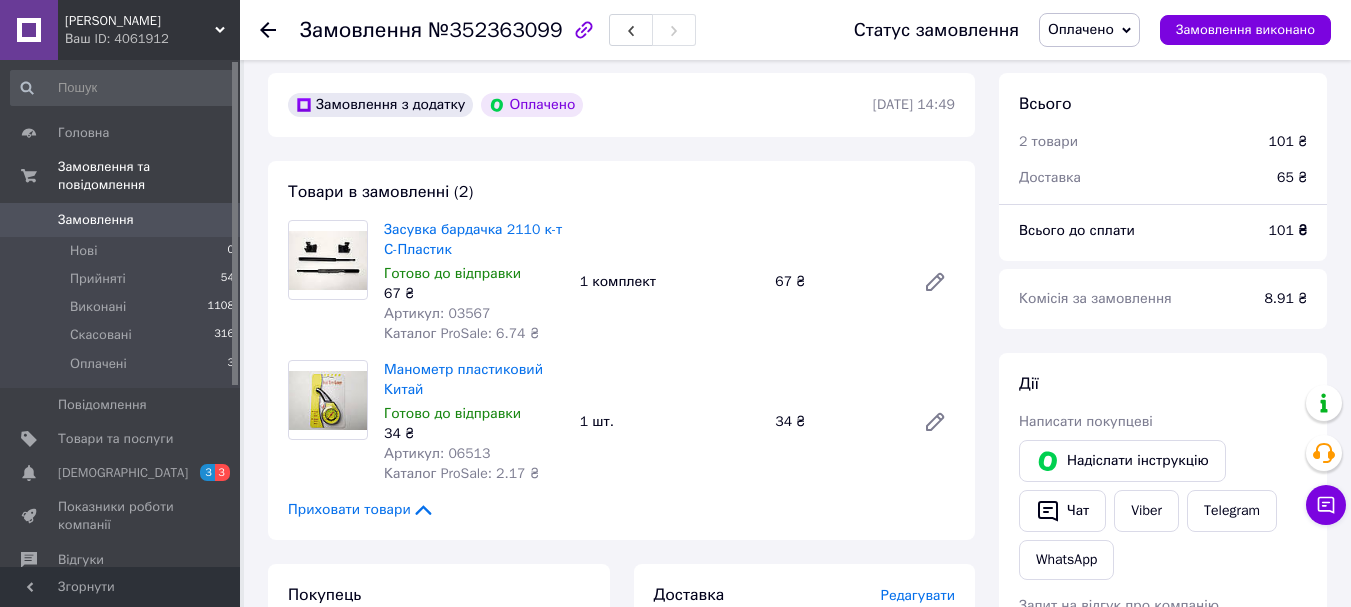 scroll, scrollTop: 0, scrollLeft: 0, axis: both 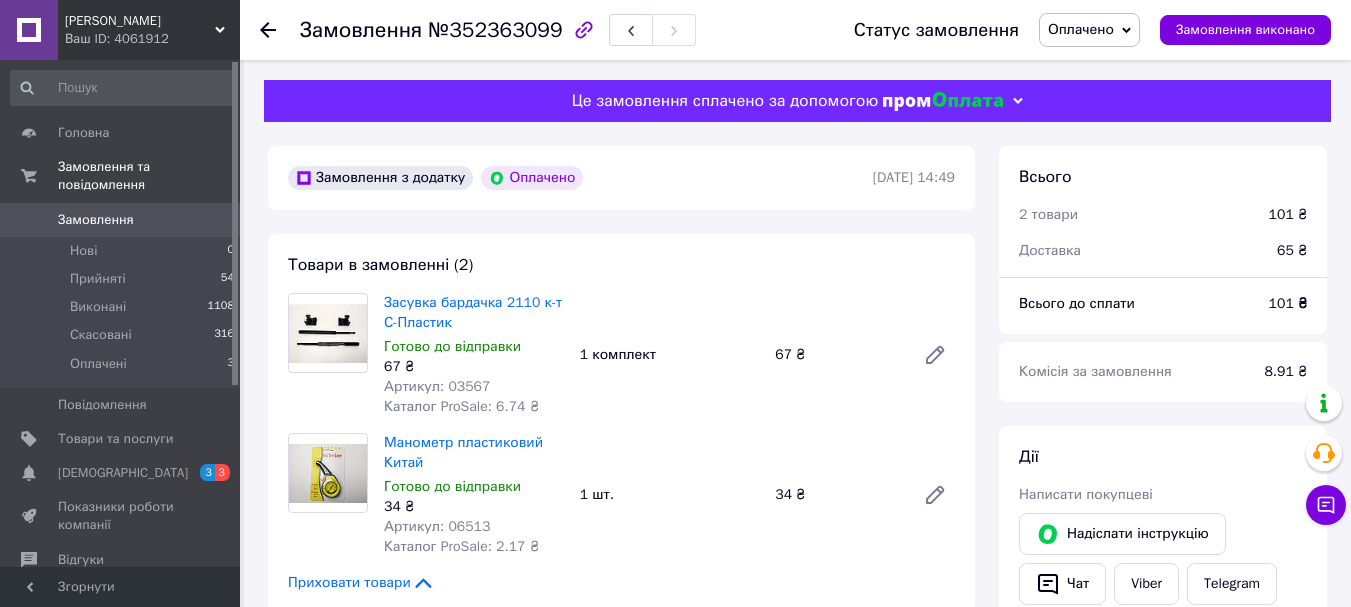 click on "Оплачено" at bounding box center (1081, 29) 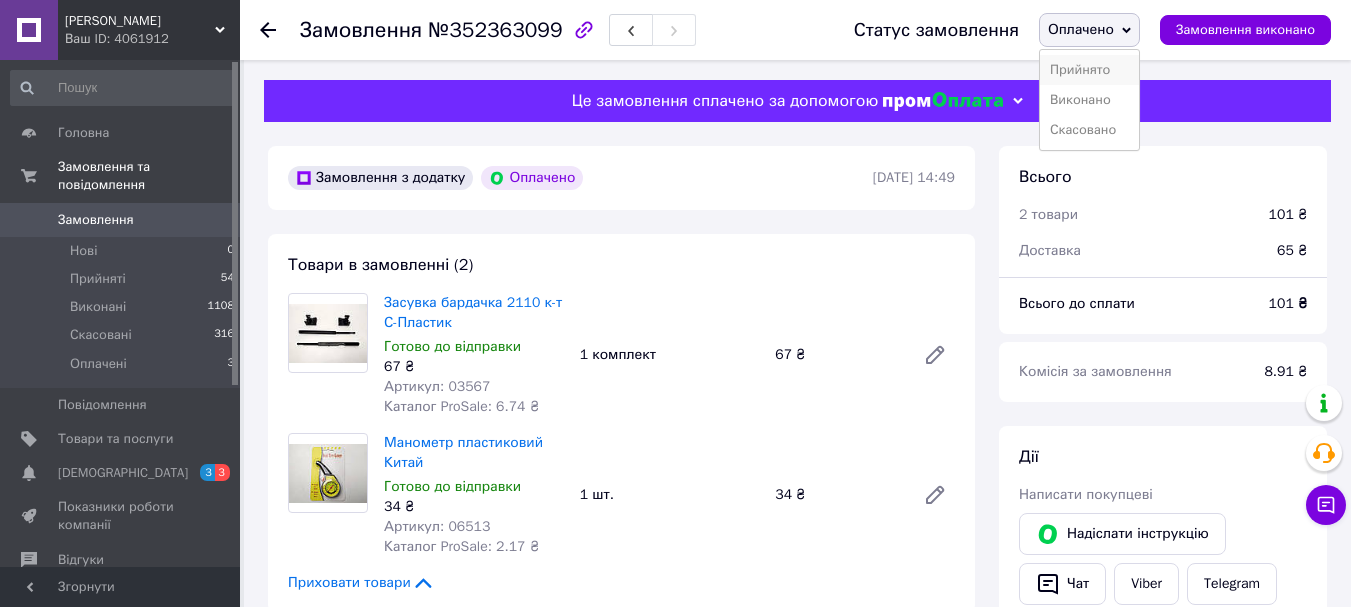 click on "Прийнято" at bounding box center [1089, 70] 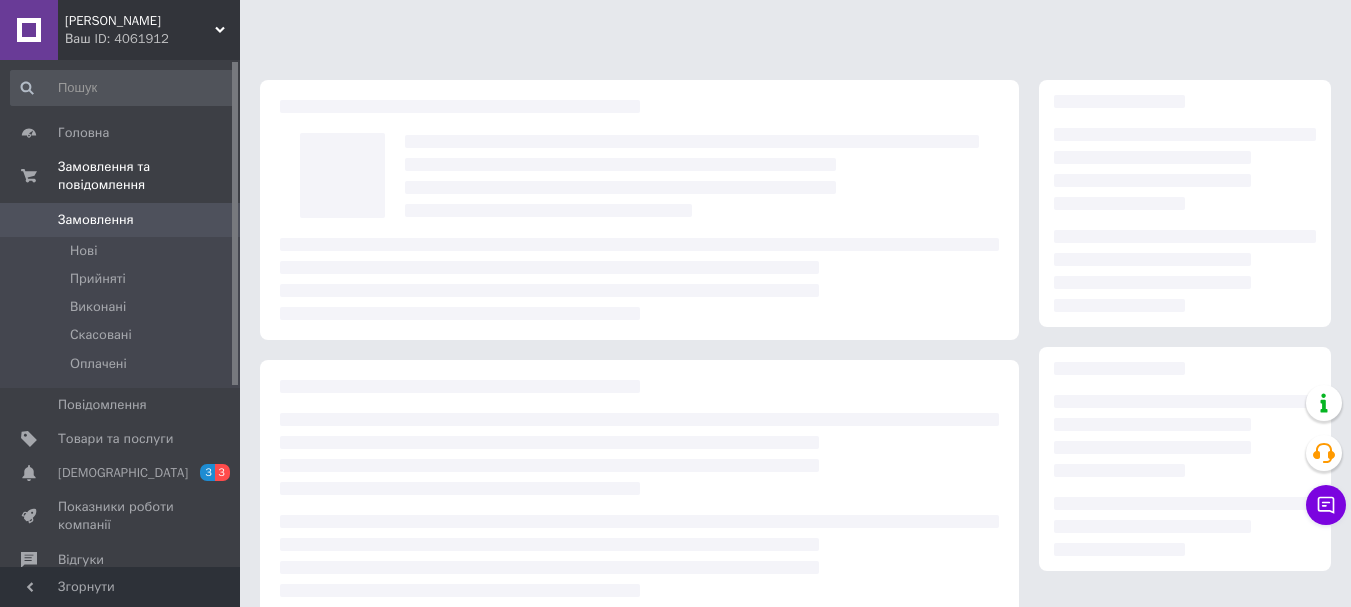 scroll, scrollTop: 0, scrollLeft: 0, axis: both 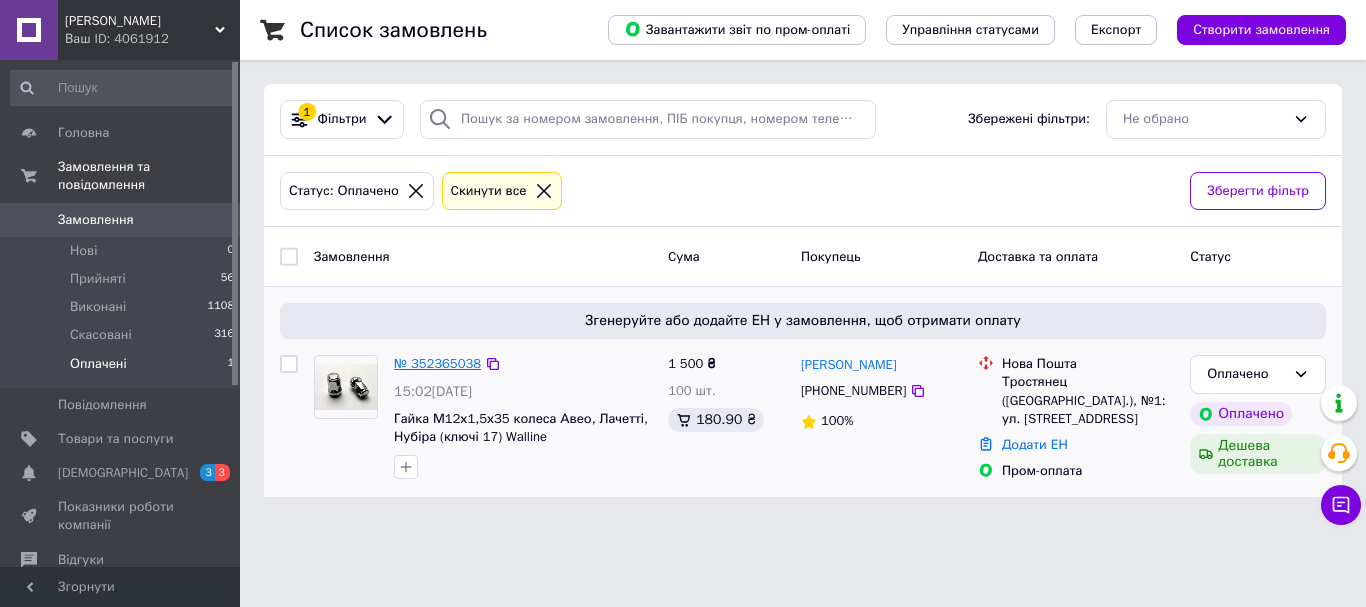 click on "№ 352365038" at bounding box center [437, 363] 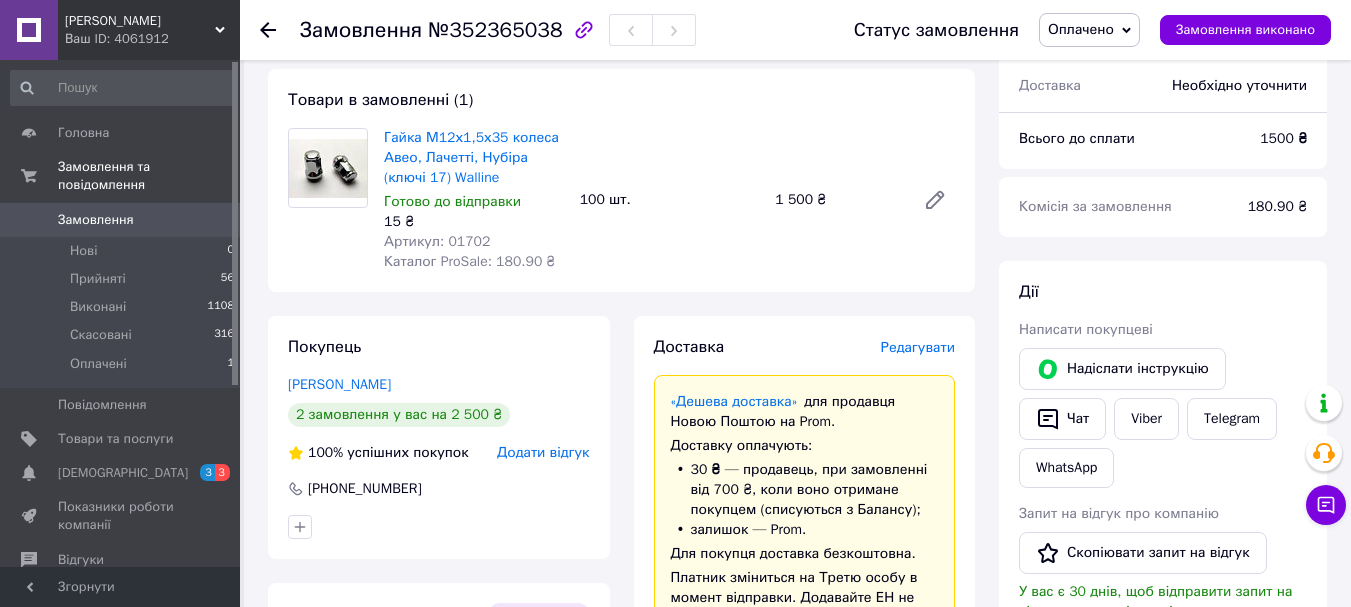 scroll, scrollTop: 200, scrollLeft: 0, axis: vertical 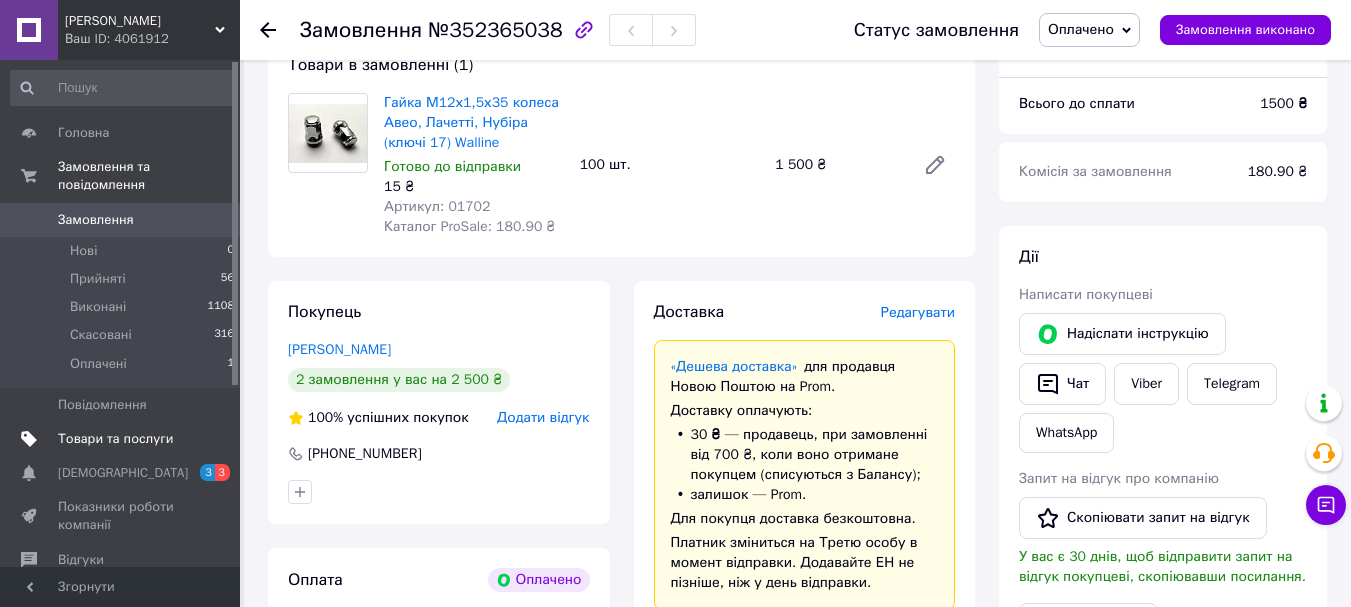 click on "Товари та послуги" at bounding box center (115, 439) 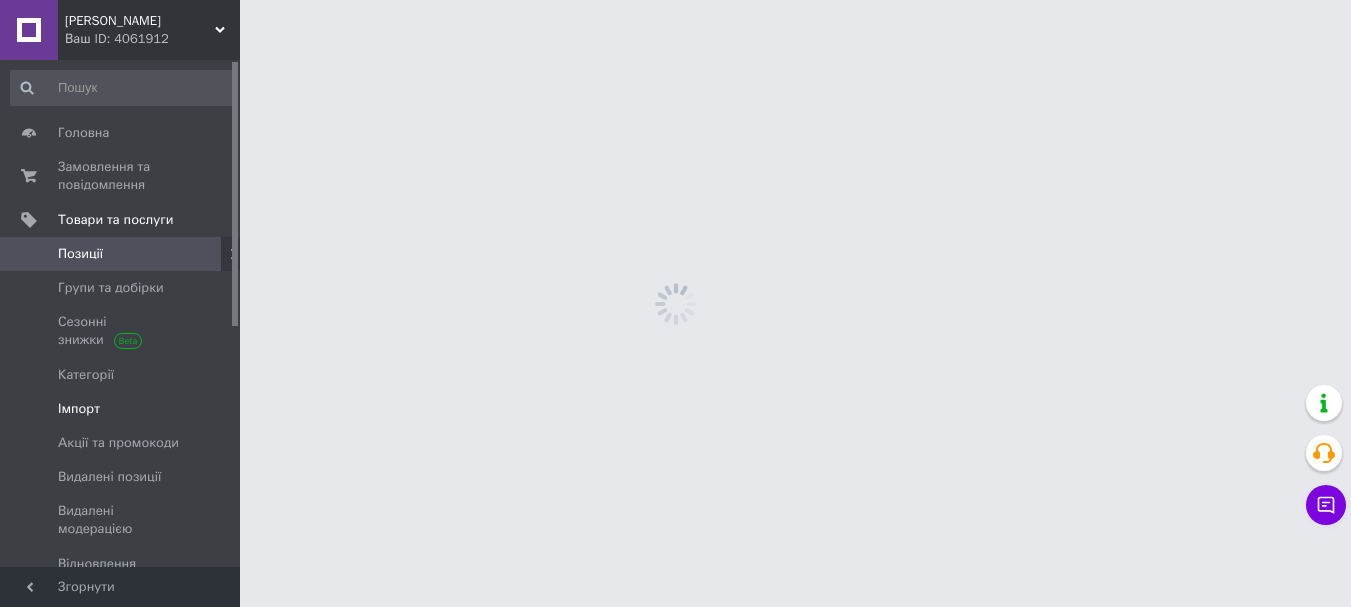 scroll, scrollTop: 0, scrollLeft: 0, axis: both 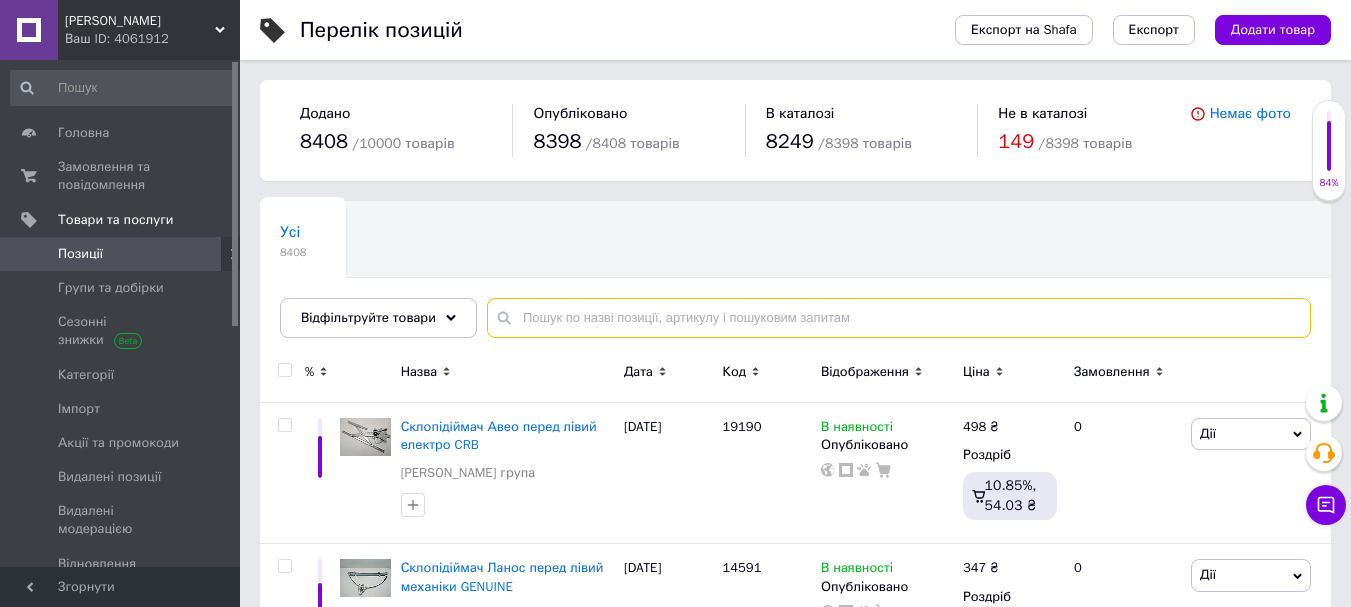 click at bounding box center [899, 318] 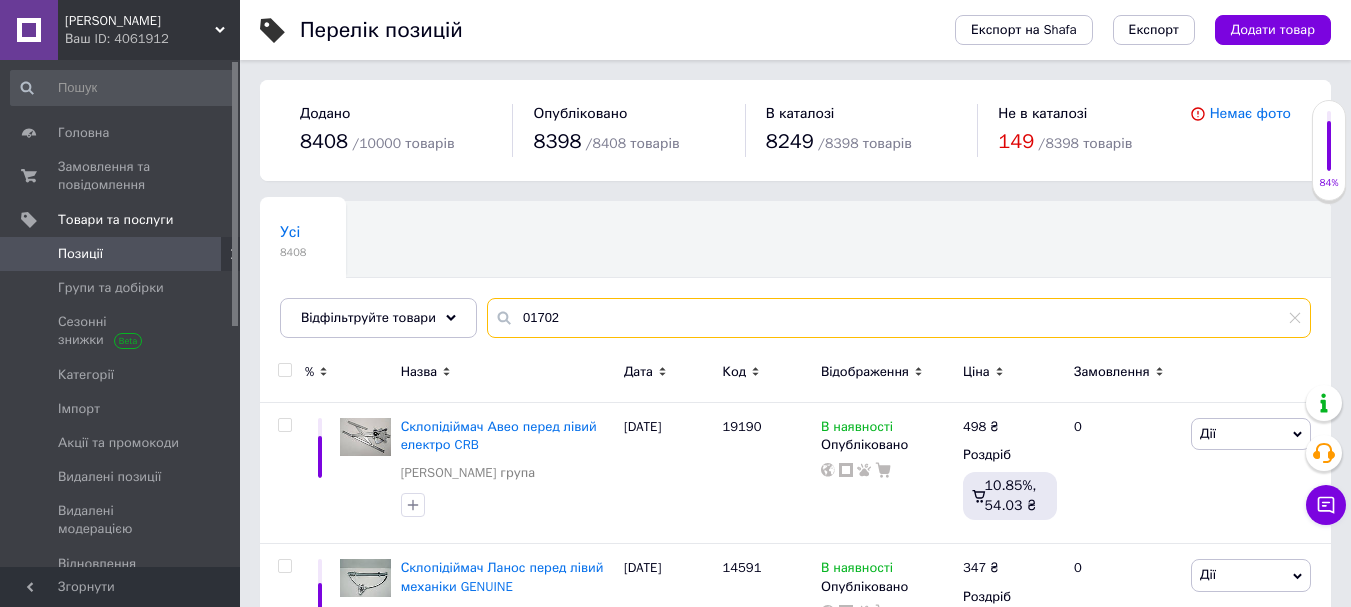 type on "01702" 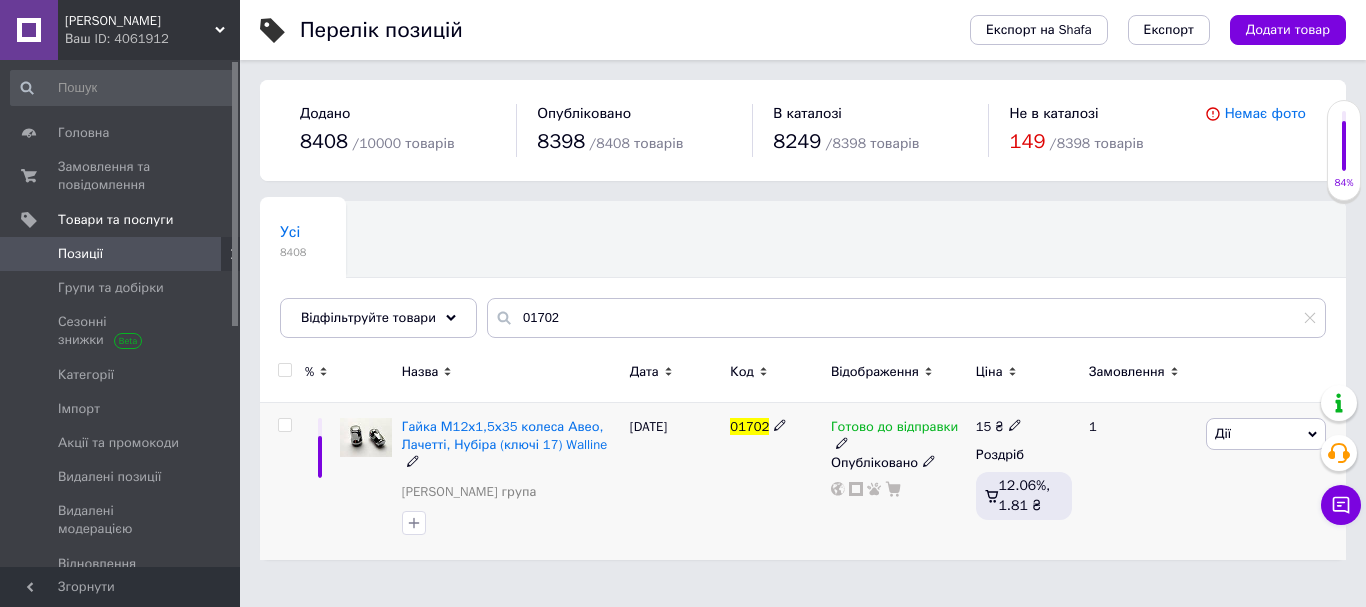 click 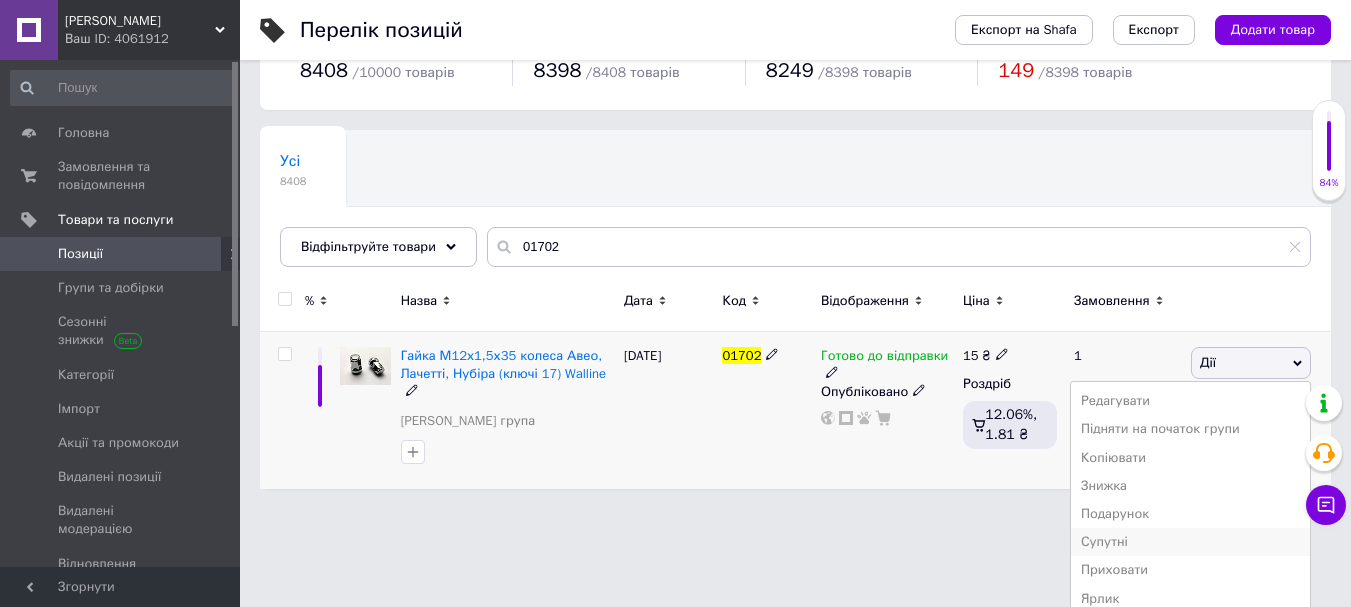 scroll, scrollTop: 167, scrollLeft: 0, axis: vertical 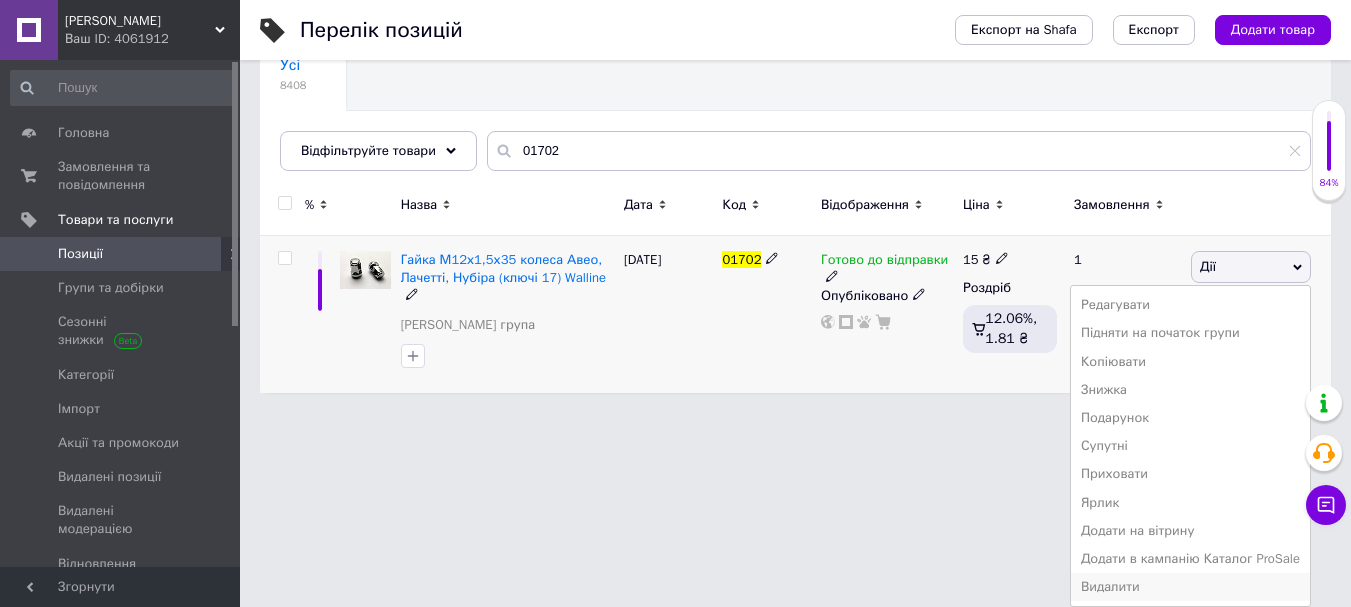 click on "Видалити" at bounding box center (1190, 587) 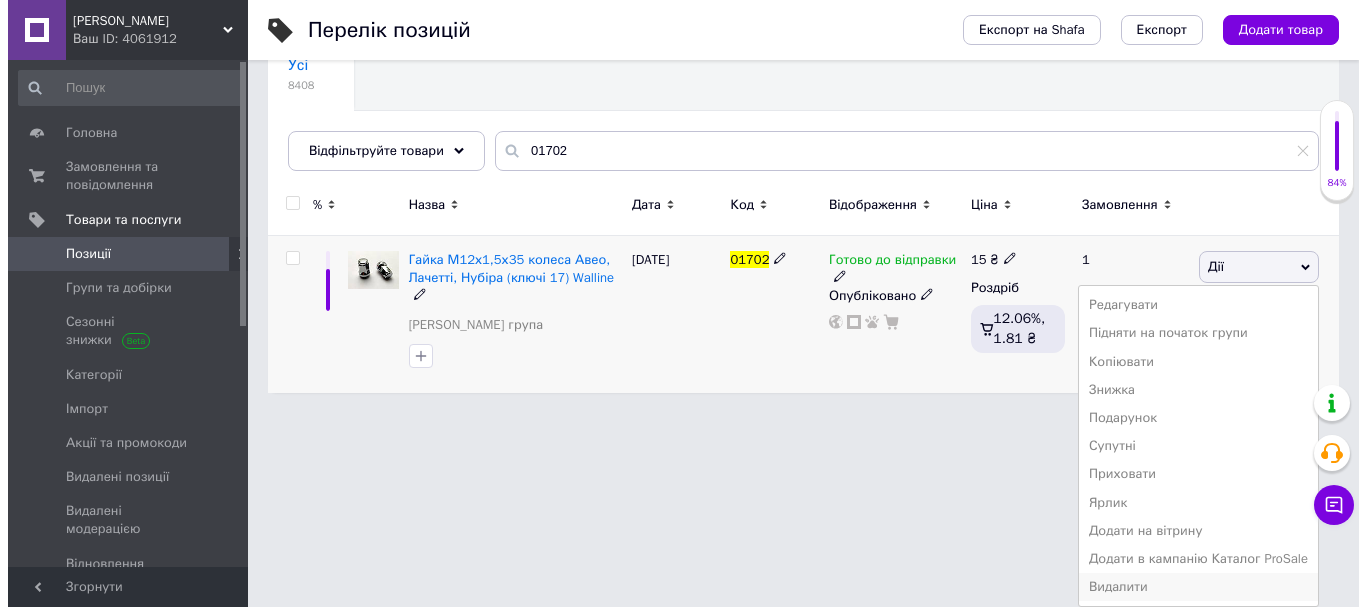 scroll, scrollTop: 0, scrollLeft: 0, axis: both 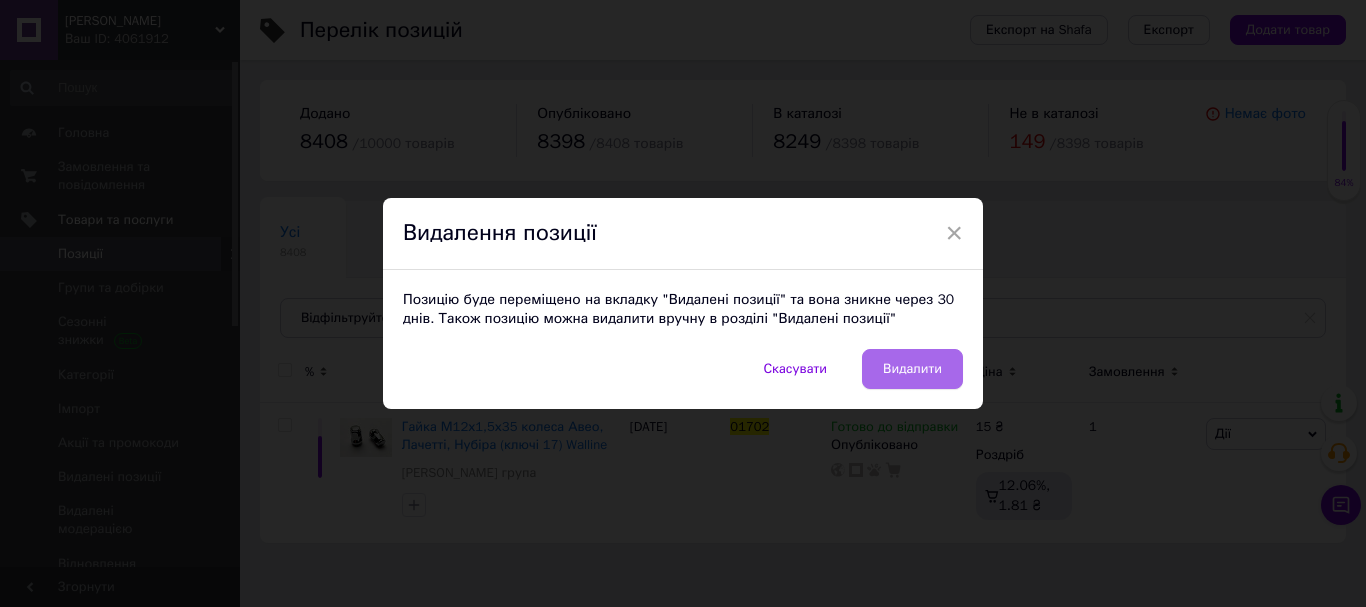 click on "Видалити" at bounding box center [912, 369] 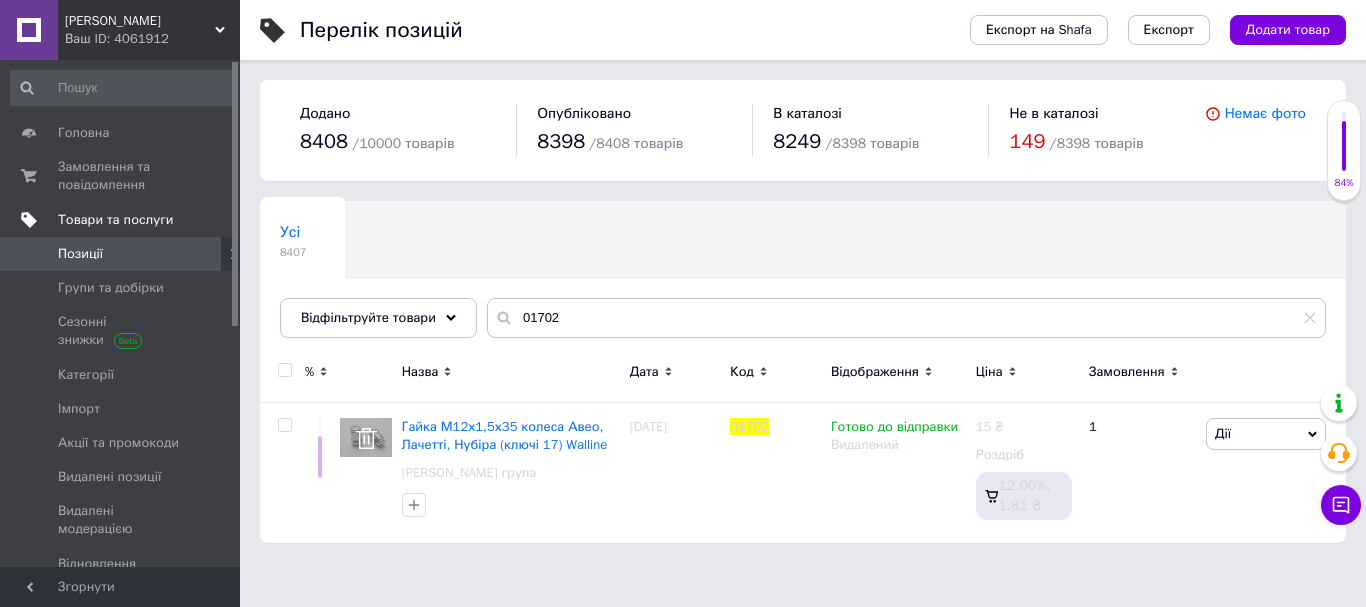 click on "Товари та послуги" at bounding box center (115, 220) 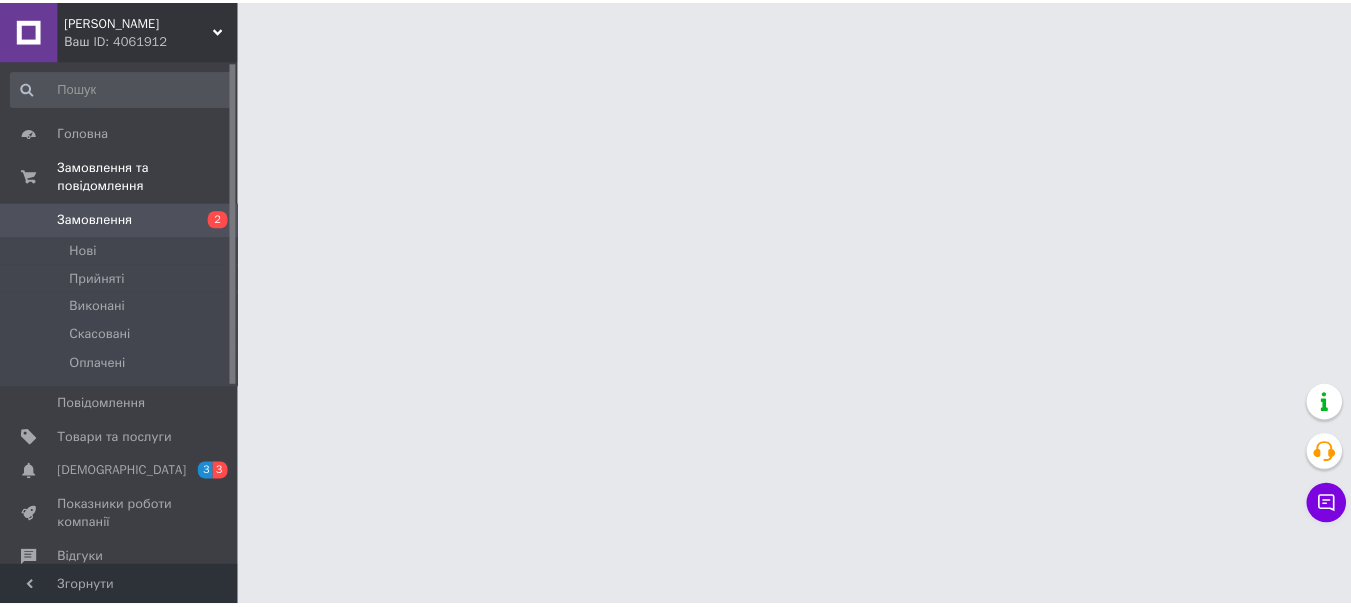 scroll, scrollTop: 0, scrollLeft: 0, axis: both 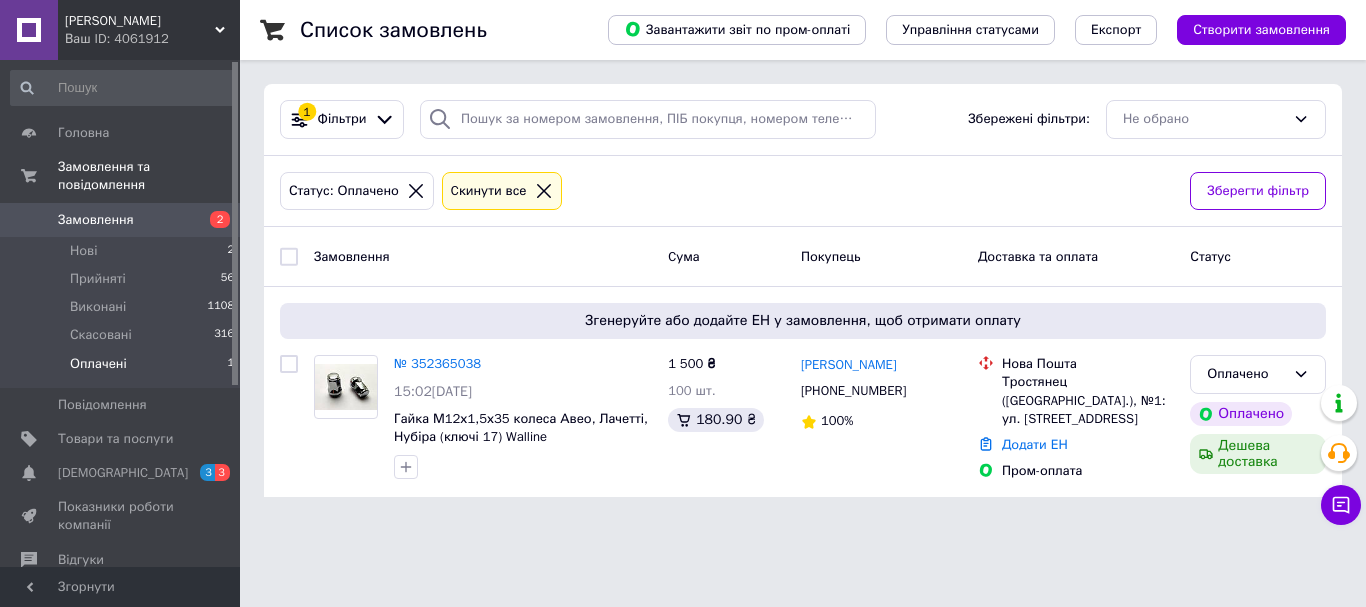 click on "Замовлення" at bounding box center (96, 220) 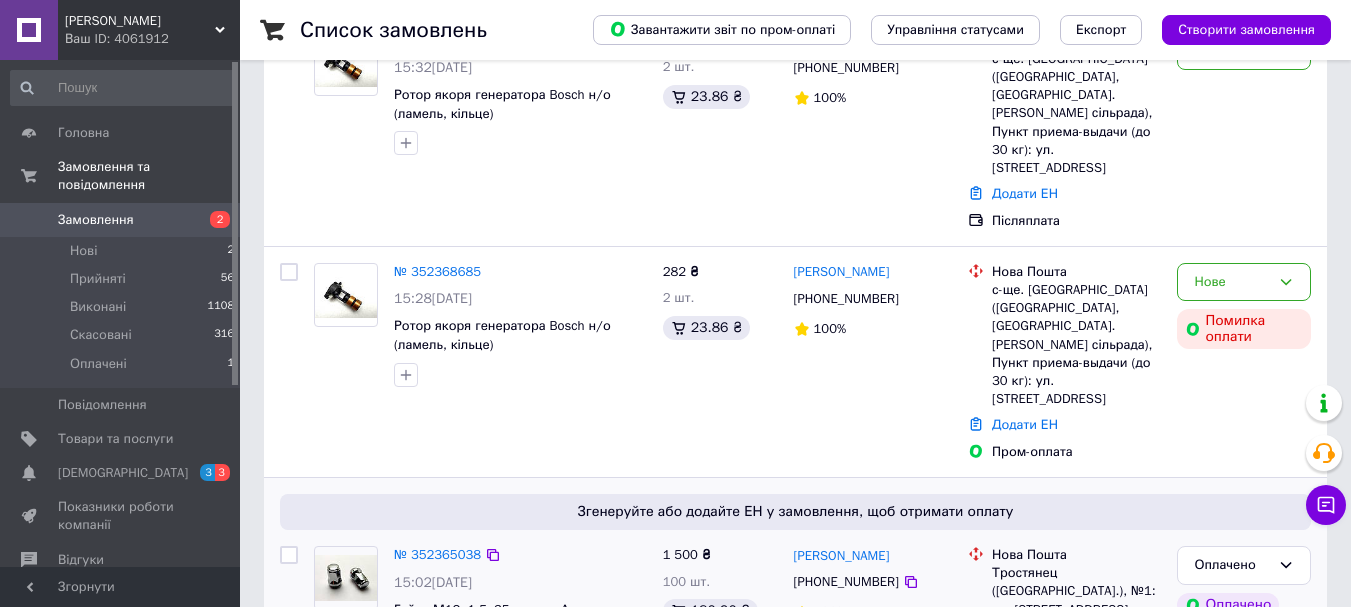 scroll, scrollTop: 100, scrollLeft: 0, axis: vertical 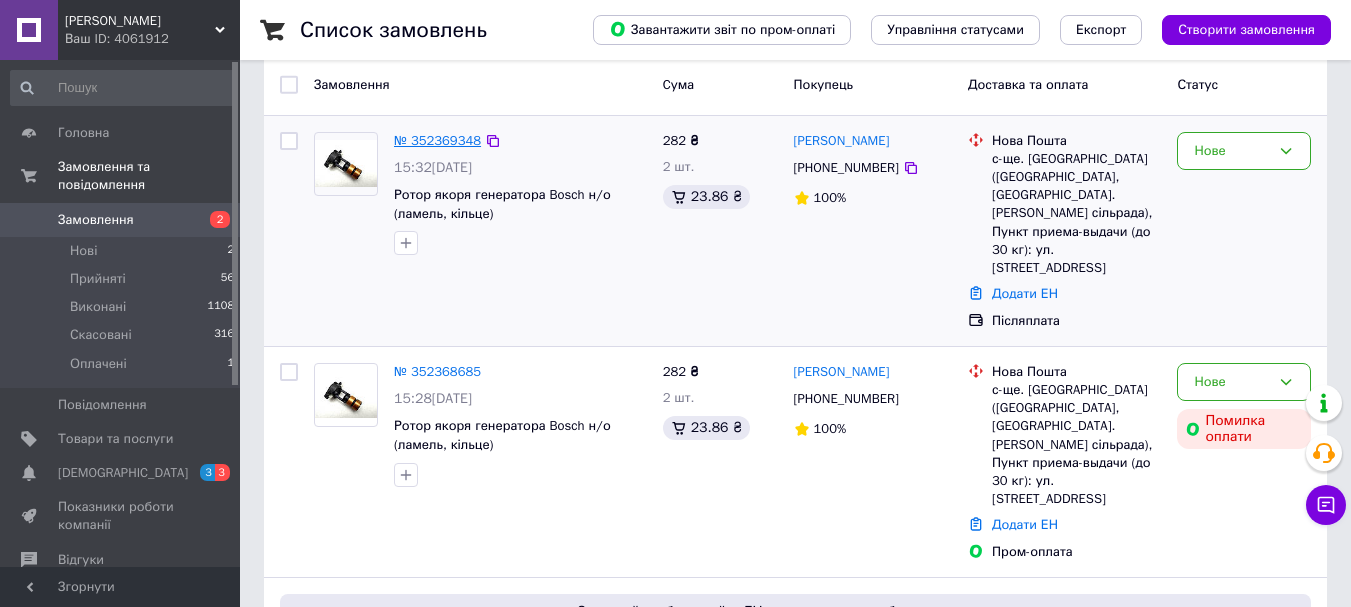 click on "№ 352369348" at bounding box center (437, 140) 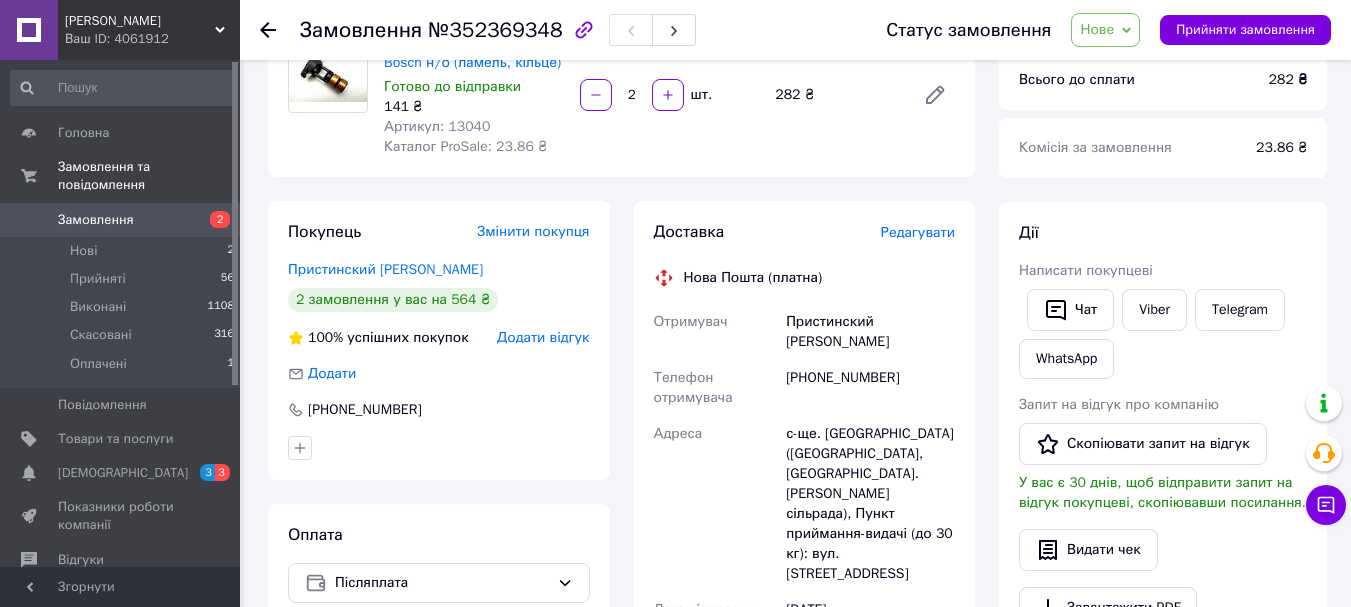scroll, scrollTop: 200, scrollLeft: 0, axis: vertical 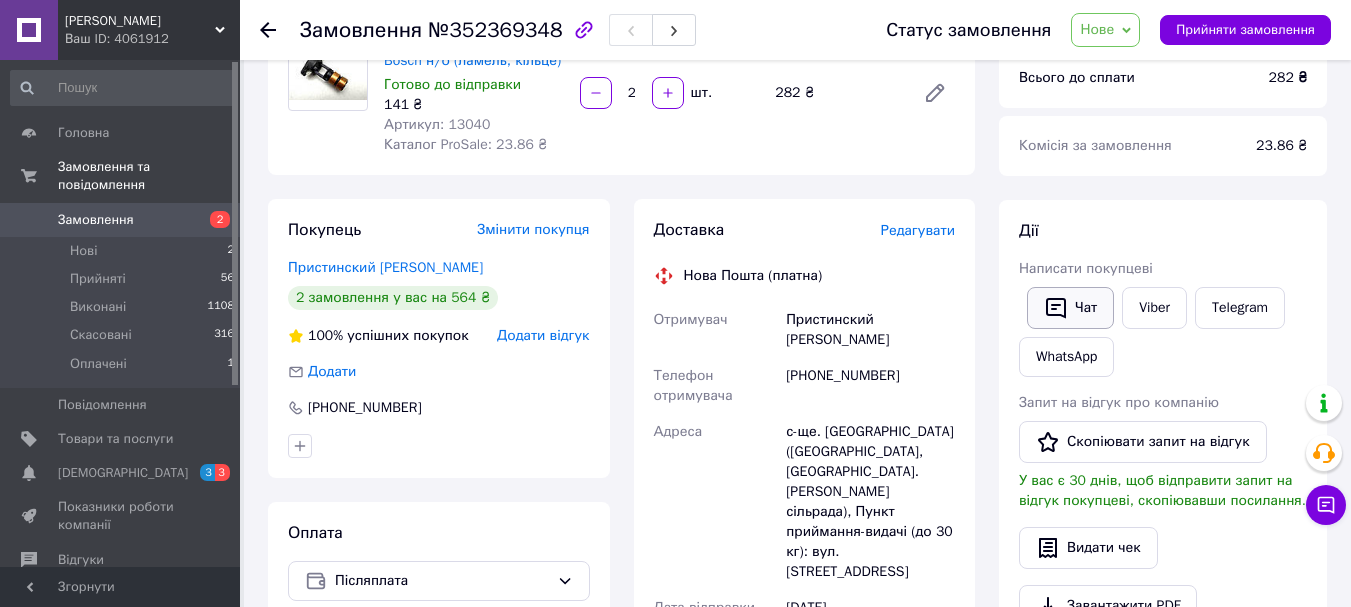 click on "Чат" at bounding box center [1070, 308] 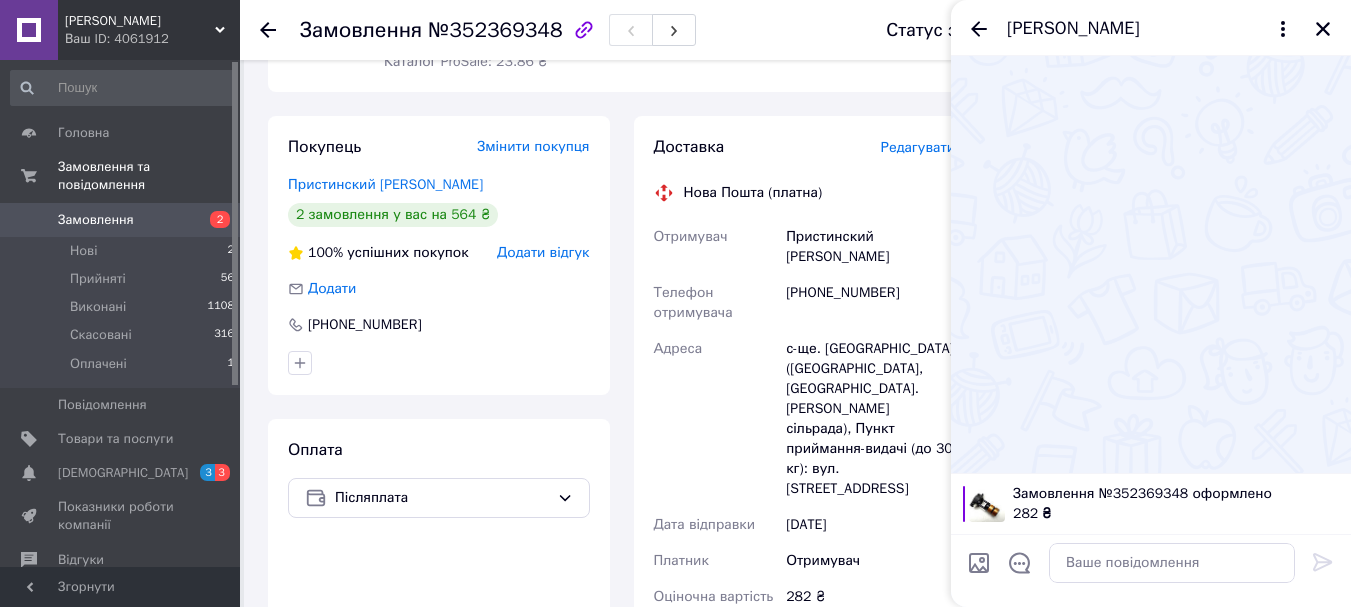 scroll, scrollTop: 100, scrollLeft: 0, axis: vertical 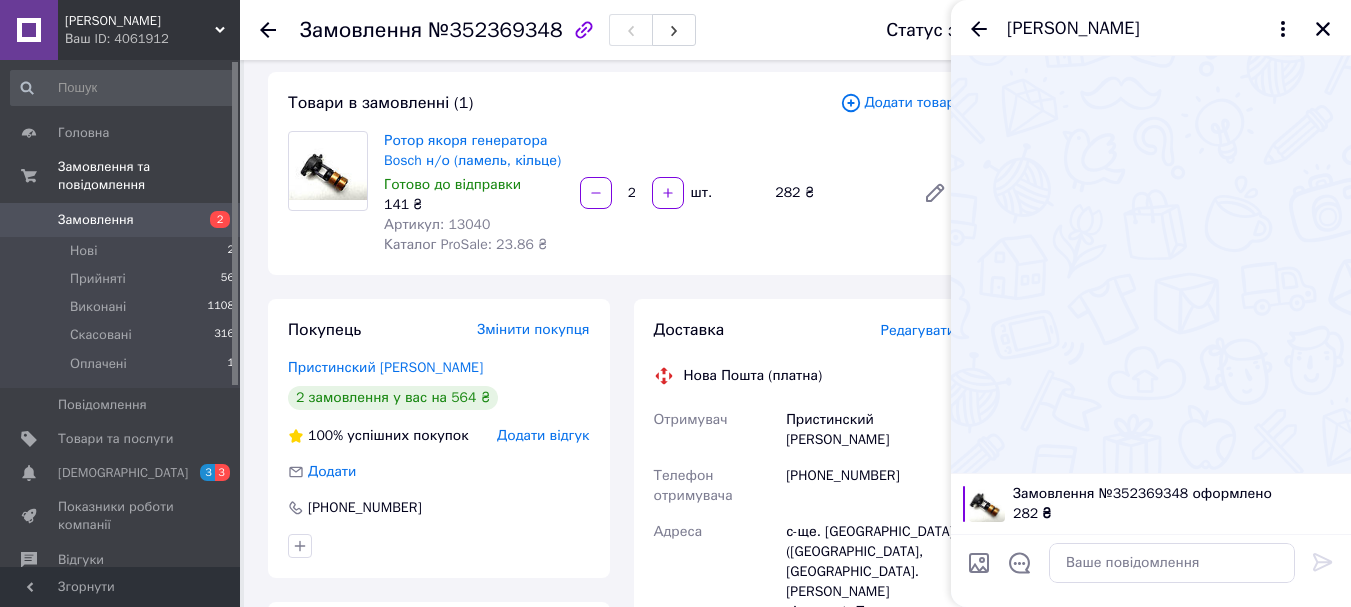 drag, startPoint x: 981, startPoint y: 15, endPoint x: 964, endPoint y: 35, distance: 26.24881 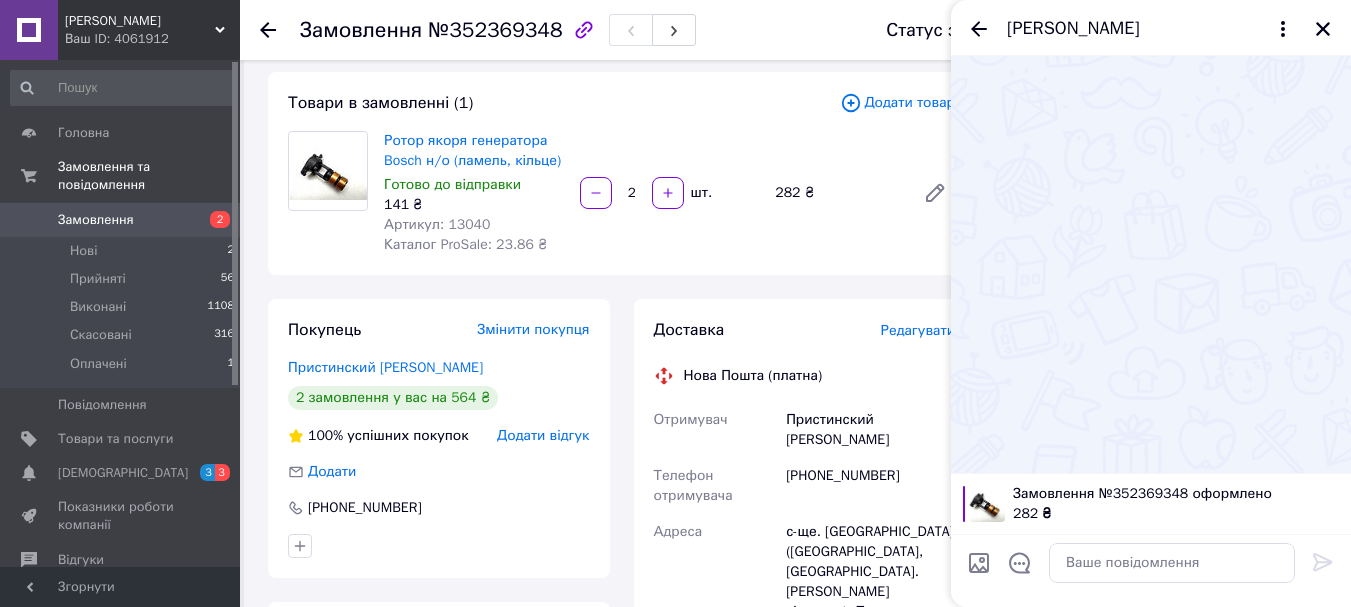 click 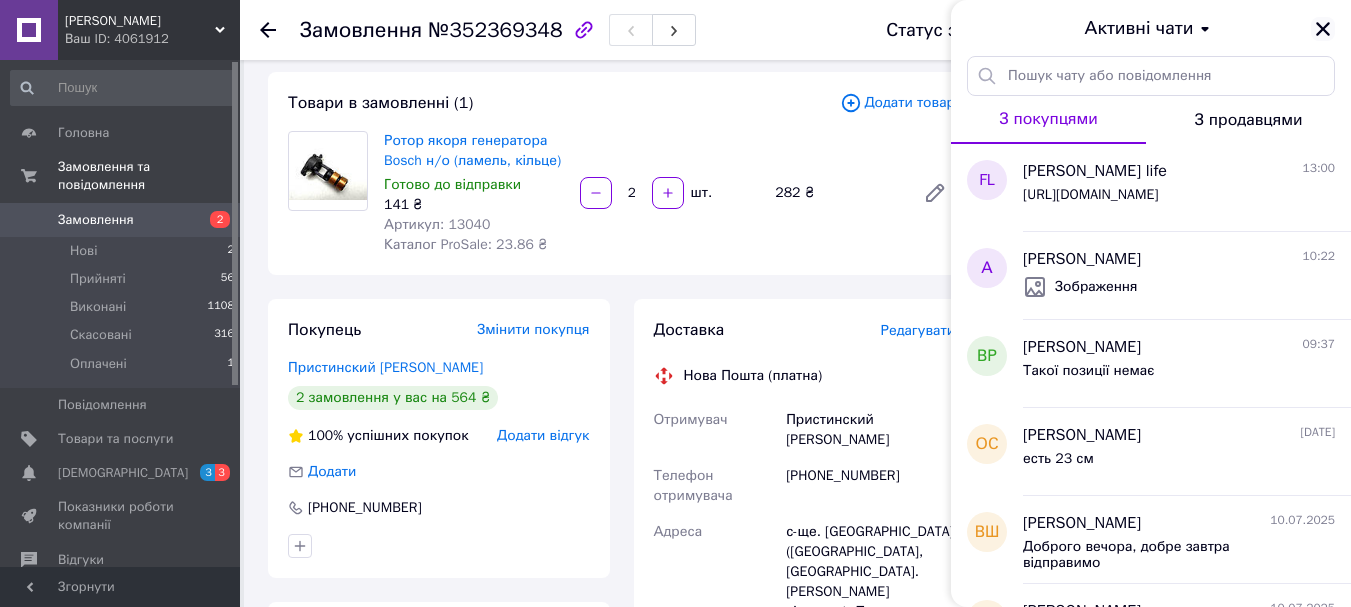 click 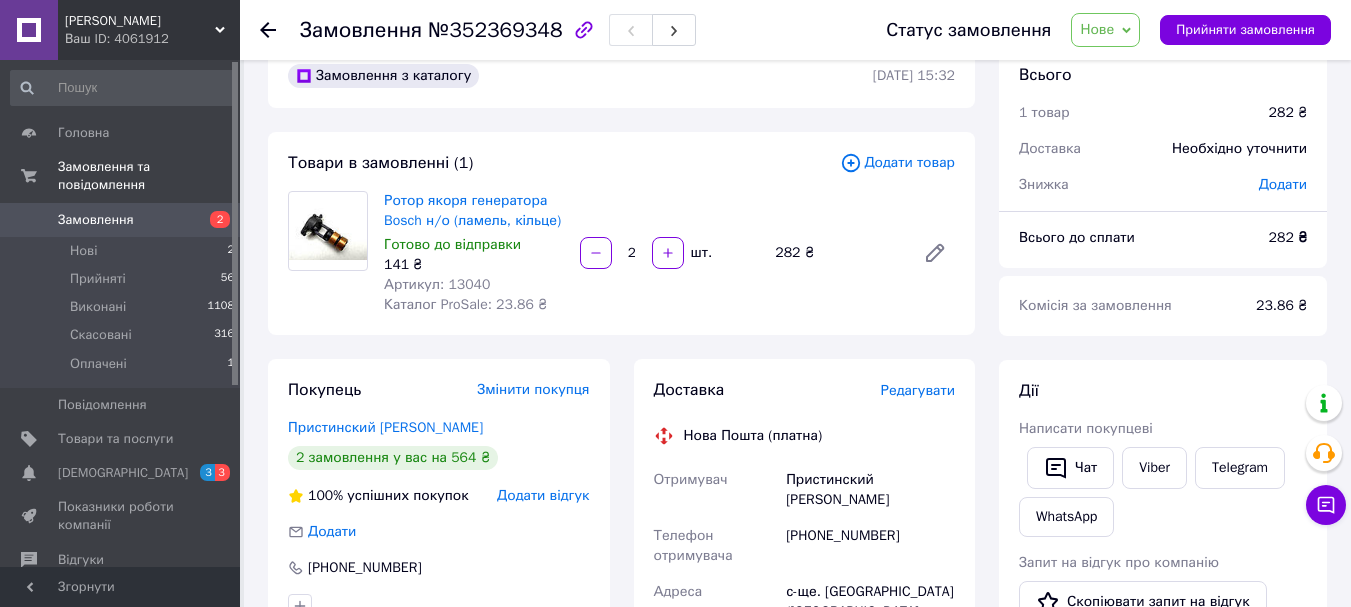scroll, scrollTop: 100, scrollLeft: 0, axis: vertical 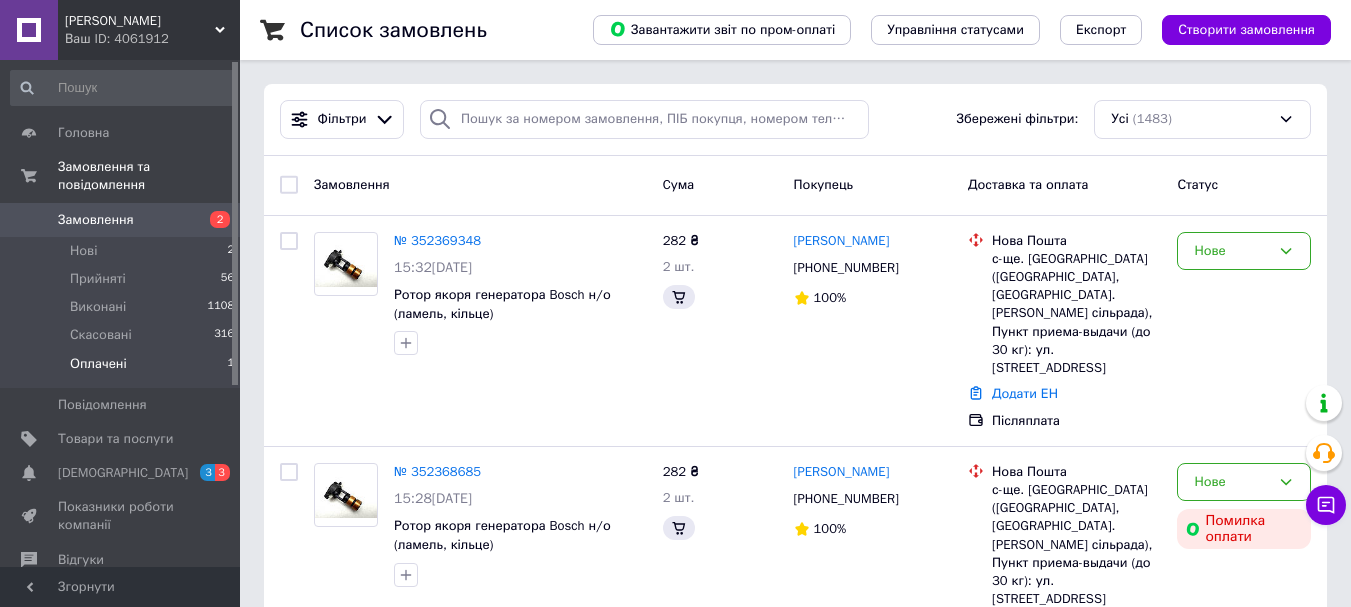 click on "Оплачені" at bounding box center (98, 364) 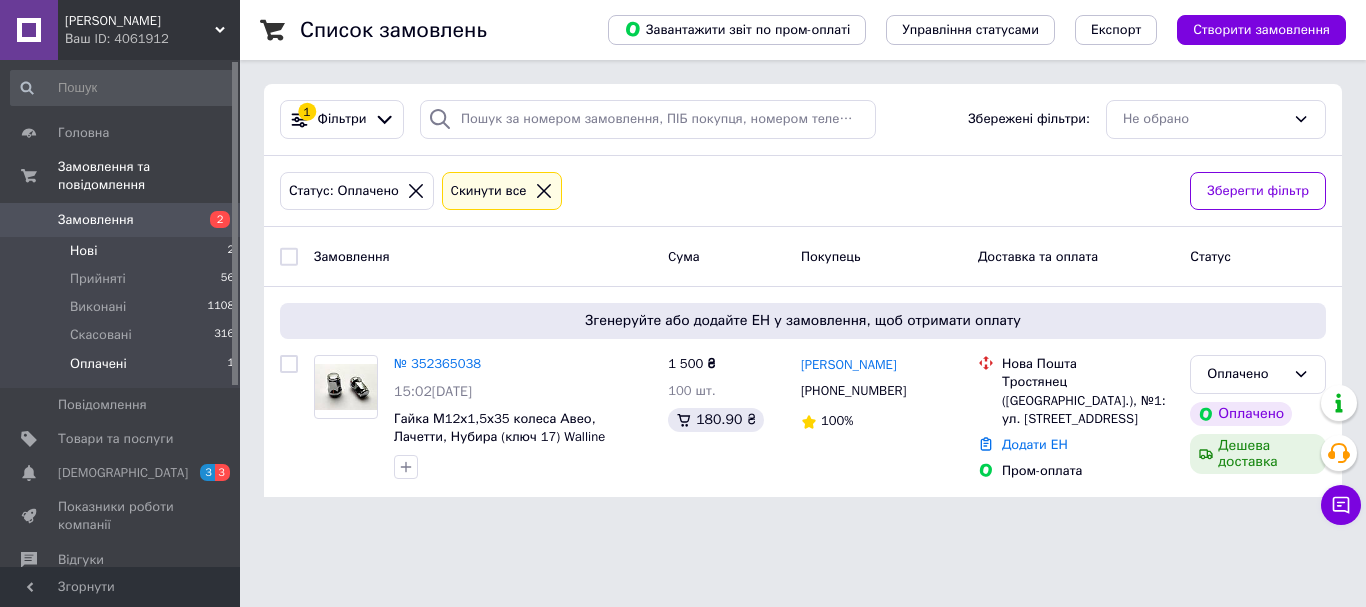 click on "Нові" at bounding box center [83, 251] 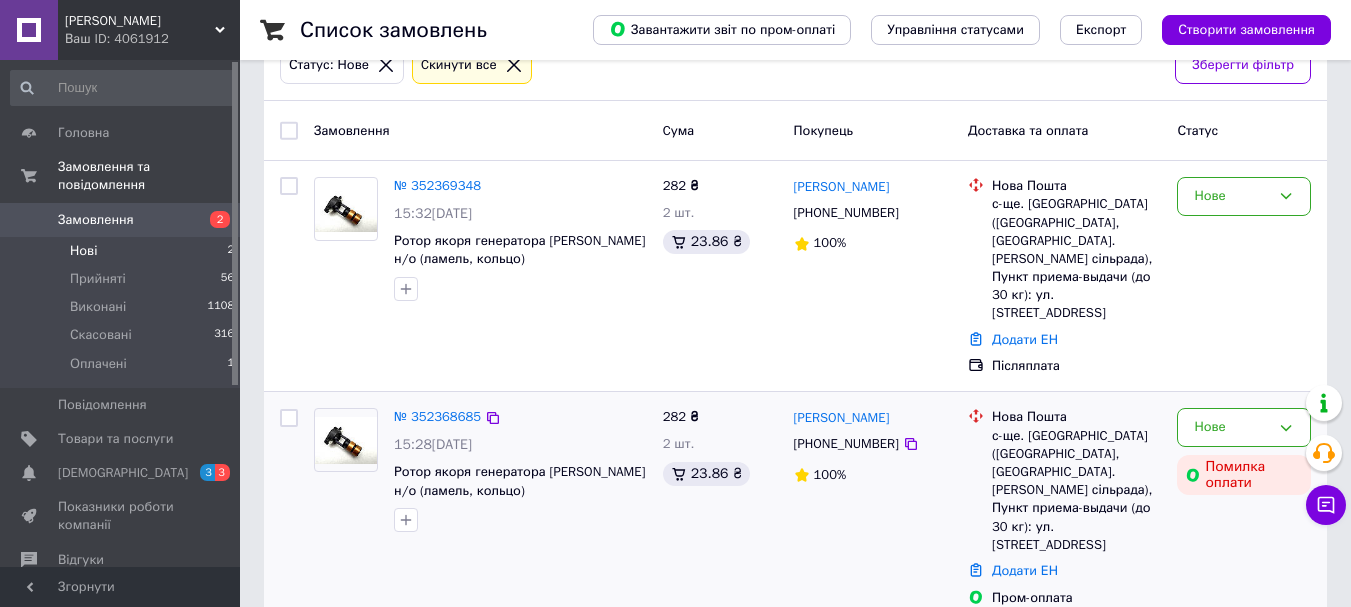 scroll, scrollTop: 129, scrollLeft: 0, axis: vertical 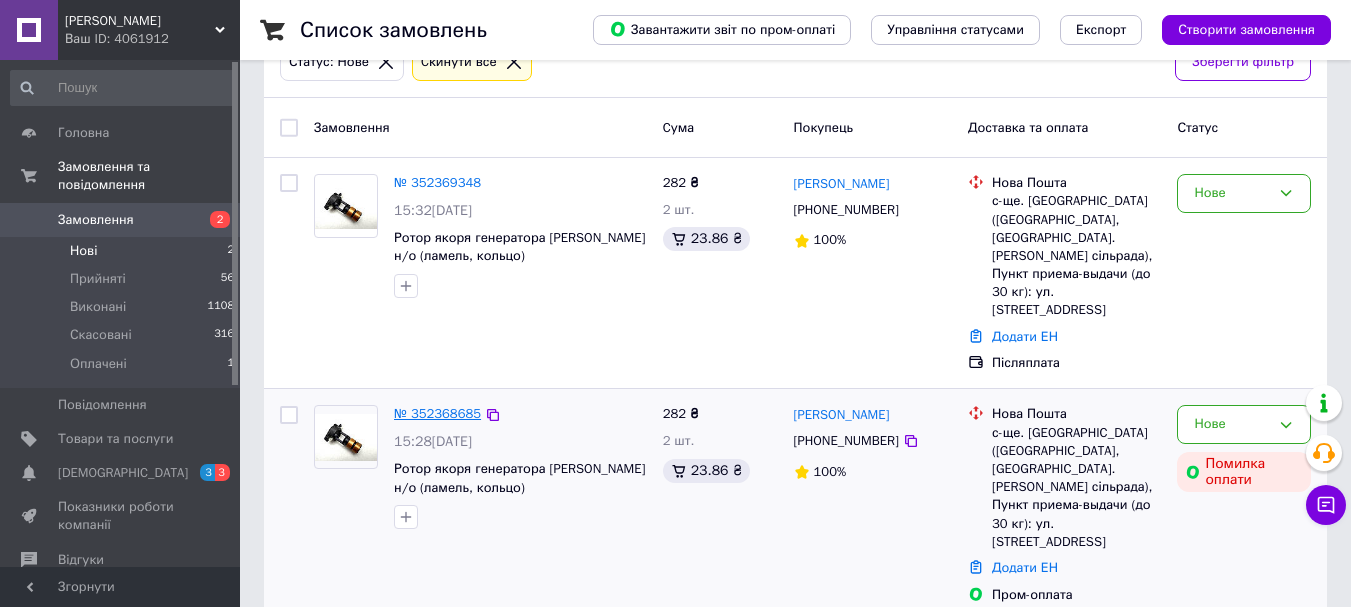 click on "№ 352368685" at bounding box center (437, 413) 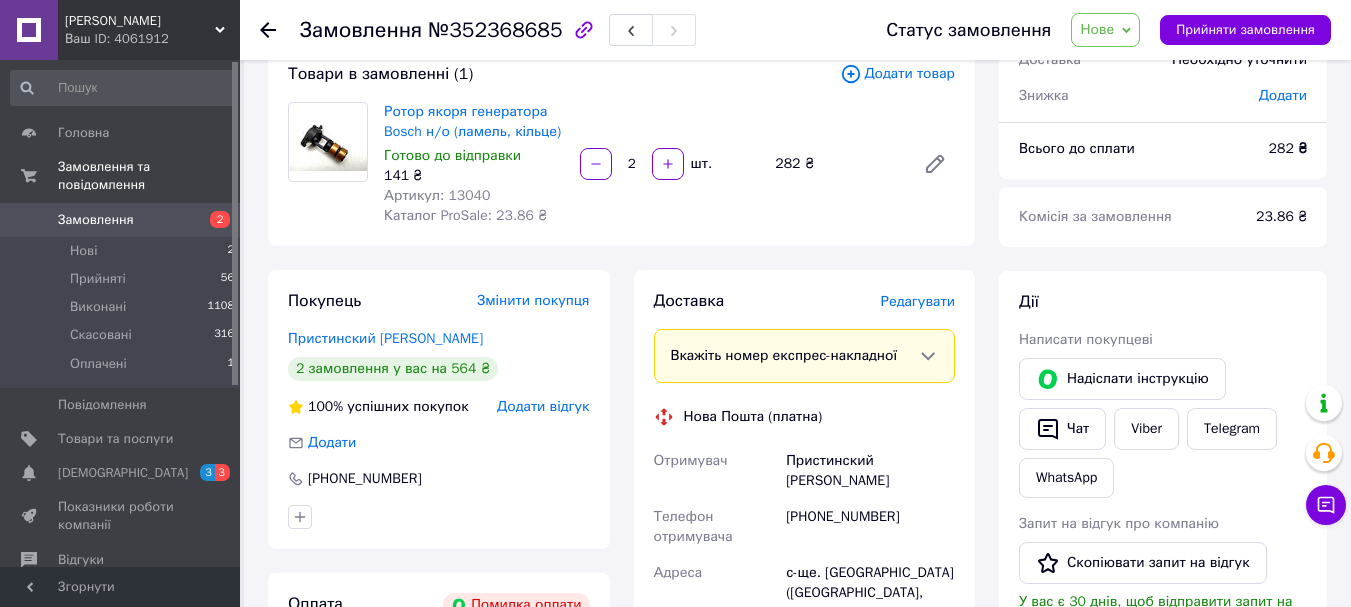 click on "Написати покупцеві" at bounding box center (1086, 339) 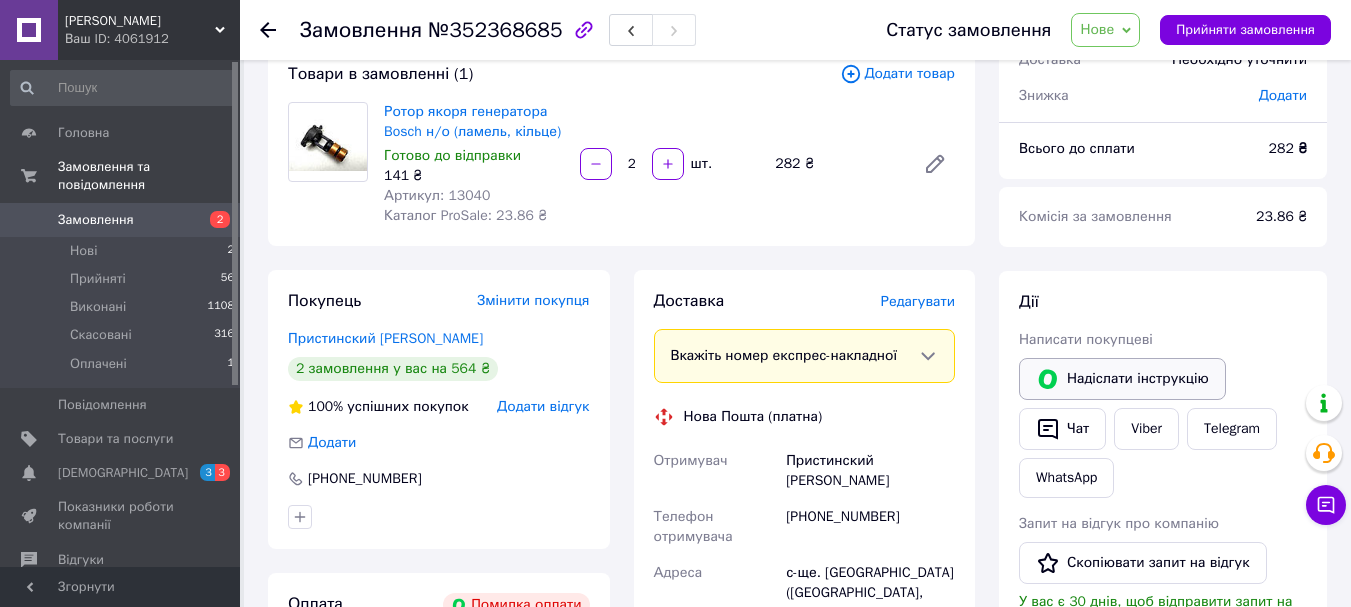 click on "Надіслати інструкцію" at bounding box center [1122, 379] 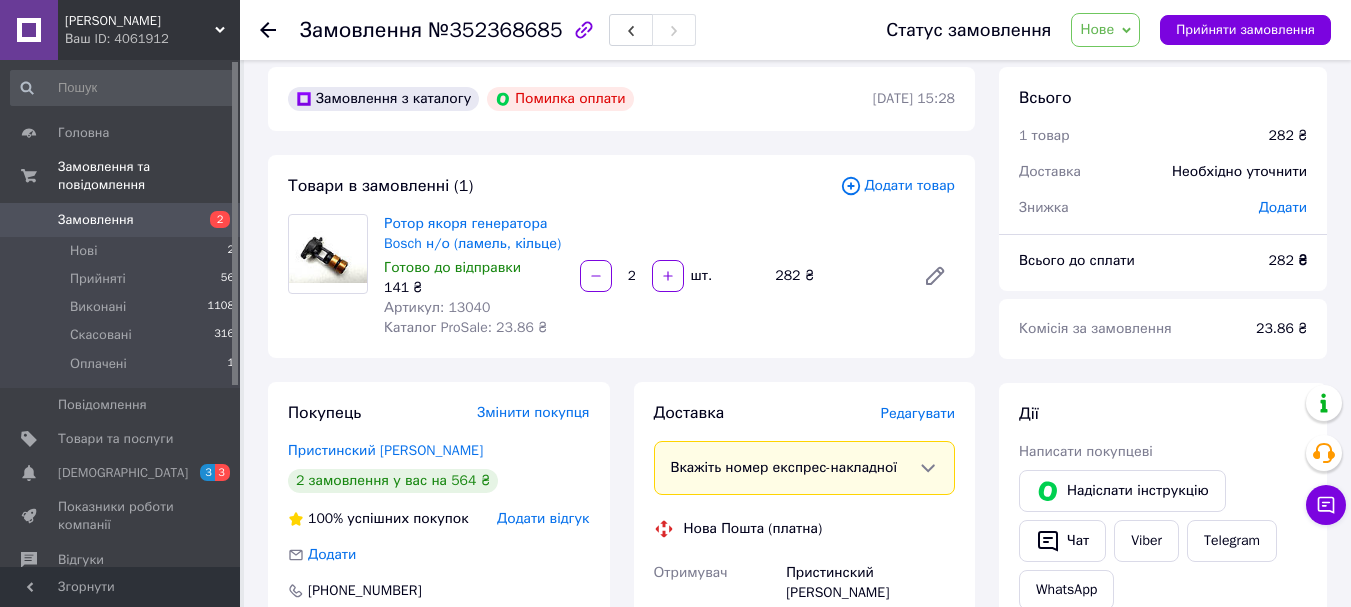 scroll, scrollTop: 0, scrollLeft: 0, axis: both 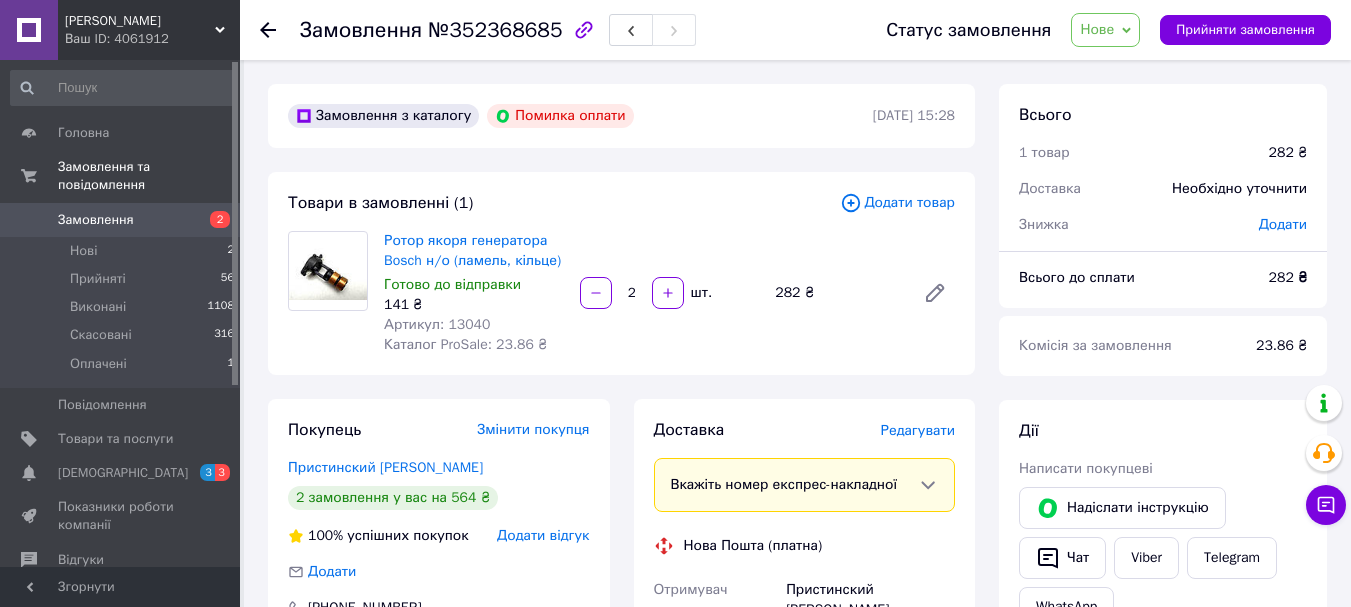 click at bounding box center (328, 271) 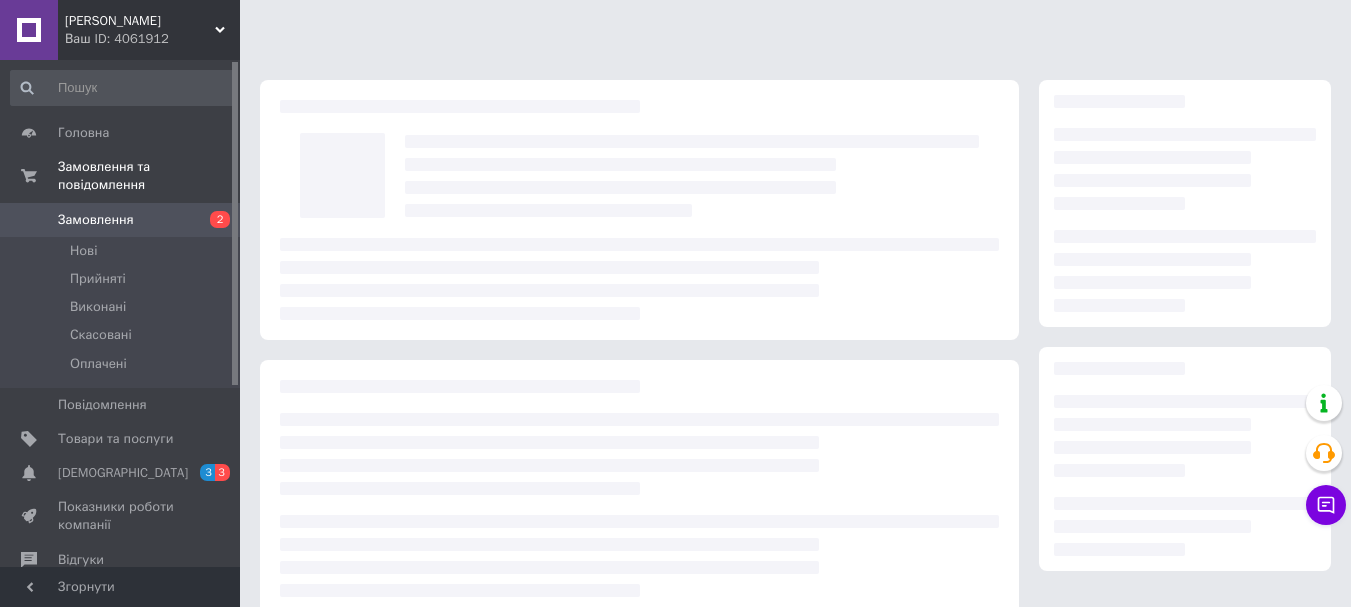 scroll, scrollTop: 0, scrollLeft: 0, axis: both 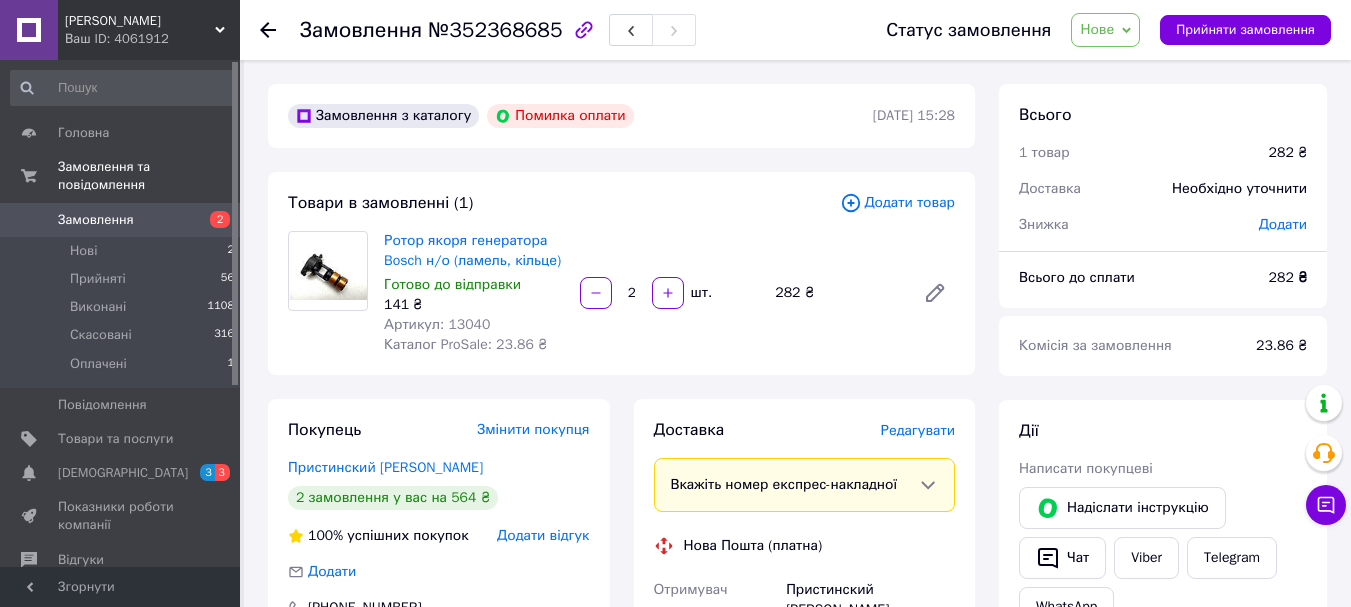 click on "Замовлення" at bounding box center (96, 220) 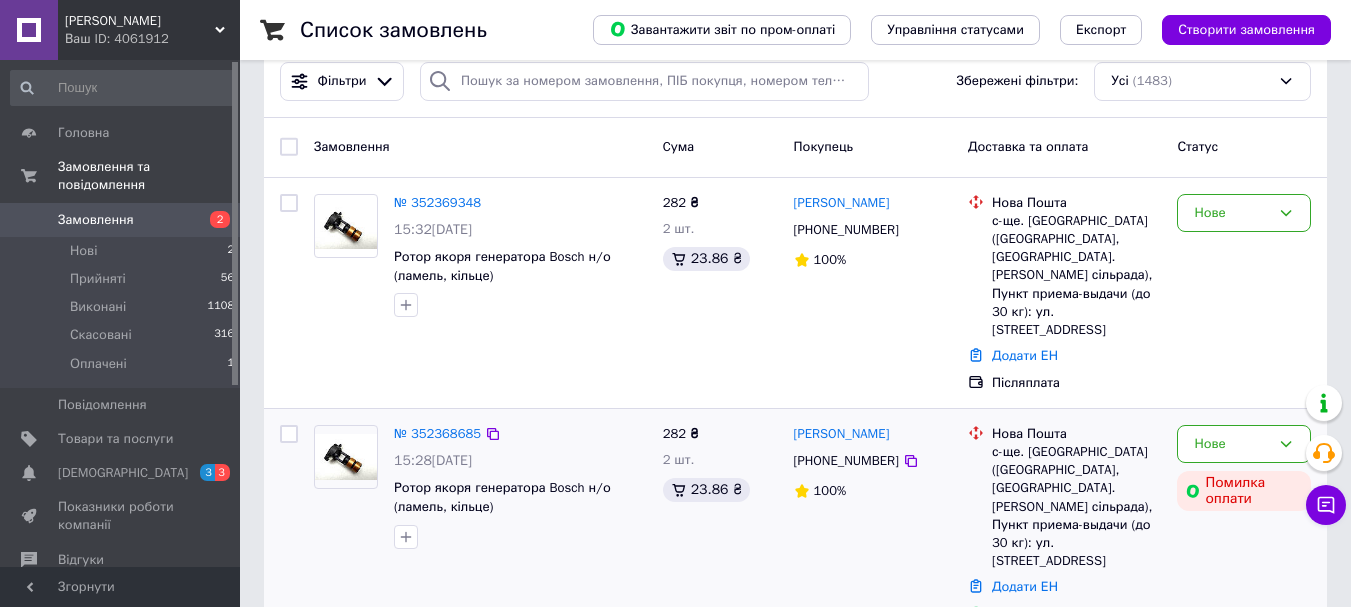 scroll, scrollTop: 100, scrollLeft: 0, axis: vertical 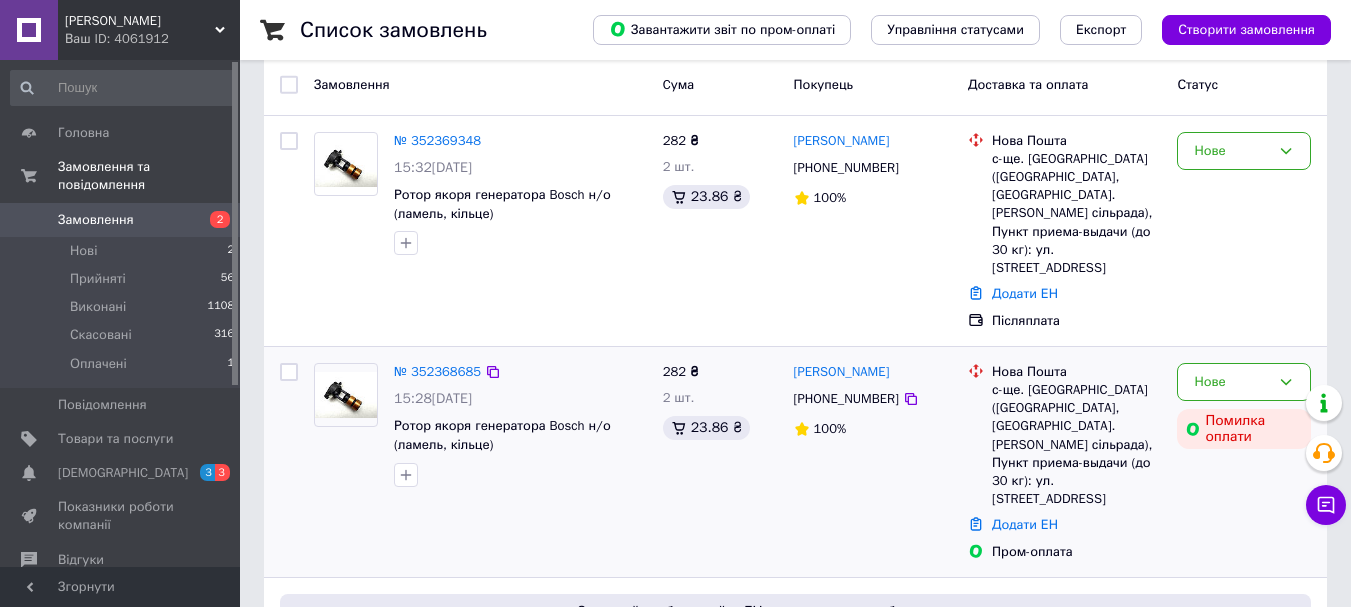 click on "Нове Помилка оплати" at bounding box center [1244, 462] 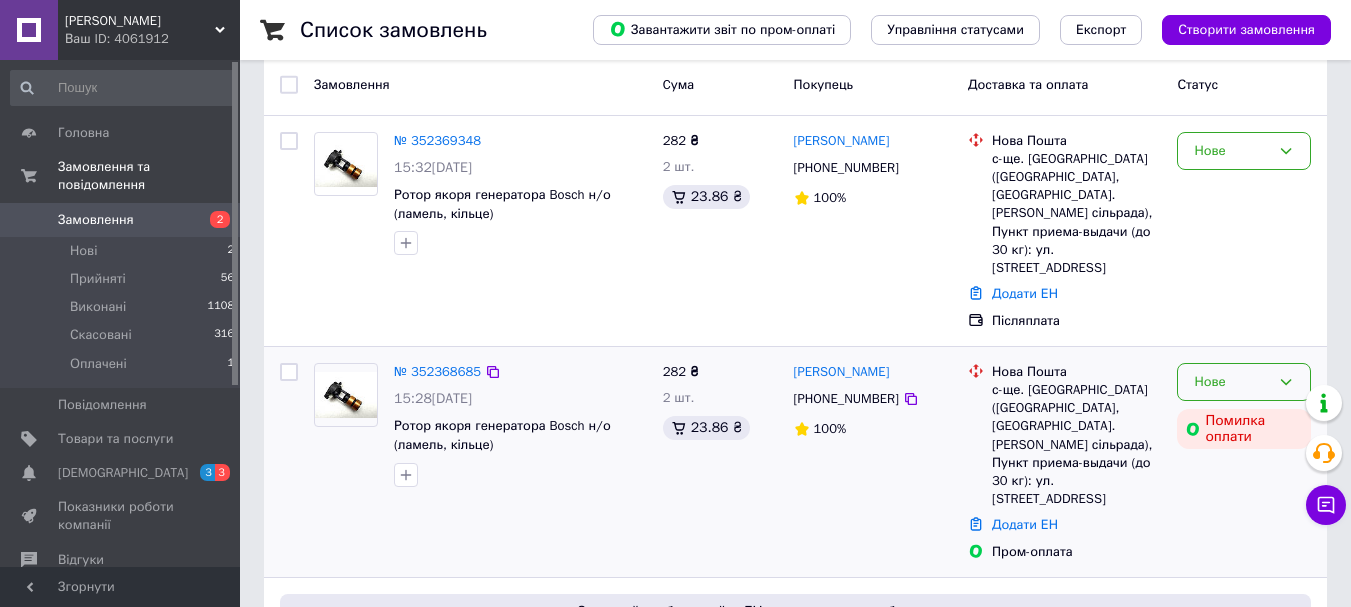 click 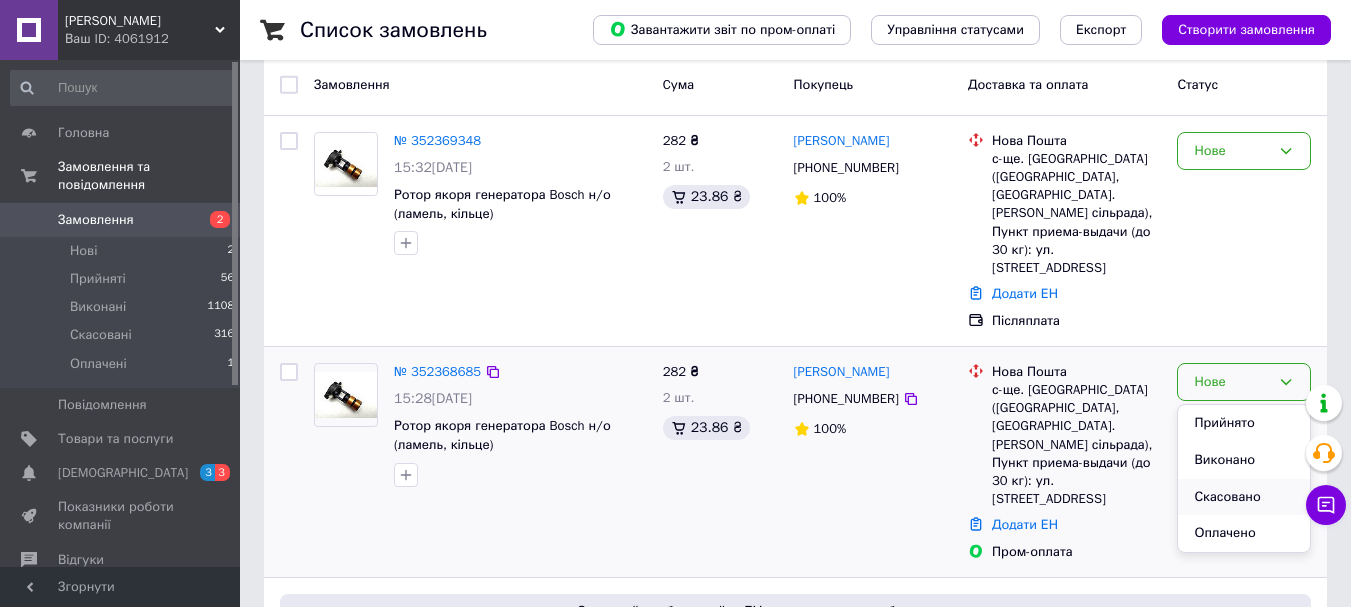click on "Скасовано" at bounding box center [1244, 497] 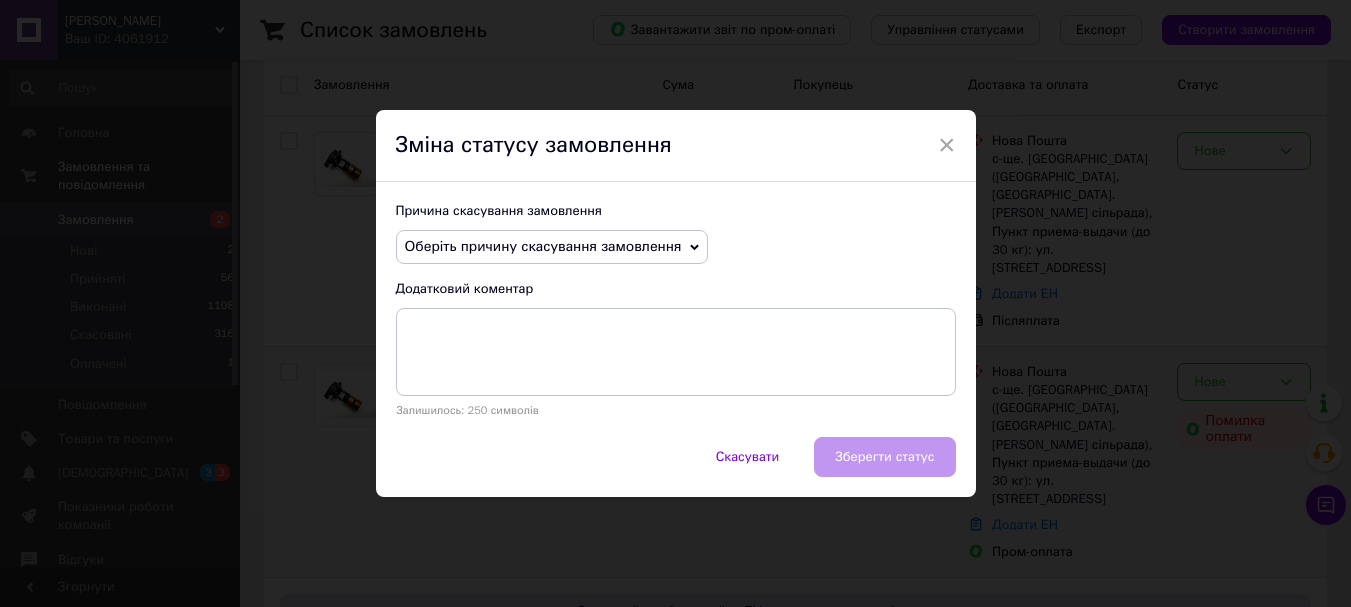 scroll, scrollTop: 400, scrollLeft: 0, axis: vertical 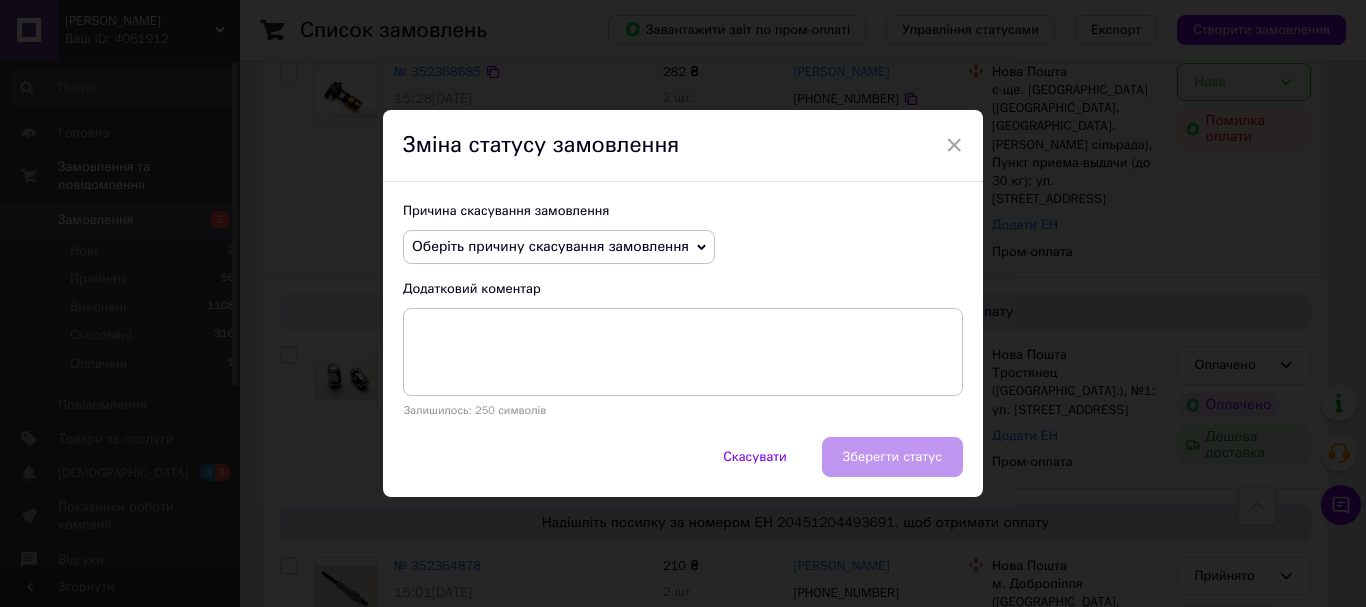 click on "Оберіть причину скасування замовлення" at bounding box center [559, 247] 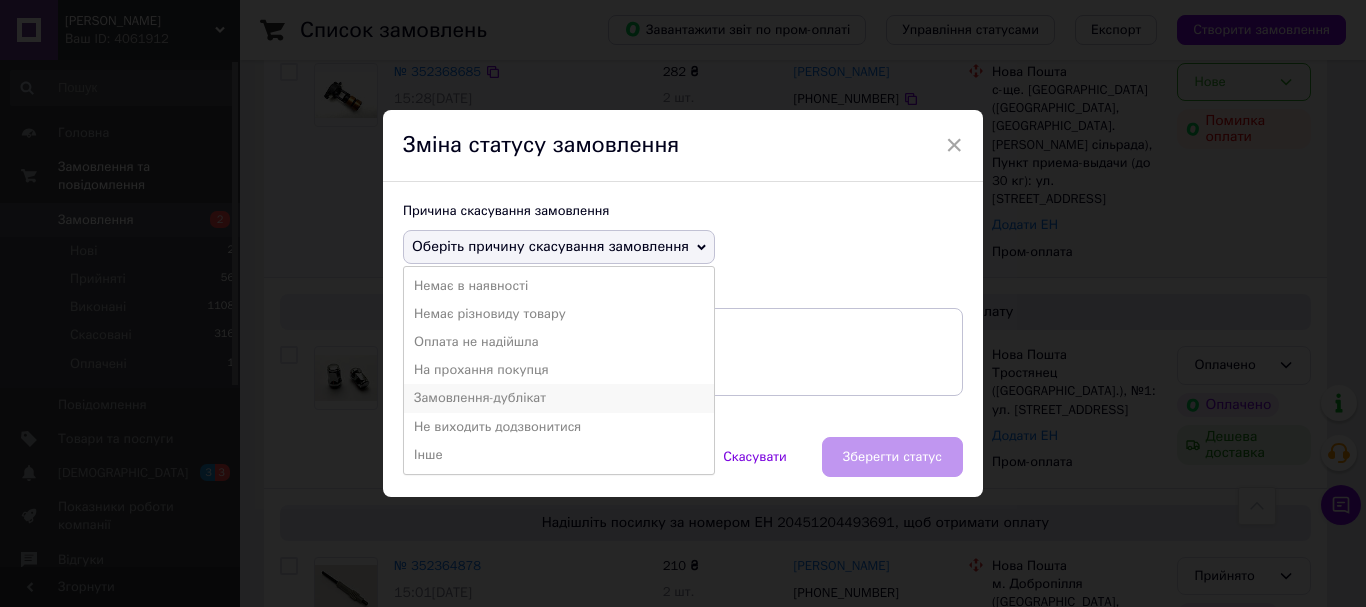 click on "Замовлення-дублікат" at bounding box center (559, 398) 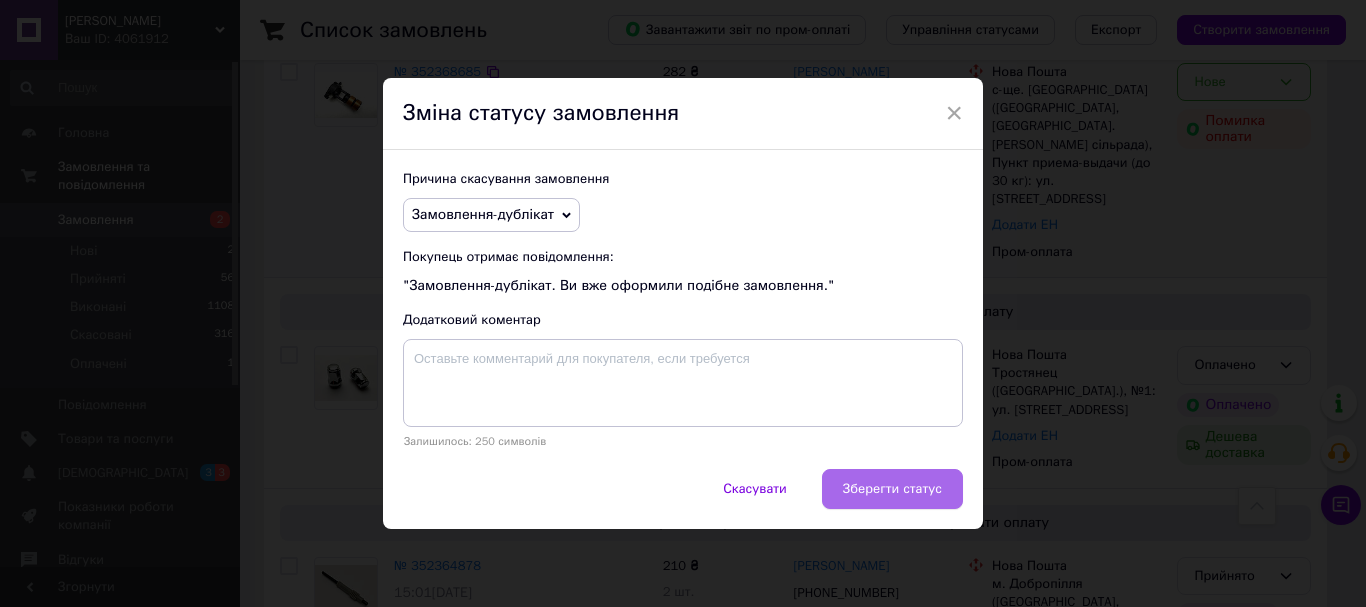 click on "Зберегти статус" at bounding box center (892, 489) 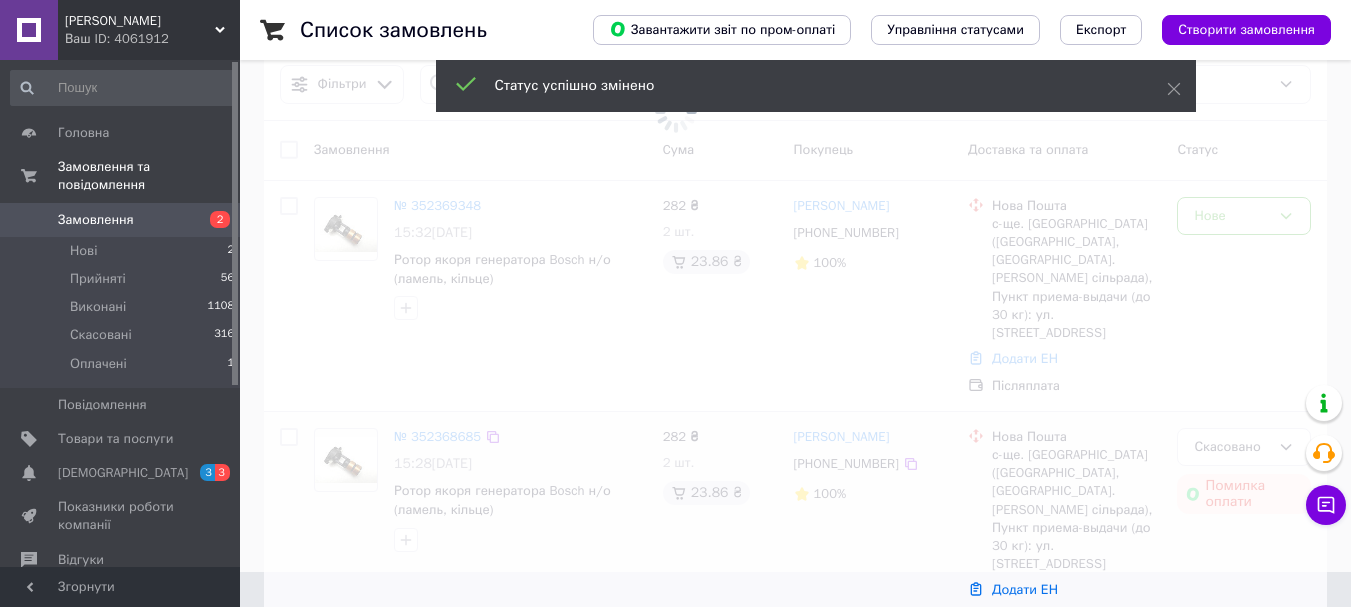 scroll, scrollTop: 0, scrollLeft: 0, axis: both 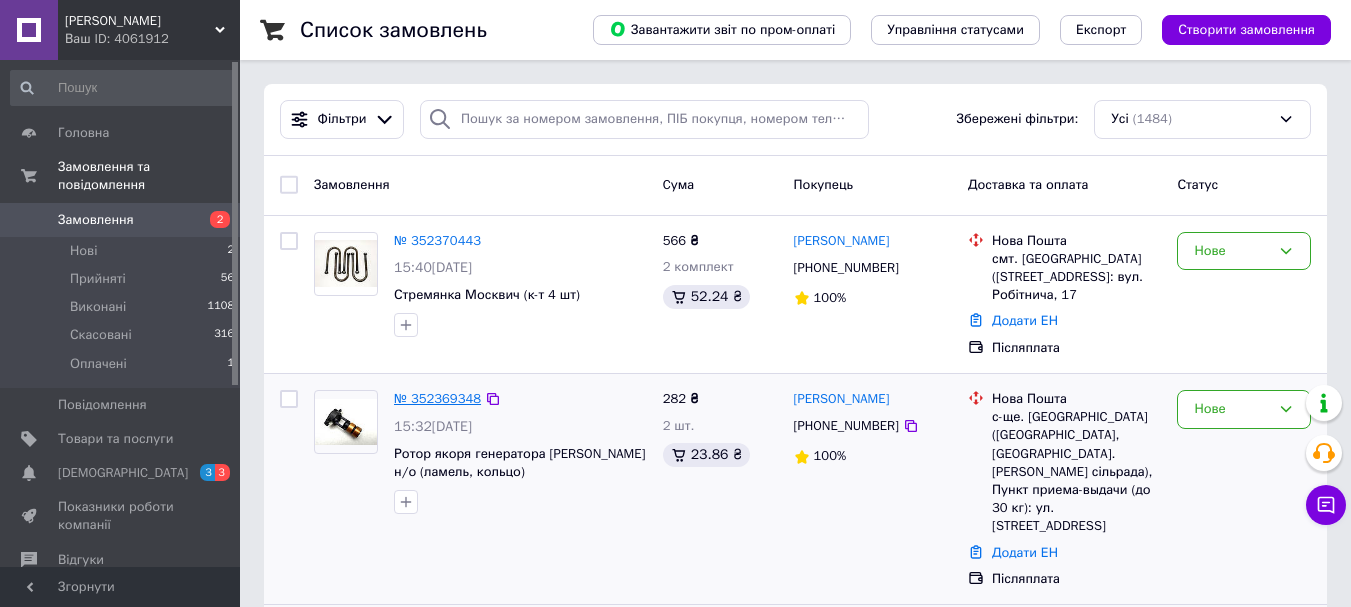 click on "№ 352369348" at bounding box center (437, 398) 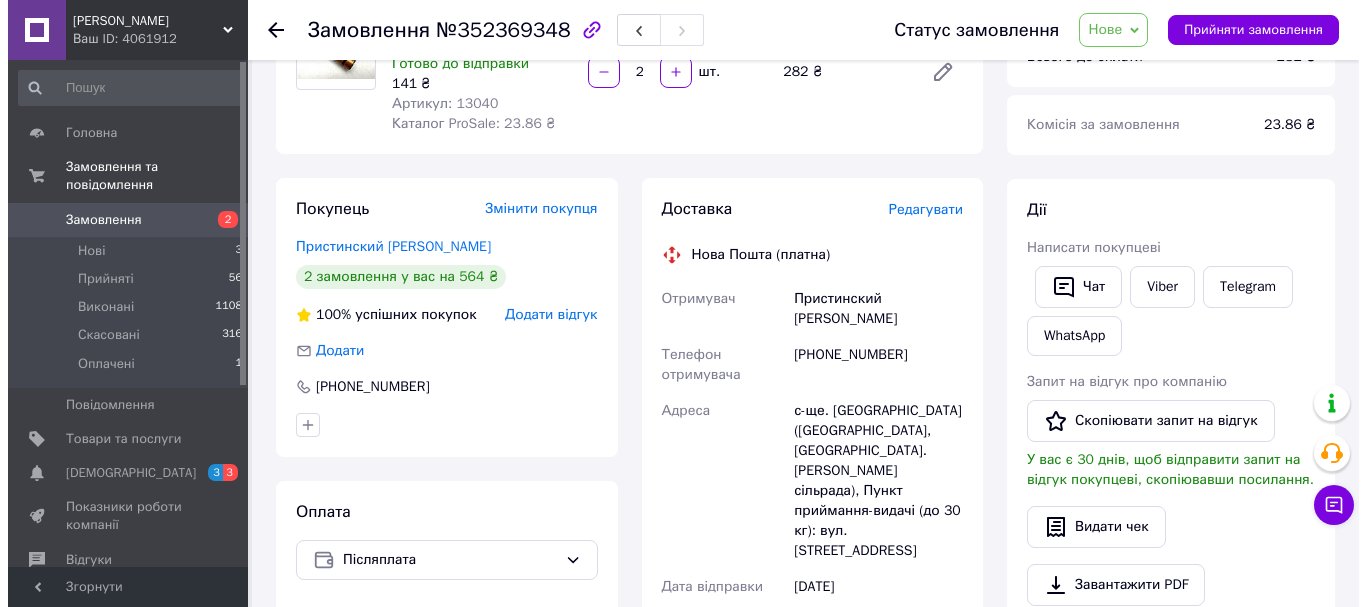 scroll, scrollTop: 200, scrollLeft: 0, axis: vertical 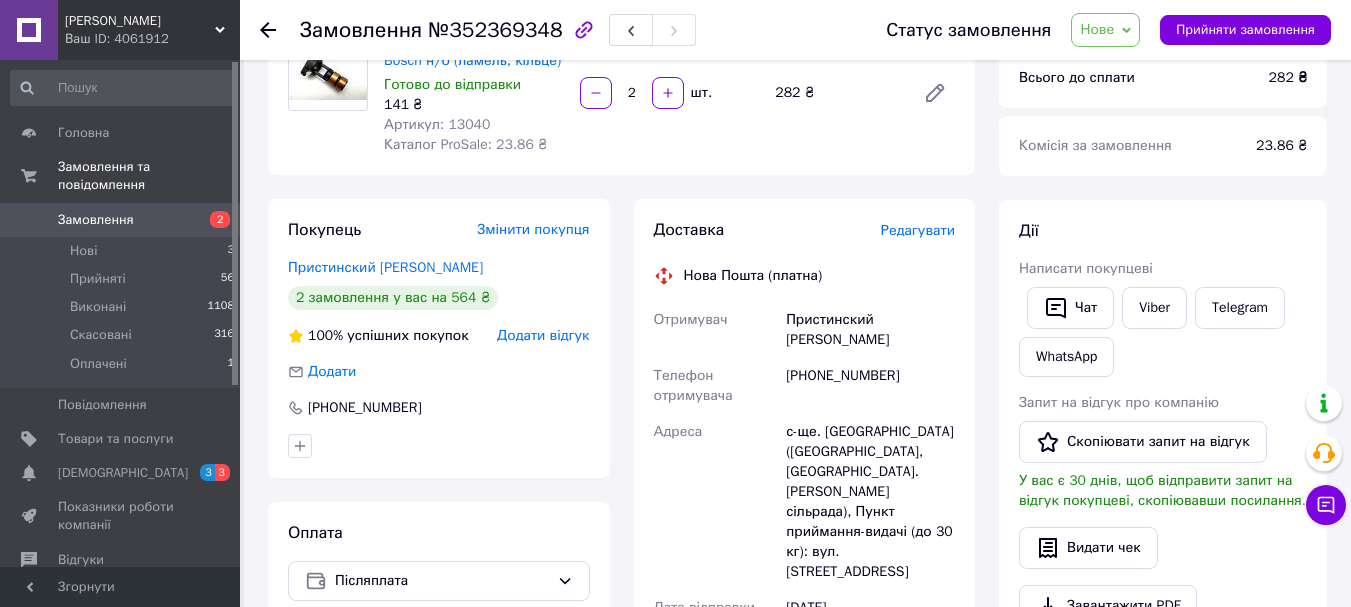 click on "Редагувати" at bounding box center [918, 230] 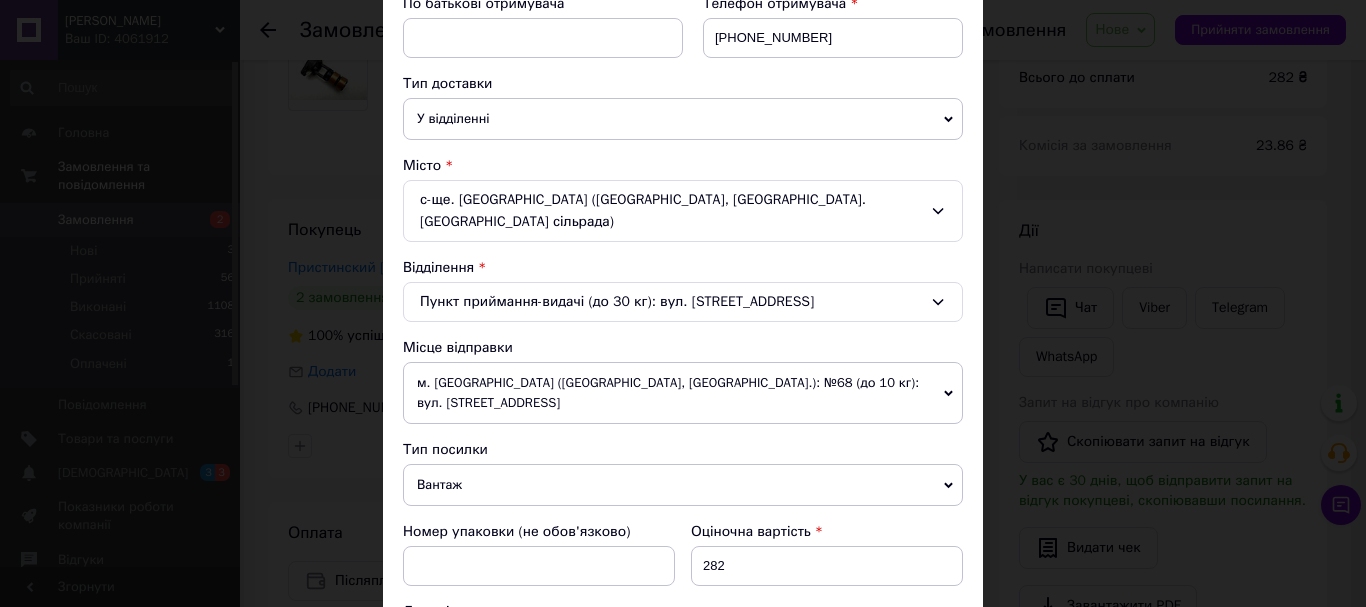 scroll, scrollTop: 400, scrollLeft: 0, axis: vertical 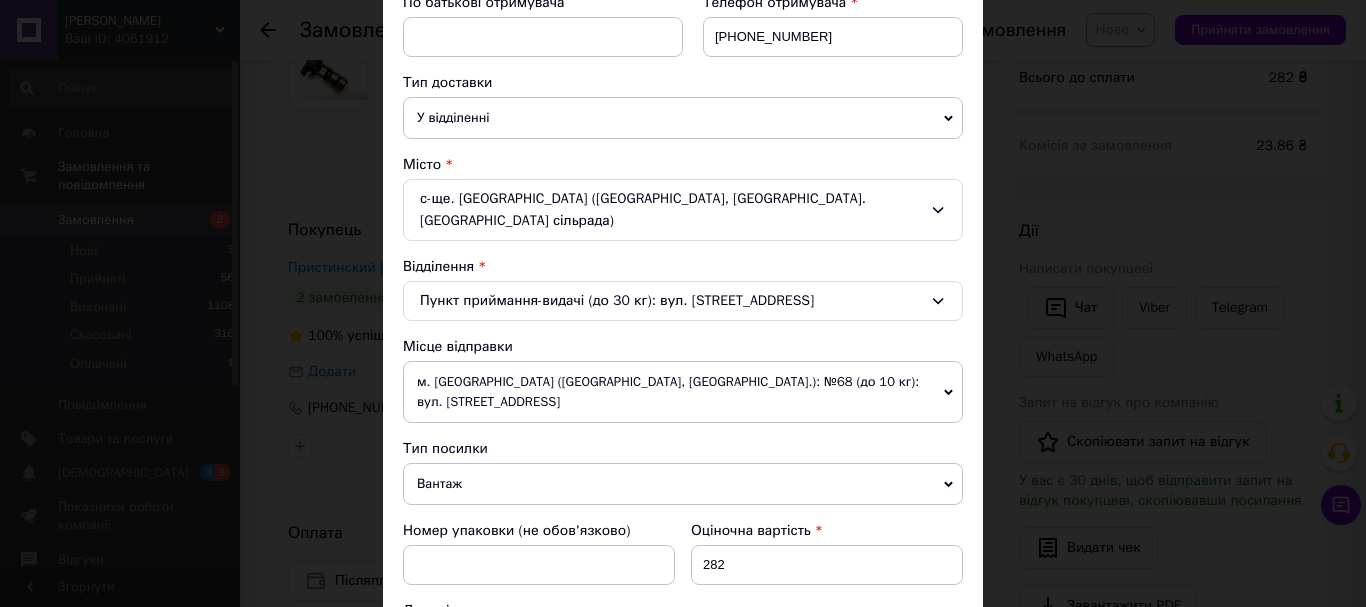 click on "Вантаж" at bounding box center (683, 484) 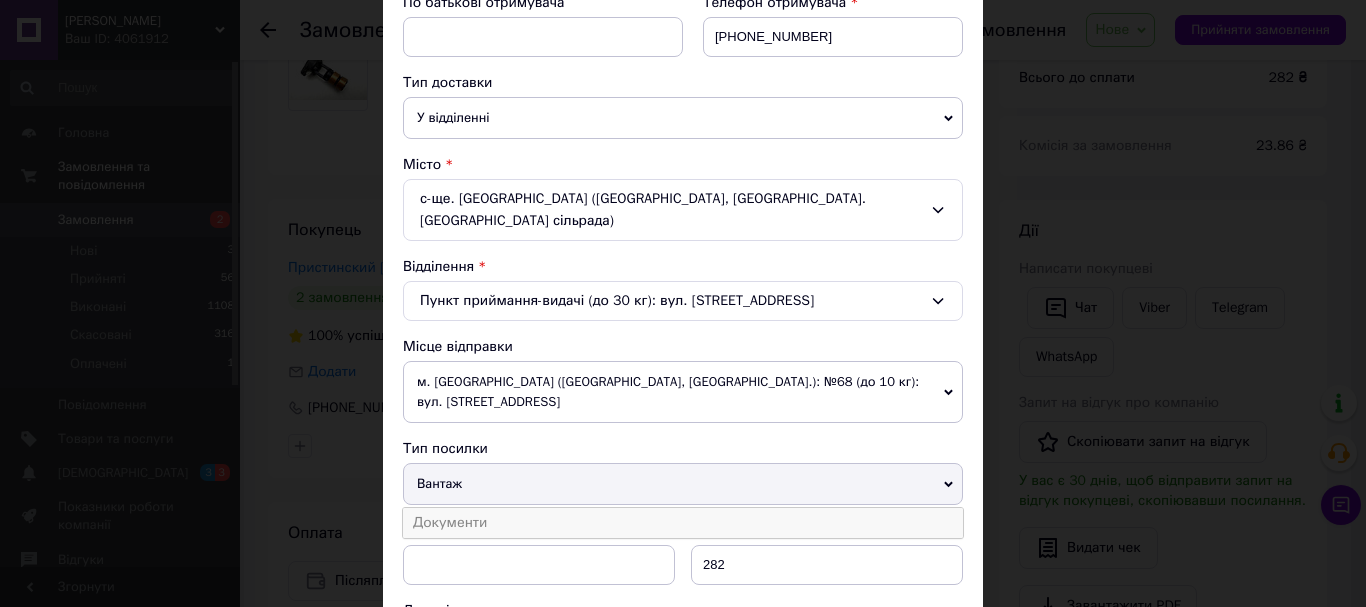 click on "Документи" at bounding box center [683, 523] 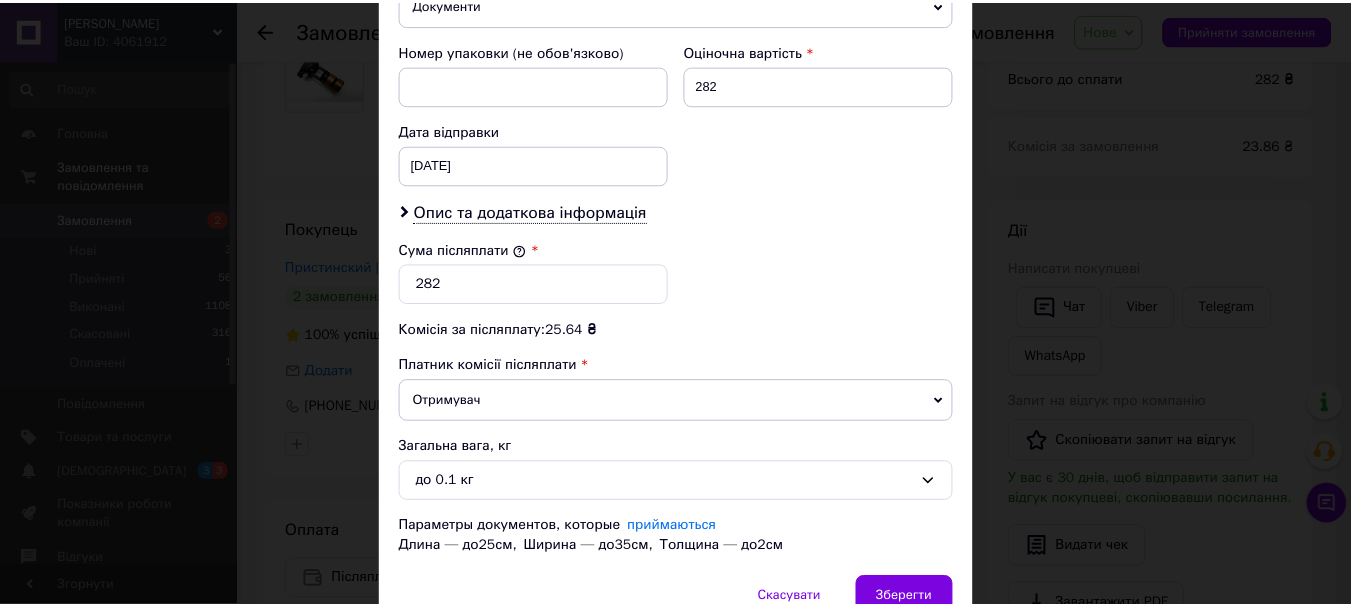 scroll, scrollTop: 959, scrollLeft: 0, axis: vertical 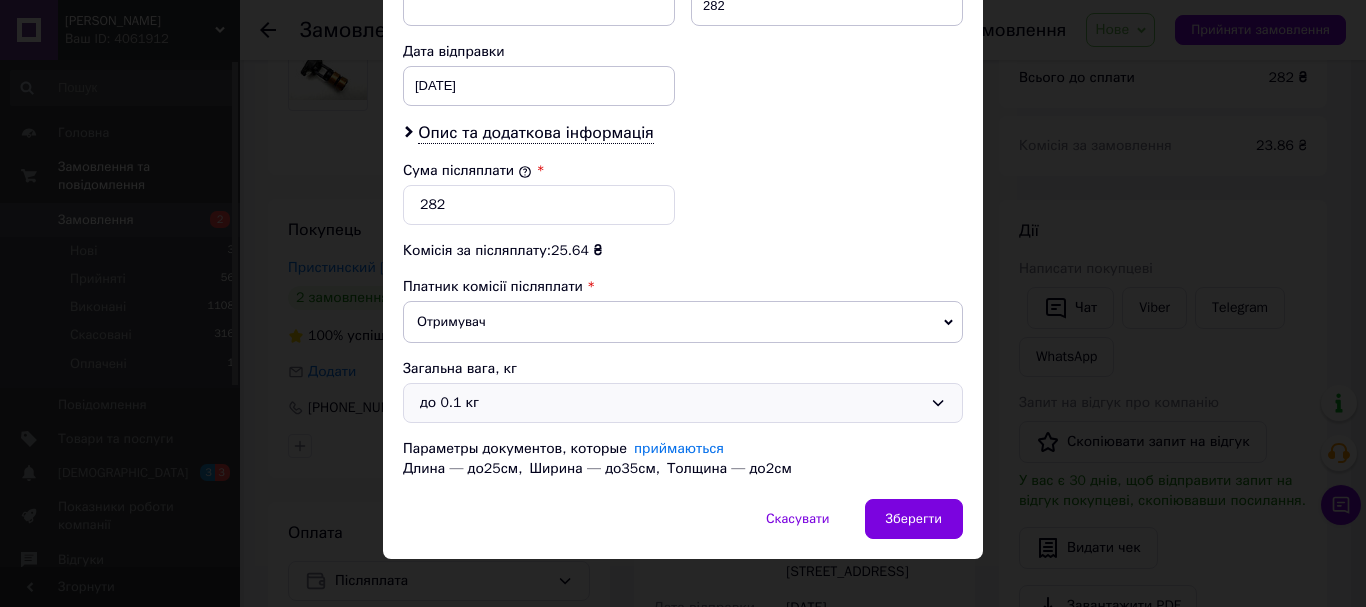 drag, startPoint x: 588, startPoint y: 388, endPoint x: 475, endPoint y: 400, distance: 113.63538 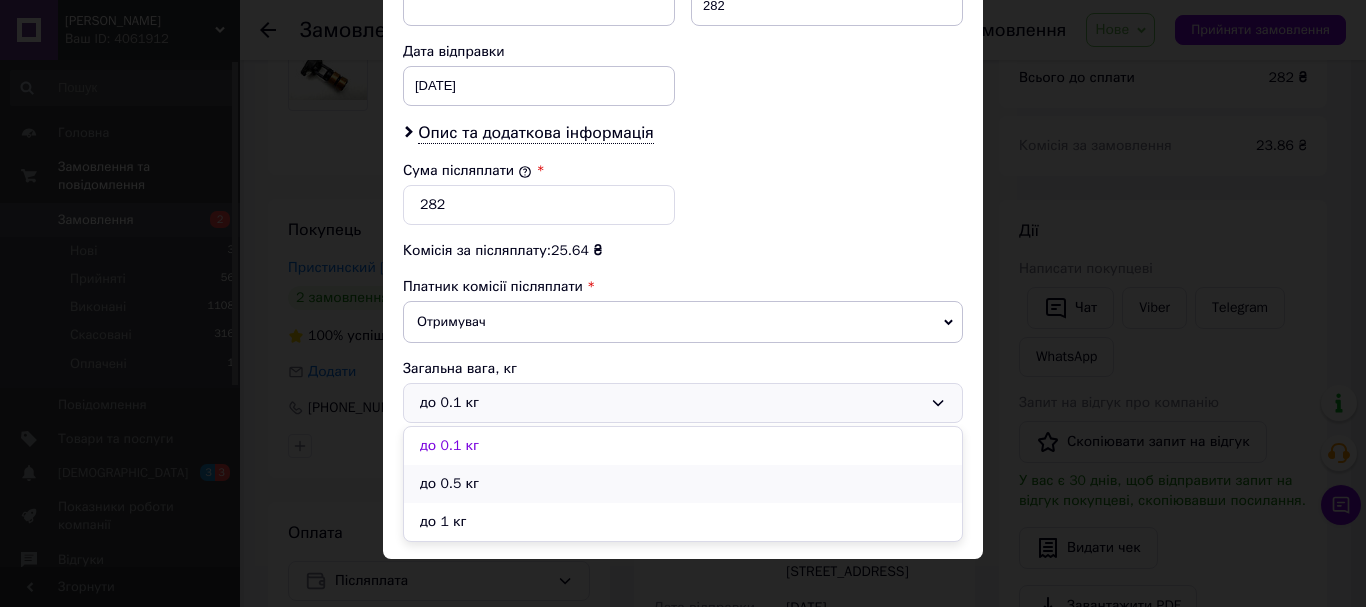 click on "до 0.5 кг" at bounding box center [683, 484] 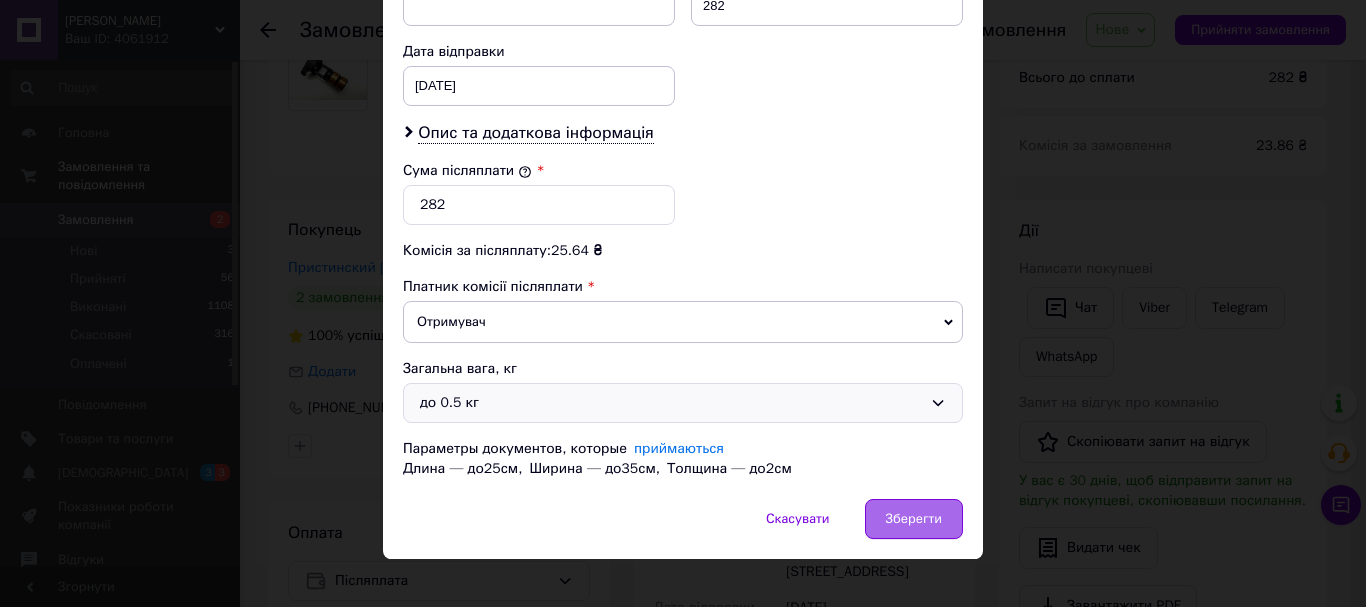 click on "Зберегти" at bounding box center (914, 519) 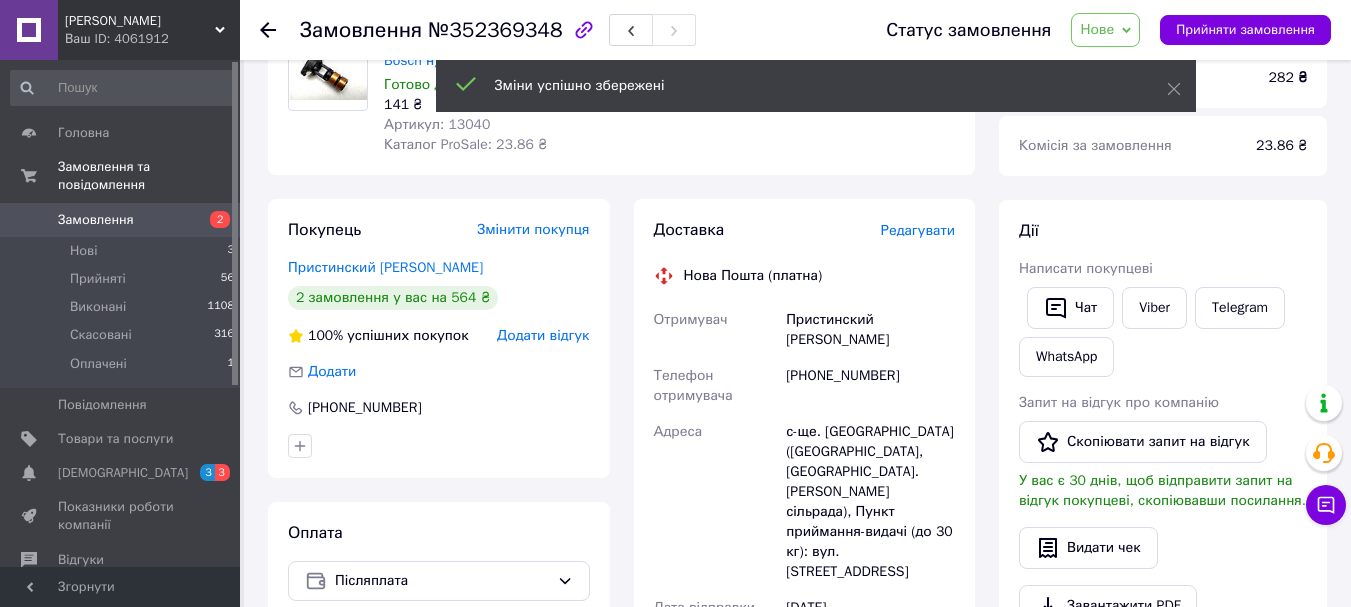 click on "Замовлення" at bounding box center [96, 220] 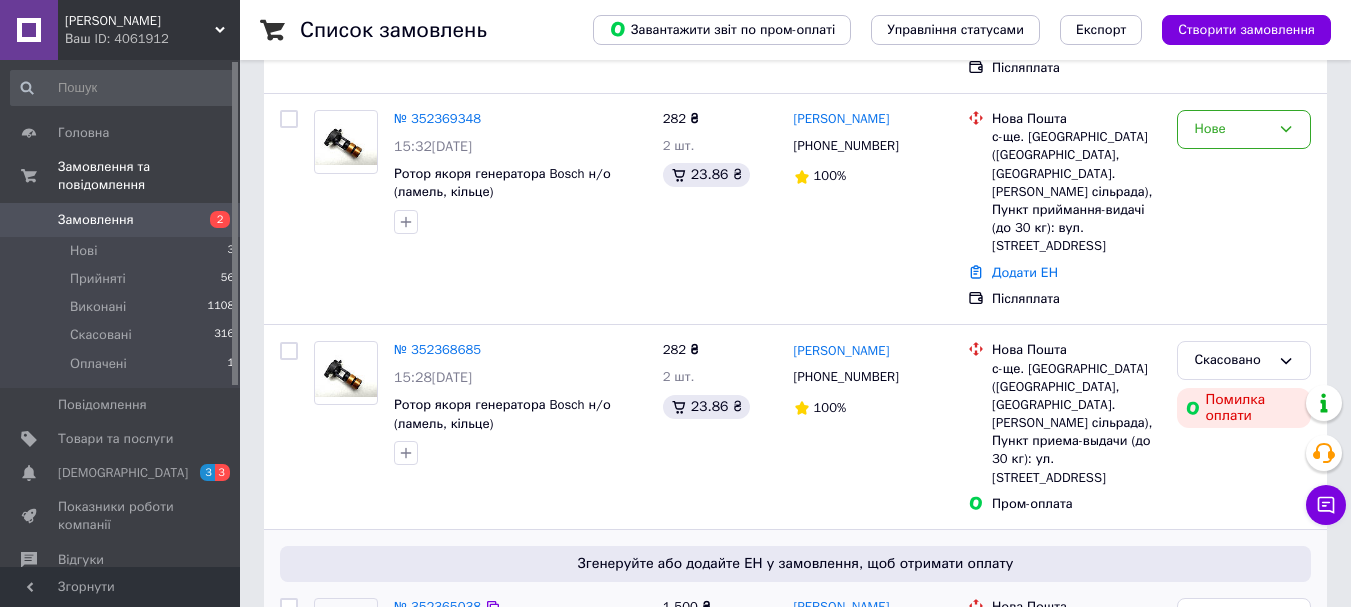 scroll, scrollTop: 400, scrollLeft: 0, axis: vertical 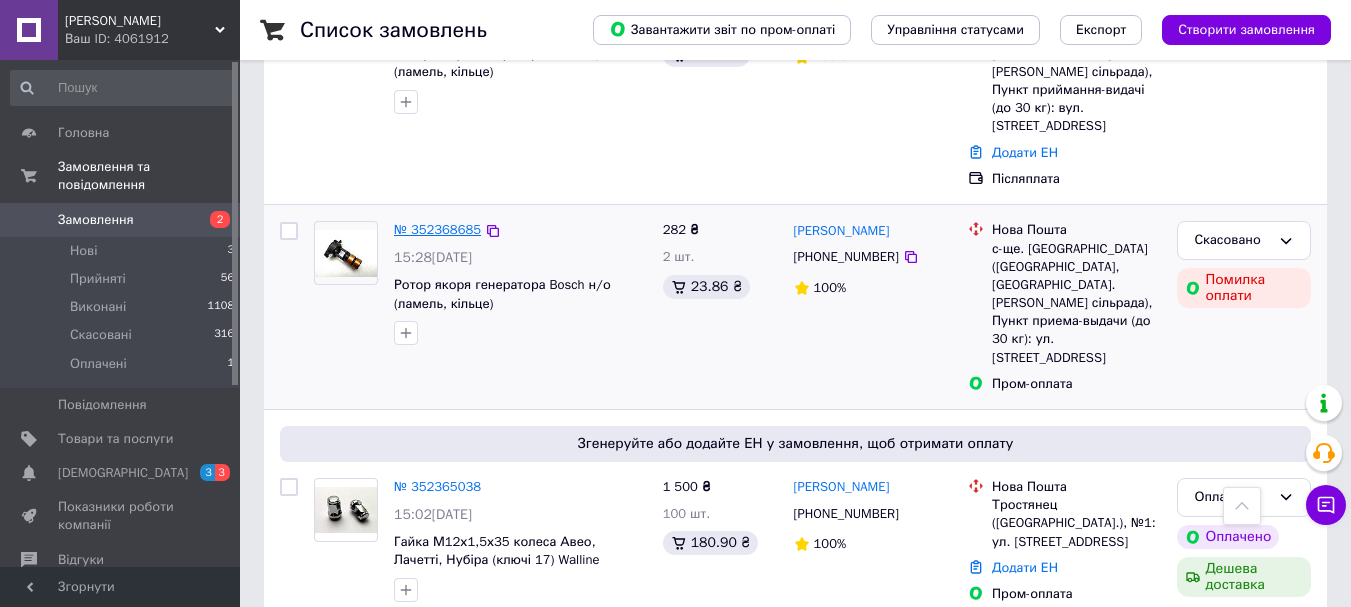 click on "№ 352368685" at bounding box center [437, 229] 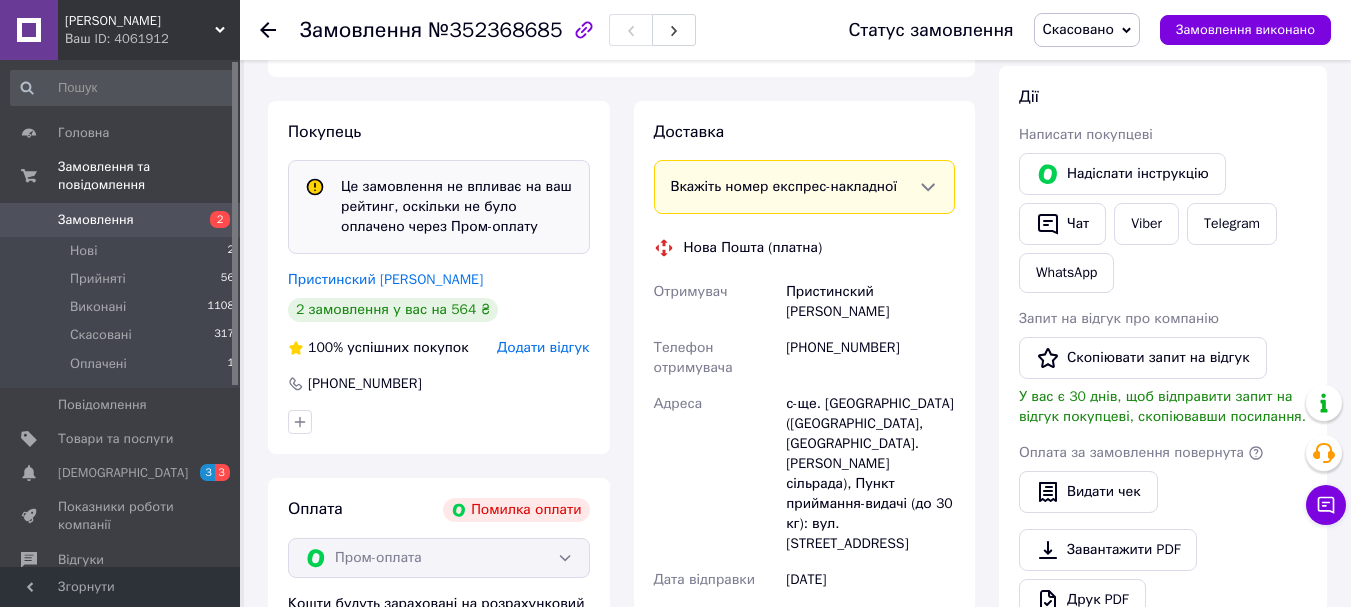 scroll, scrollTop: 185, scrollLeft: 0, axis: vertical 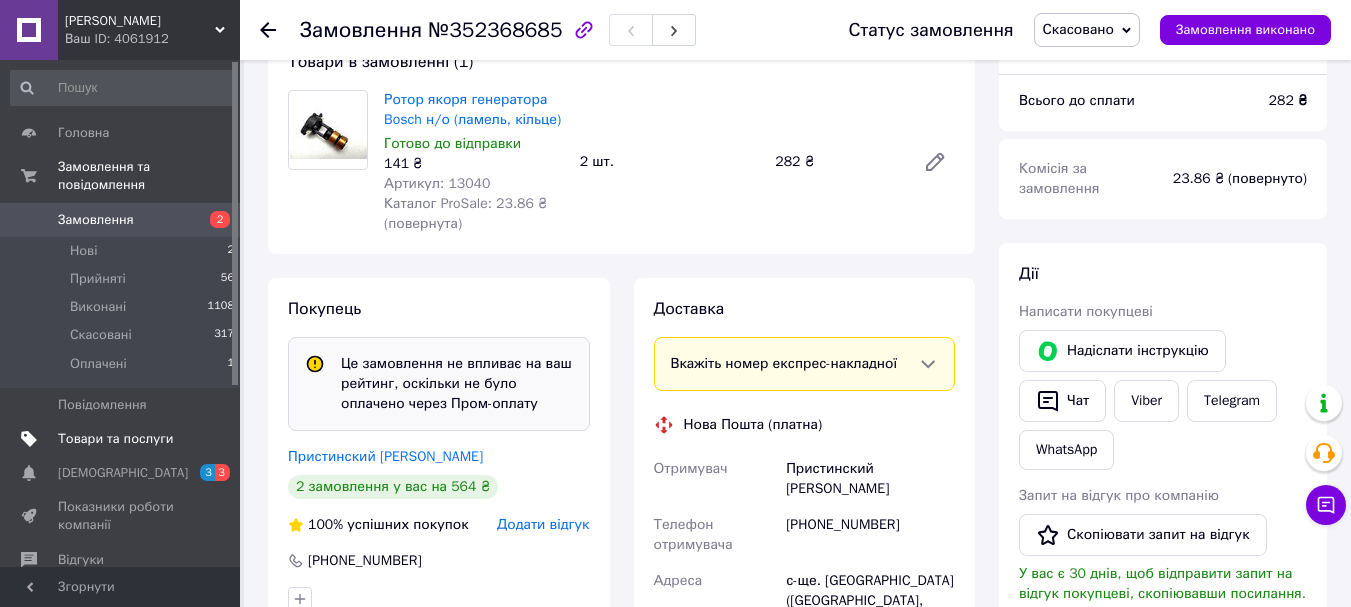 click on "Товари та послуги" at bounding box center [115, 439] 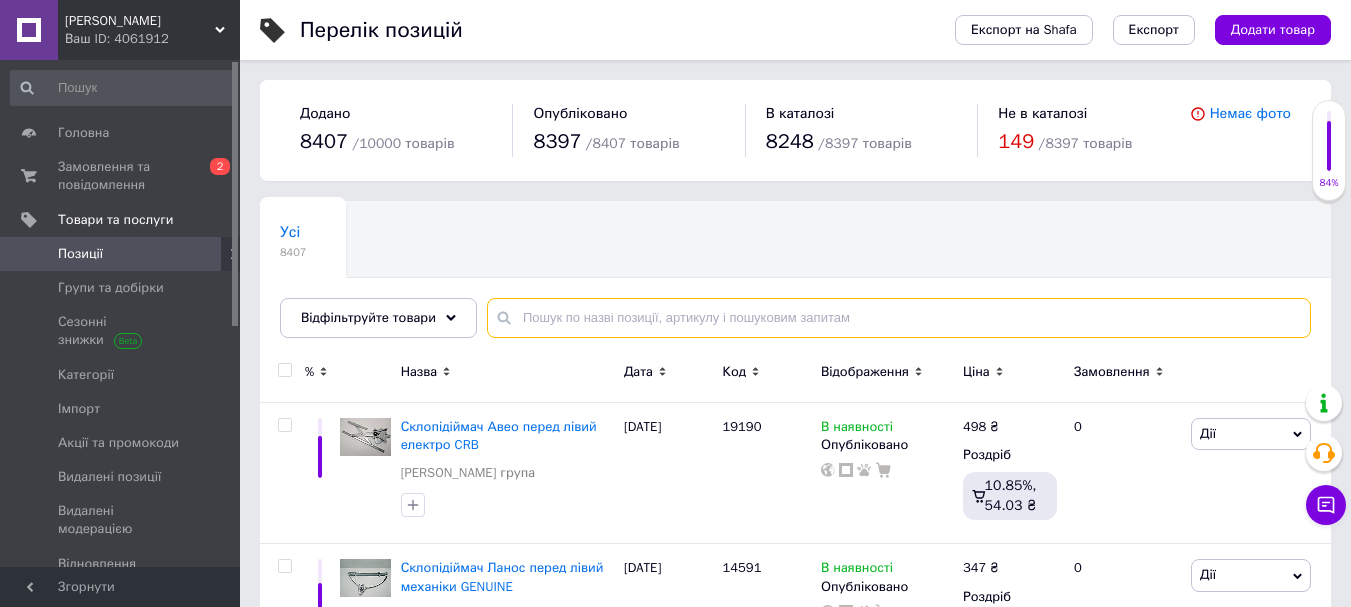 click at bounding box center [899, 318] 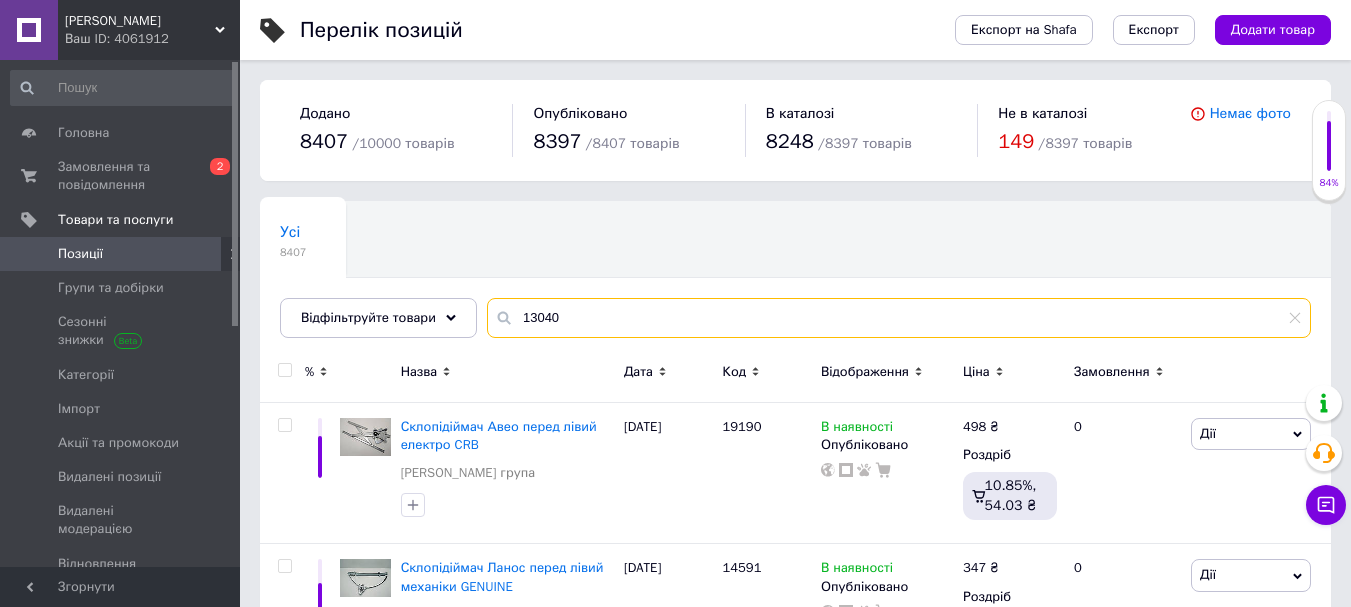 type on "13040" 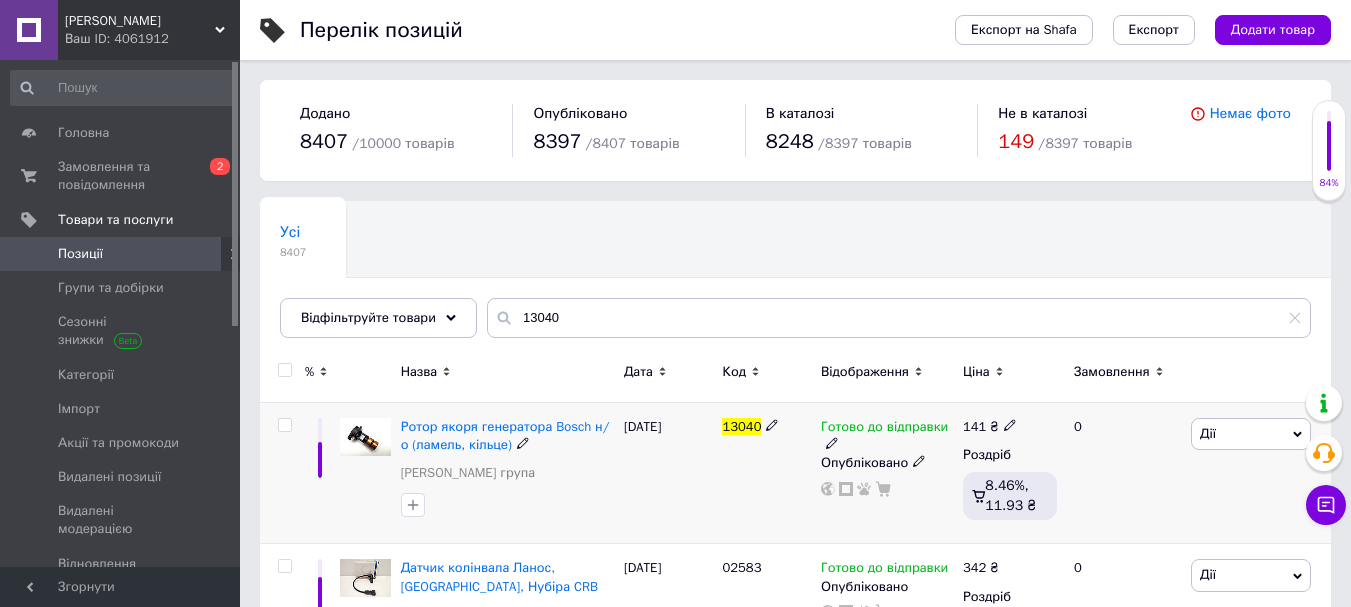 click 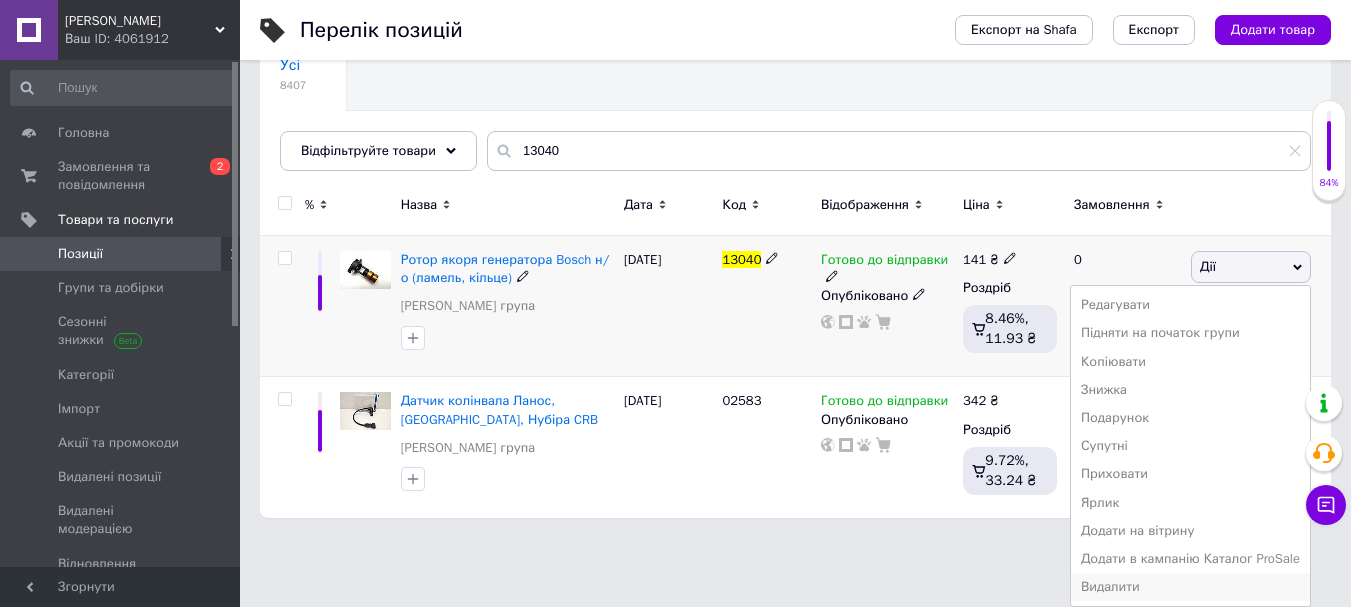 click on "Видалити" at bounding box center (1190, 587) 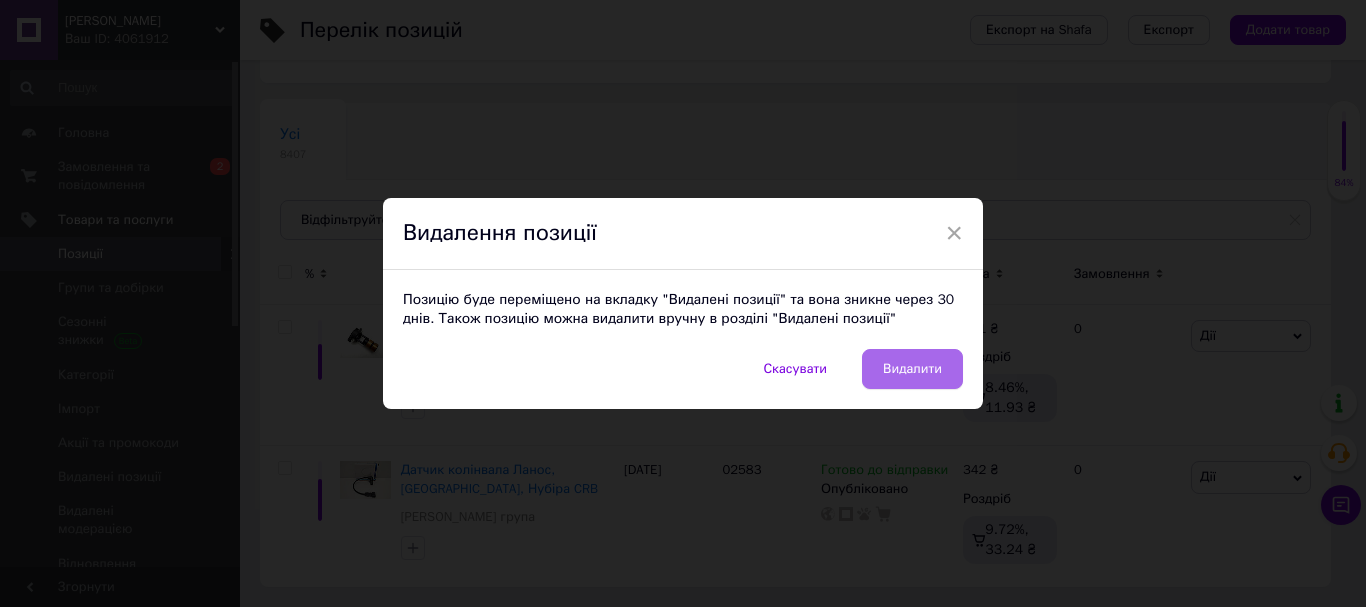 click on "Видалити" at bounding box center (912, 369) 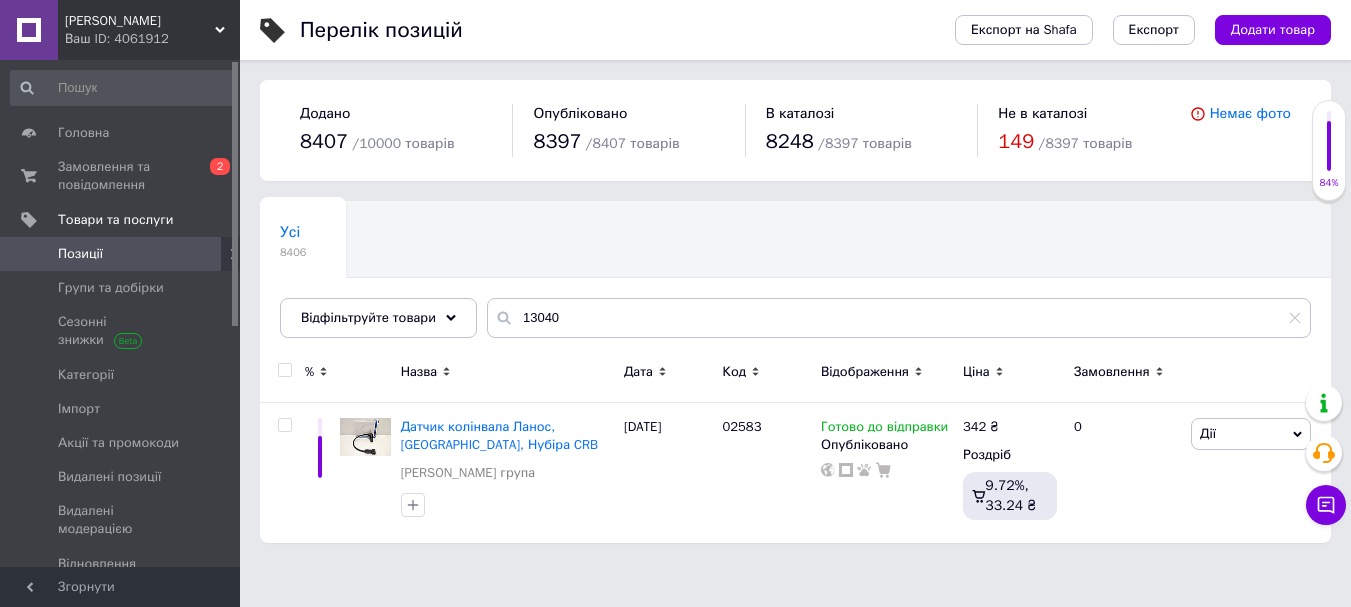 scroll, scrollTop: 0, scrollLeft: 0, axis: both 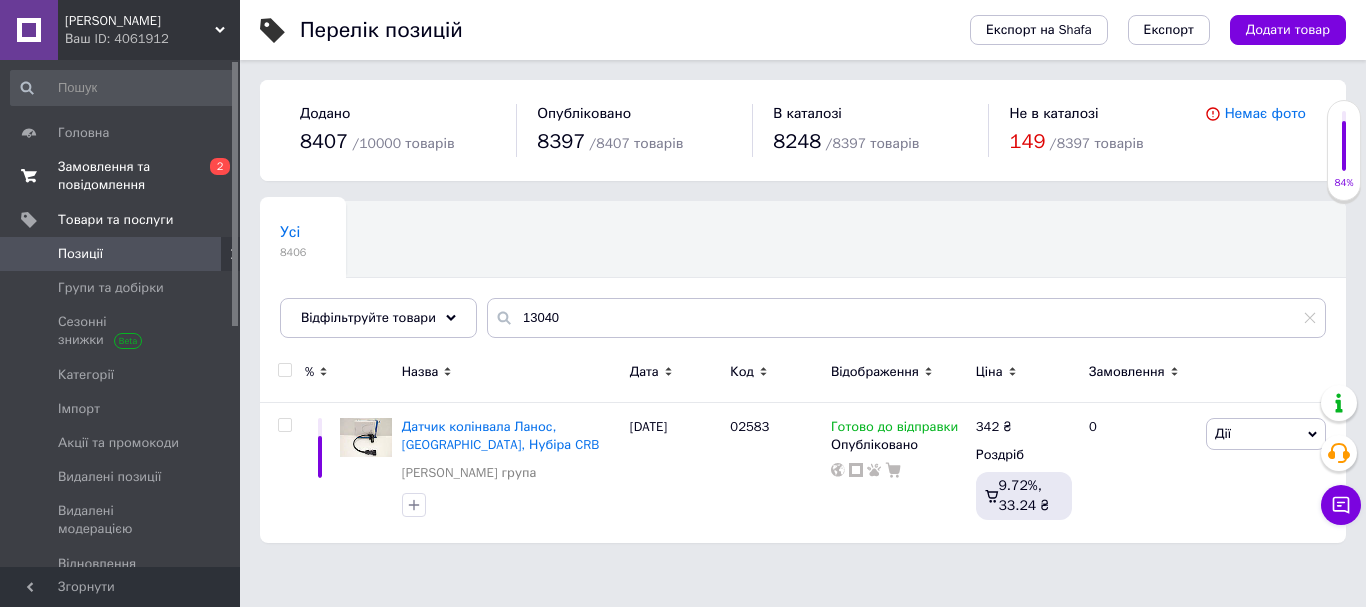 click on "Замовлення та повідомлення" at bounding box center (121, 176) 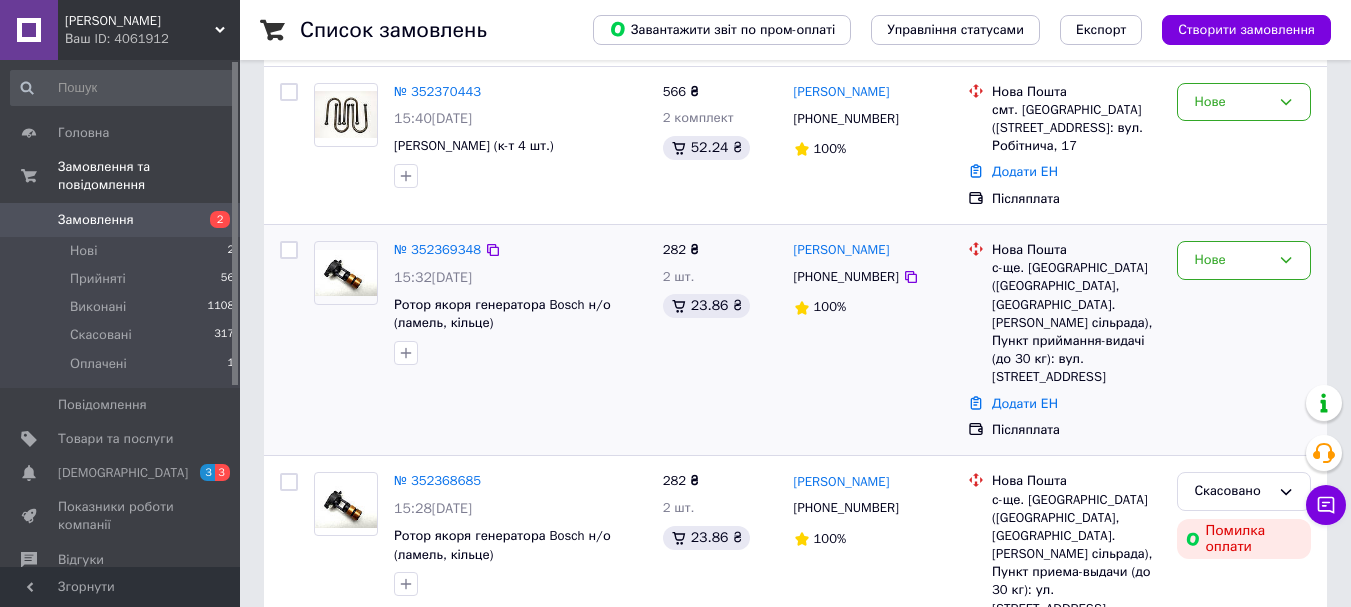 scroll, scrollTop: 200, scrollLeft: 0, axis: vertical 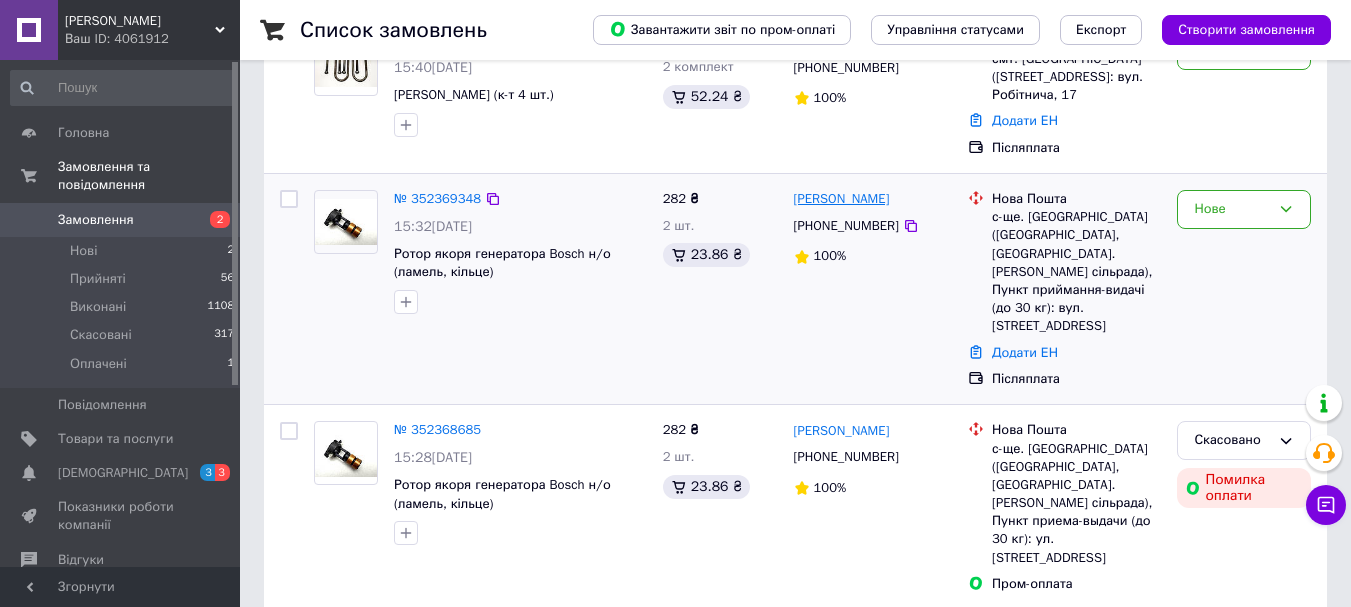 click on "[PERSON_NAME]" at bounding box center [842, 199] 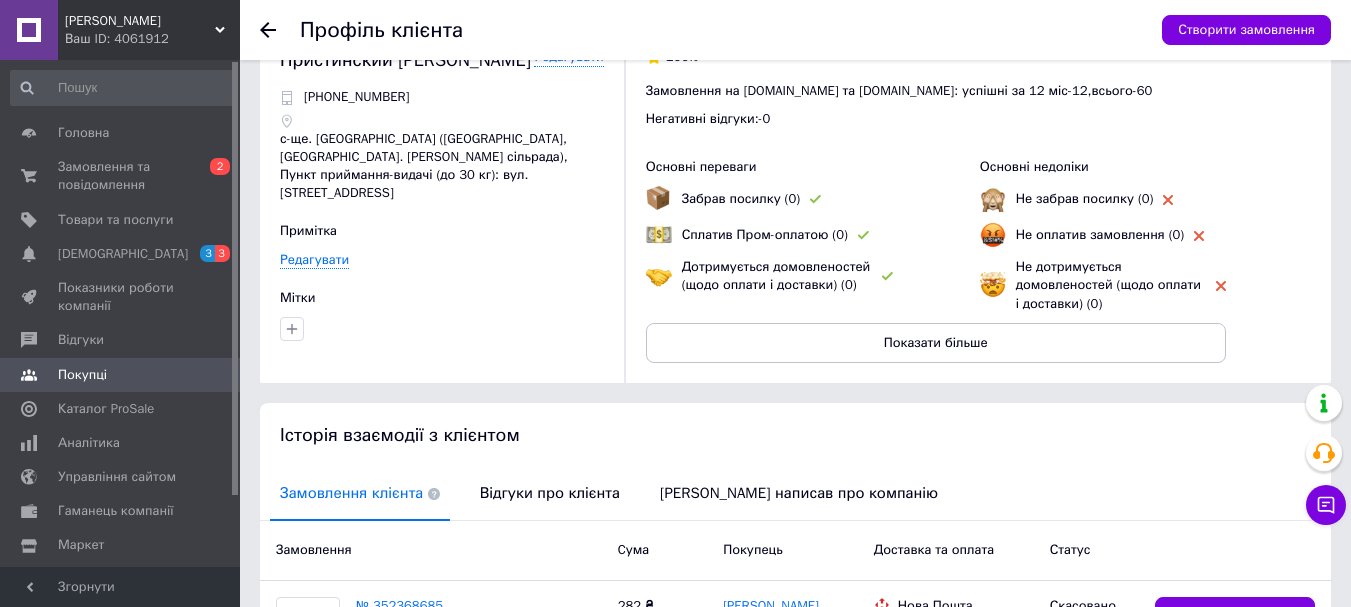 scroll, scrollTop: 41, scrollLeft: 0, axis: vertical 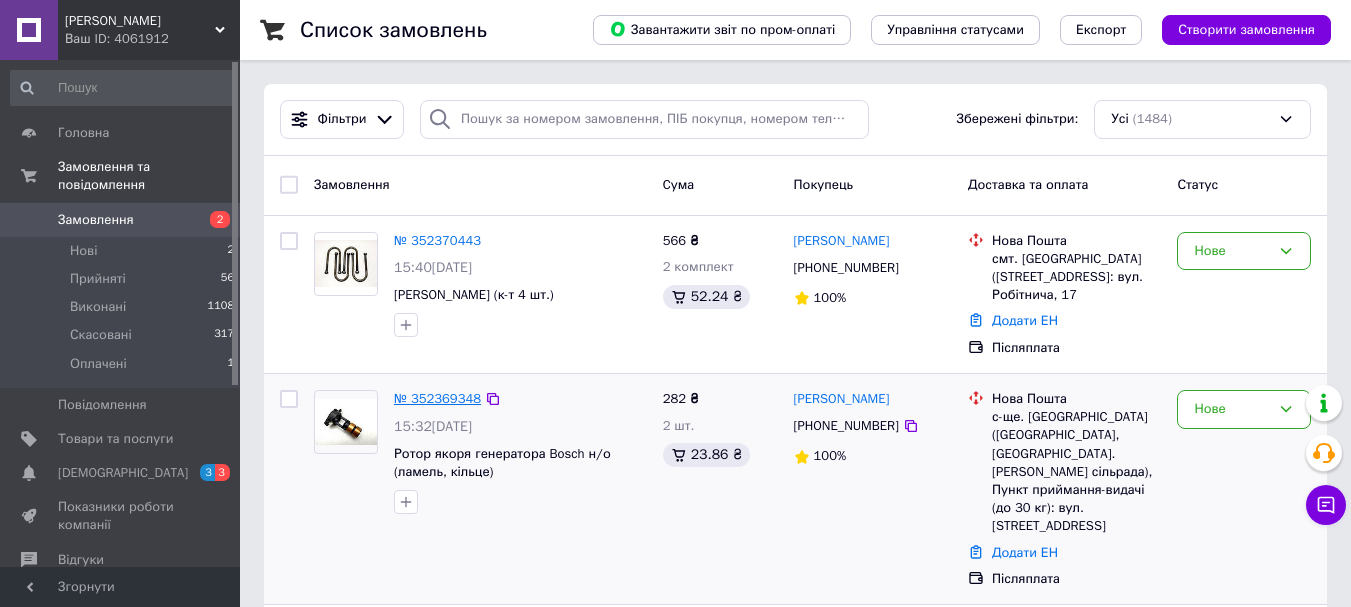 click on "№ 352369348" at bounding box center [437, 398] 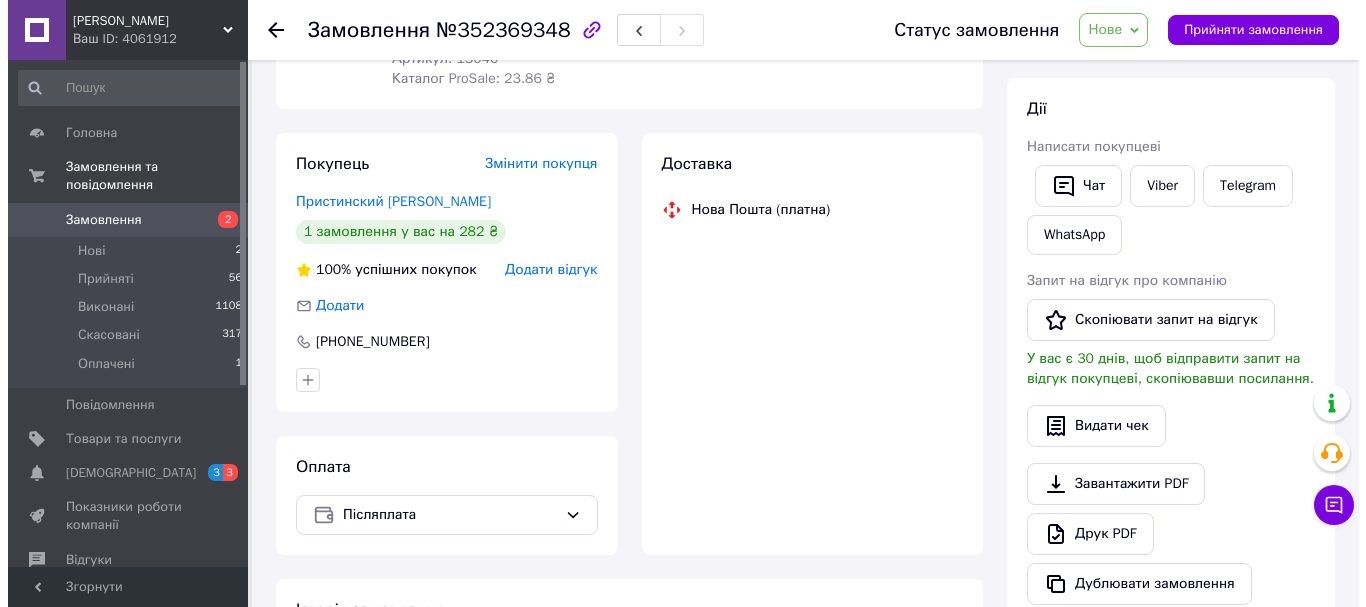 scroll, scrollTop: 300, scrollLeft: 0, axis: vertical 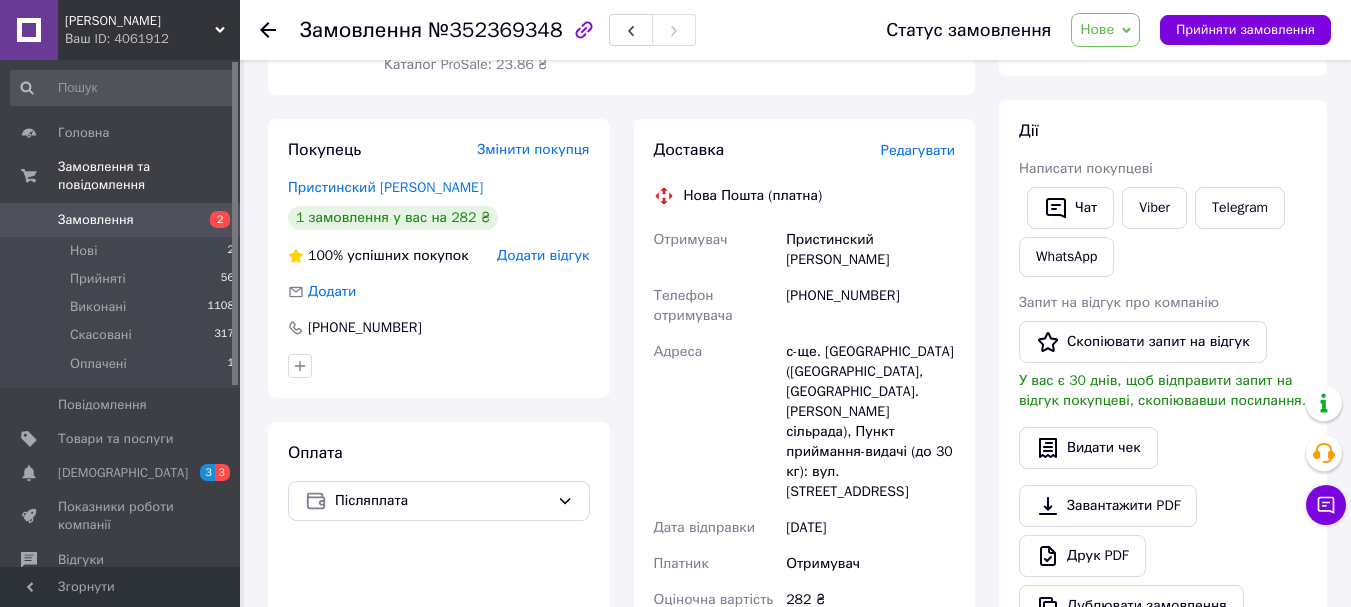click on "Редагувати" at bounding box center [918, 150] 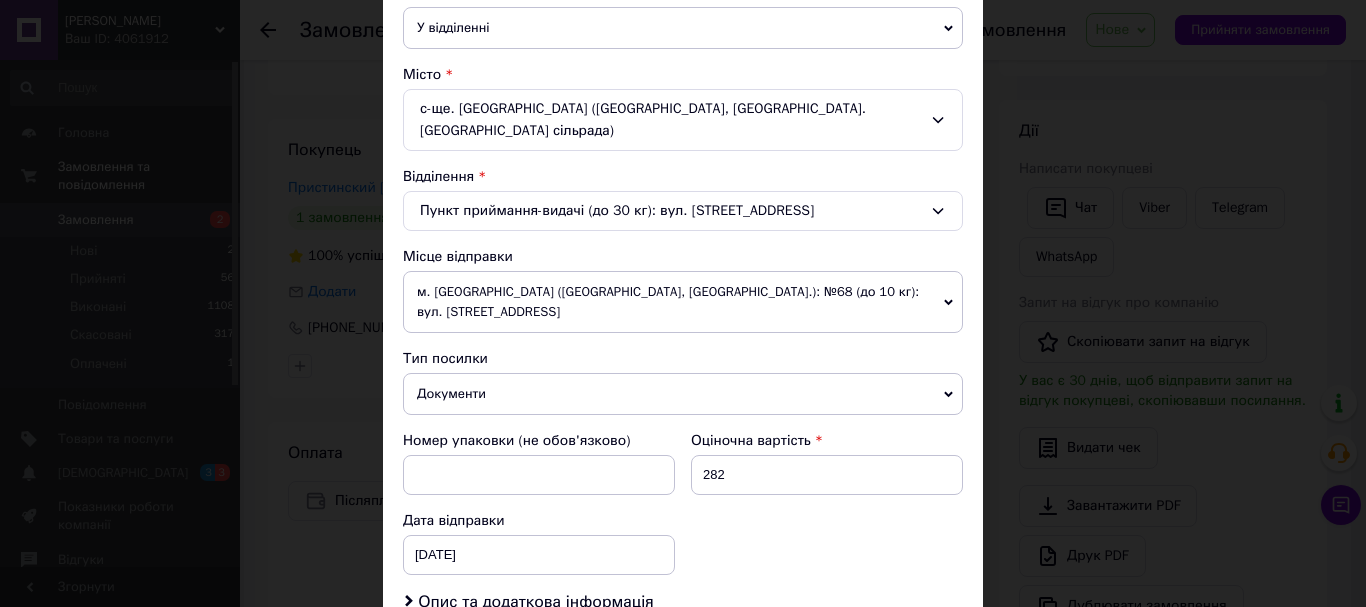 scroll, scrollTop: 500, scrollLeft: 0, axis: vertical 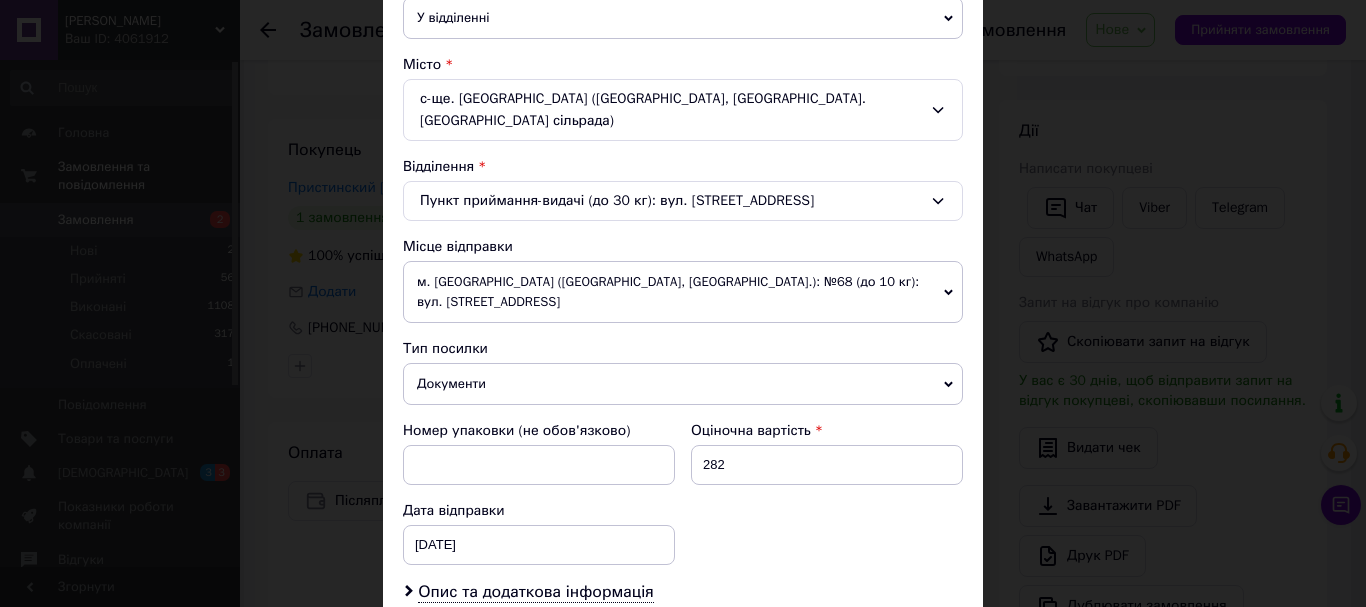 click on "Документи" at bounding box center (683, 384) 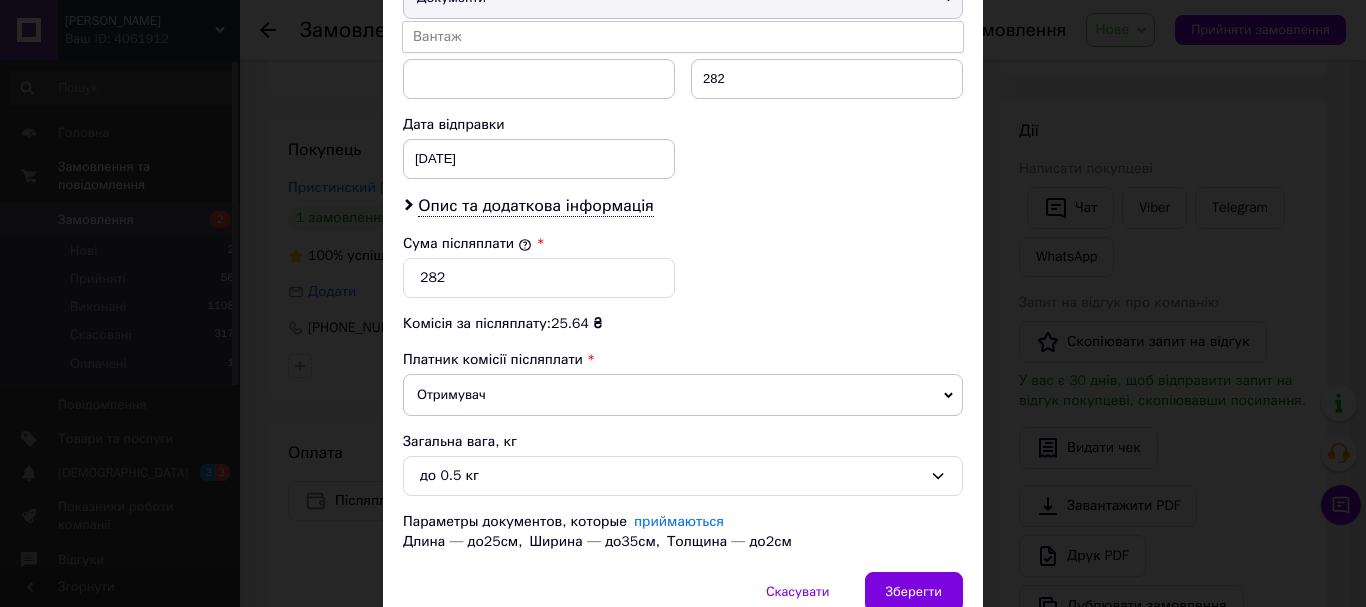 scroll, scrollTop: 900, scrollLeft: 0, axis: vertical 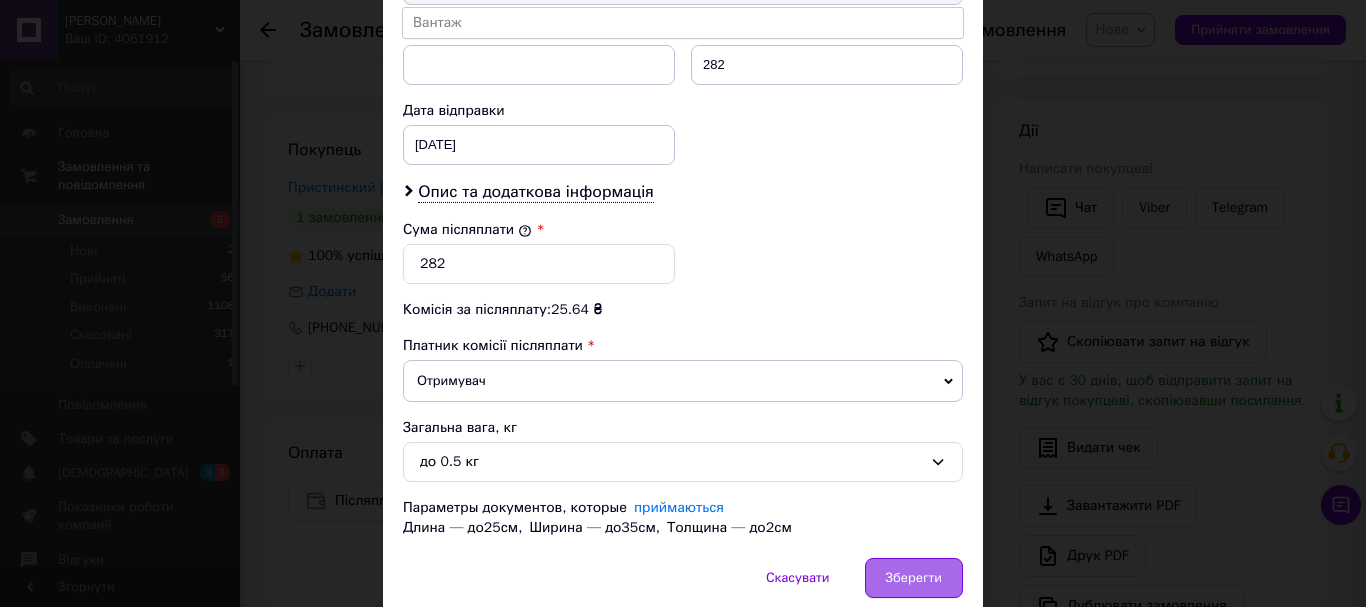 click on "Зберегти" at bounding box center [914, 578] 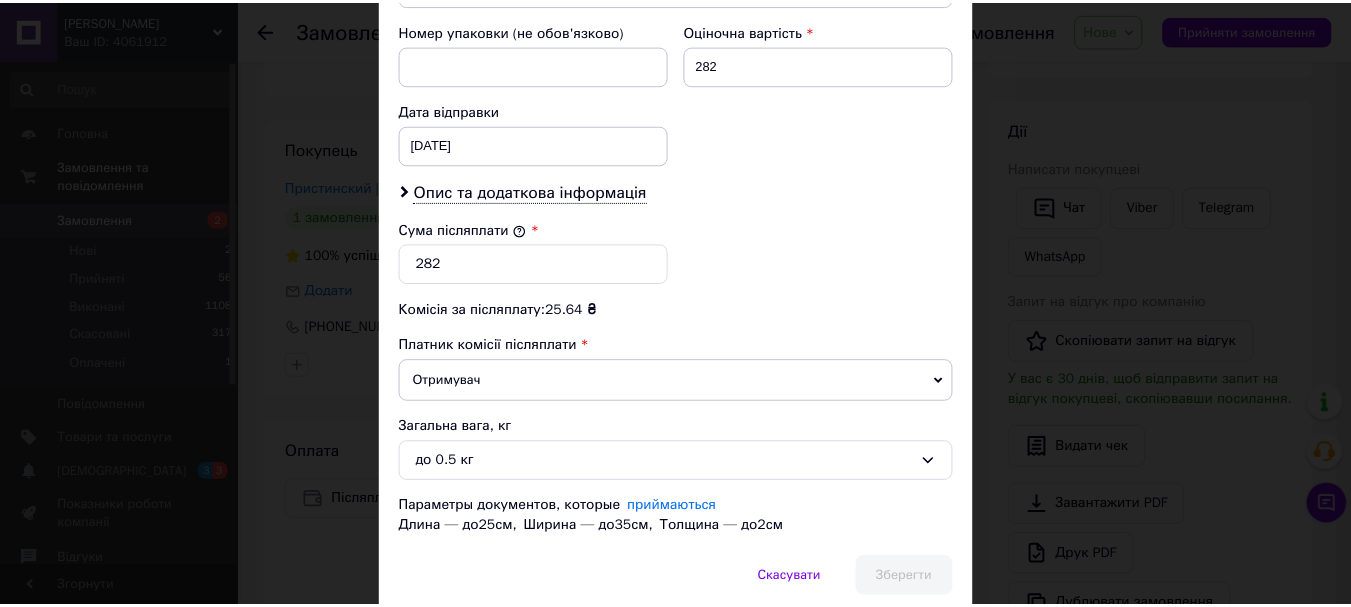 scroll, scrollTop: 0, scrollLeft: 0, axis: both 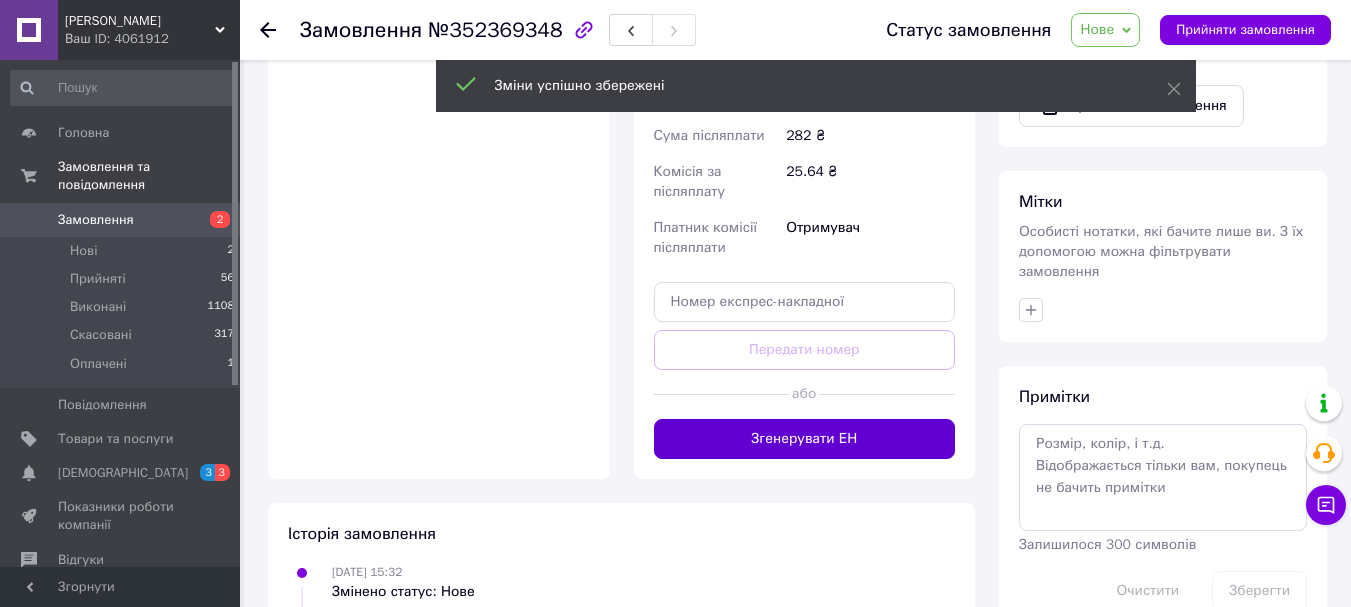 click on "Згенерувати ЕН" at bounding box center (805, 439) 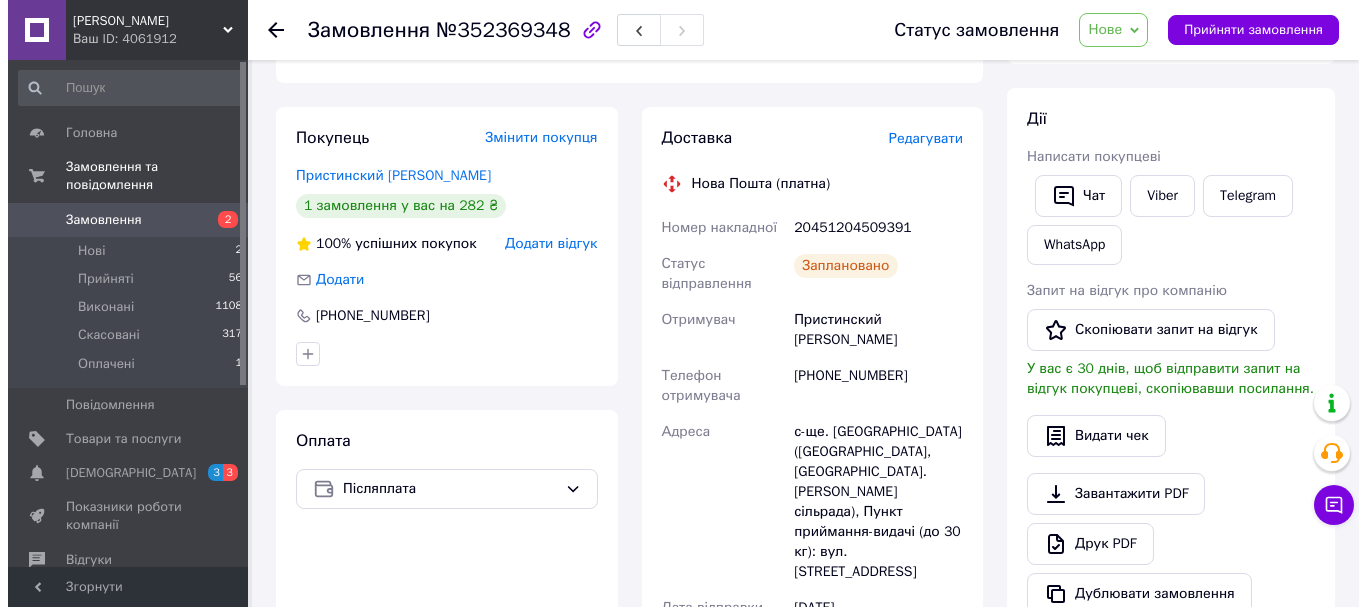 scroll, scrollTop: 200, scrollLeft: 0, axis: vertical 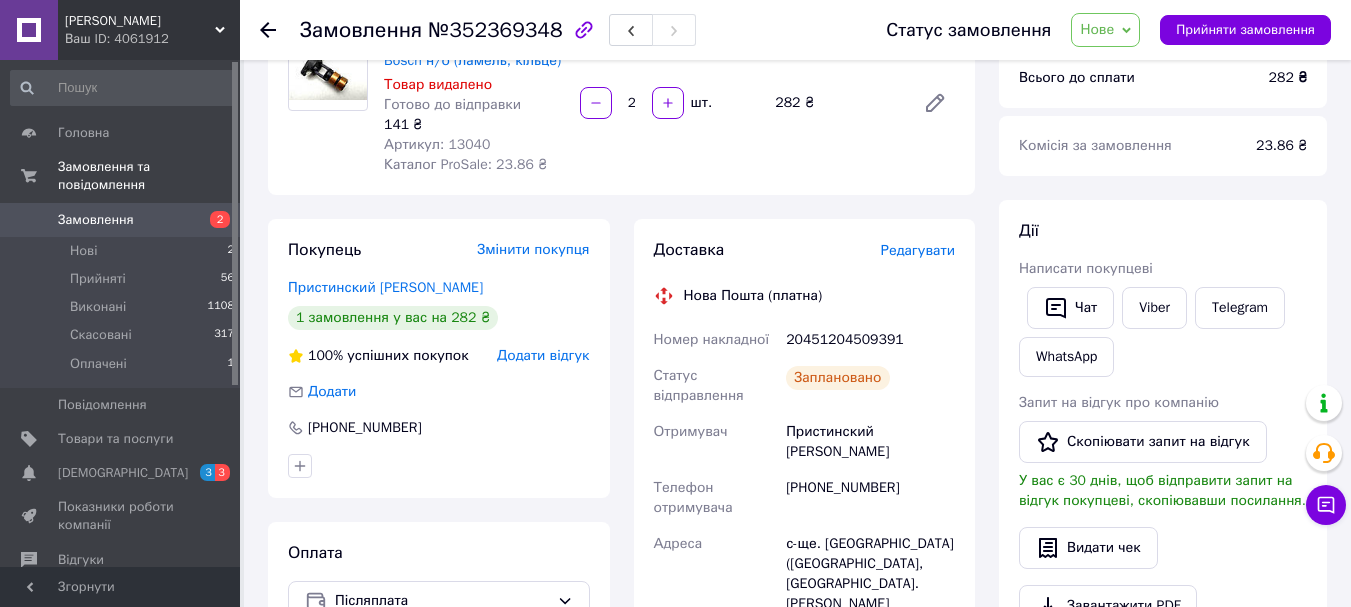 click on "Редагувати" at bounding box center [918, 250] 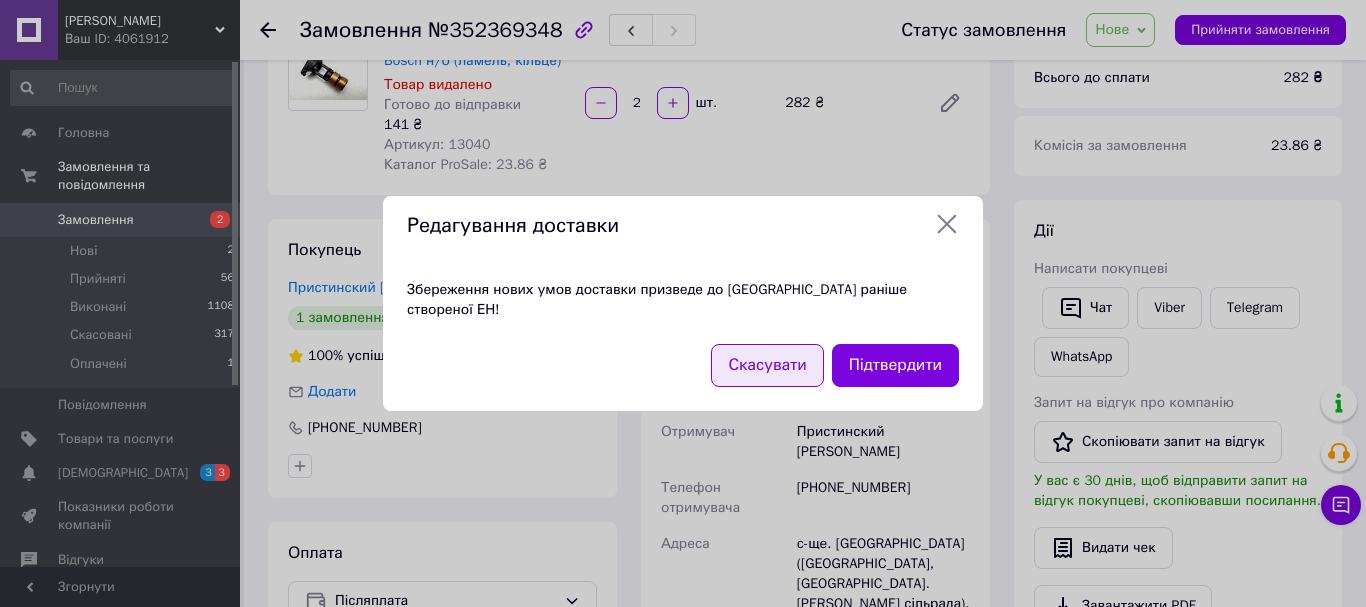 click on "Скасувати" at bounding box center (767, 365) 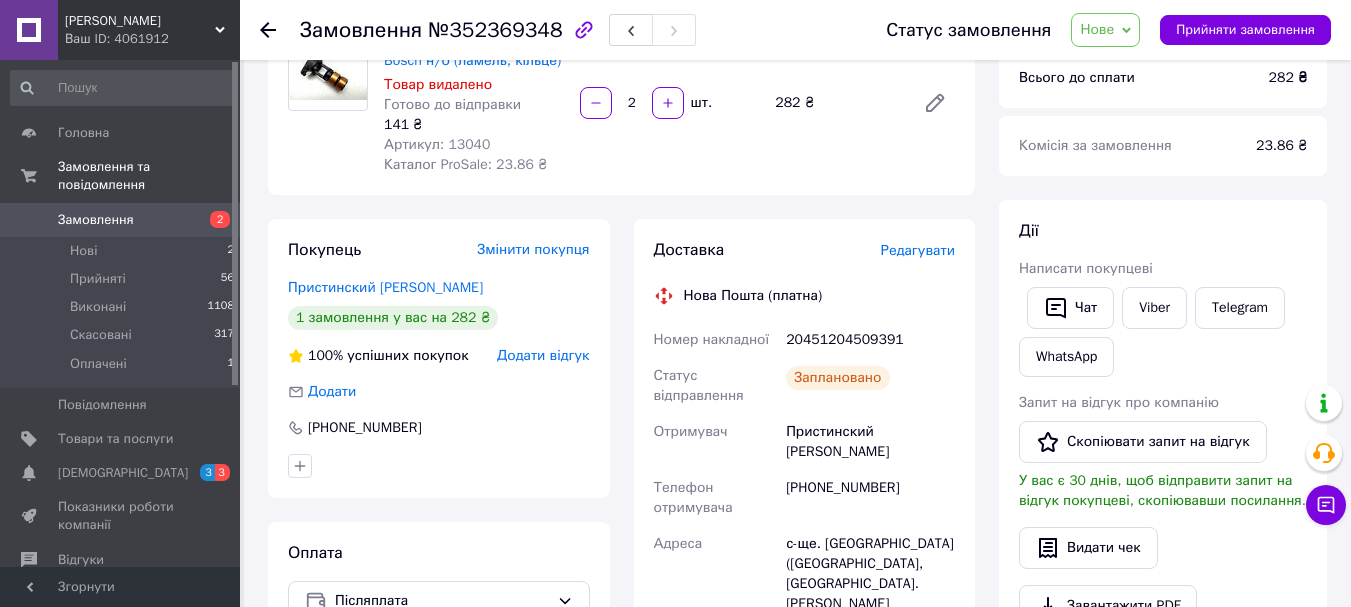 click on "Редагувати" at bounding box center (918, 250) 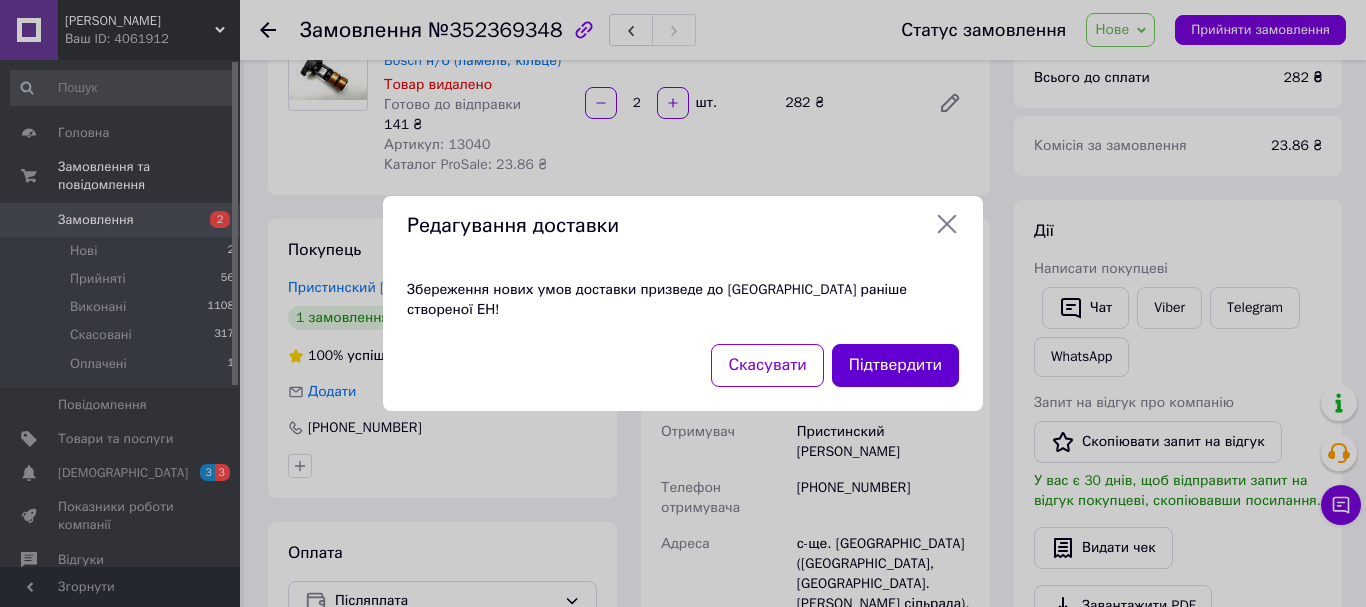 click on "Підтвердити" at bounding box center (895, 365) 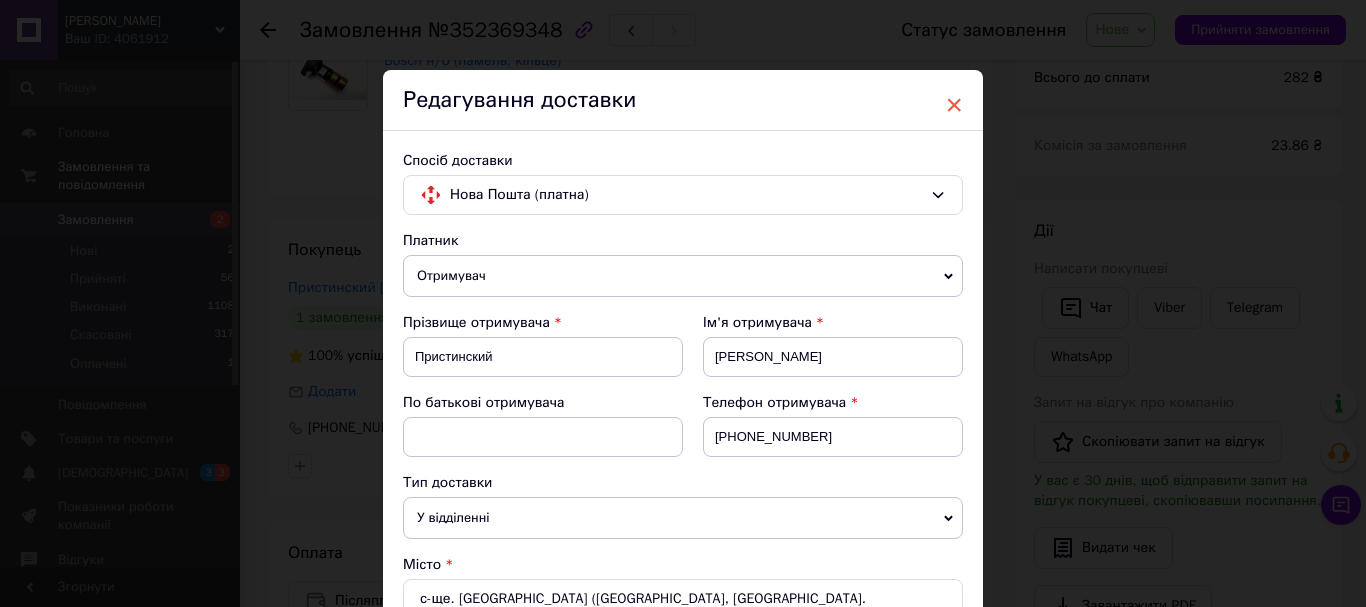 click on "×" at bounding box center [954, 105] 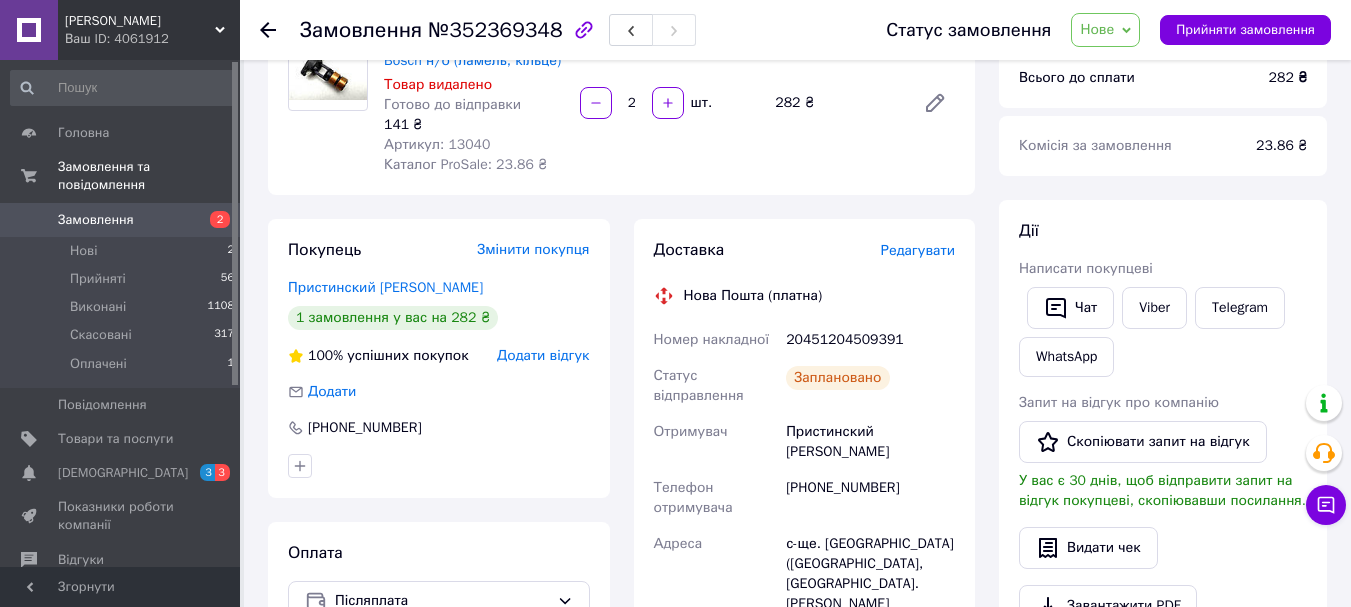 click on "Редагувати" at bounding box center [918, 250] 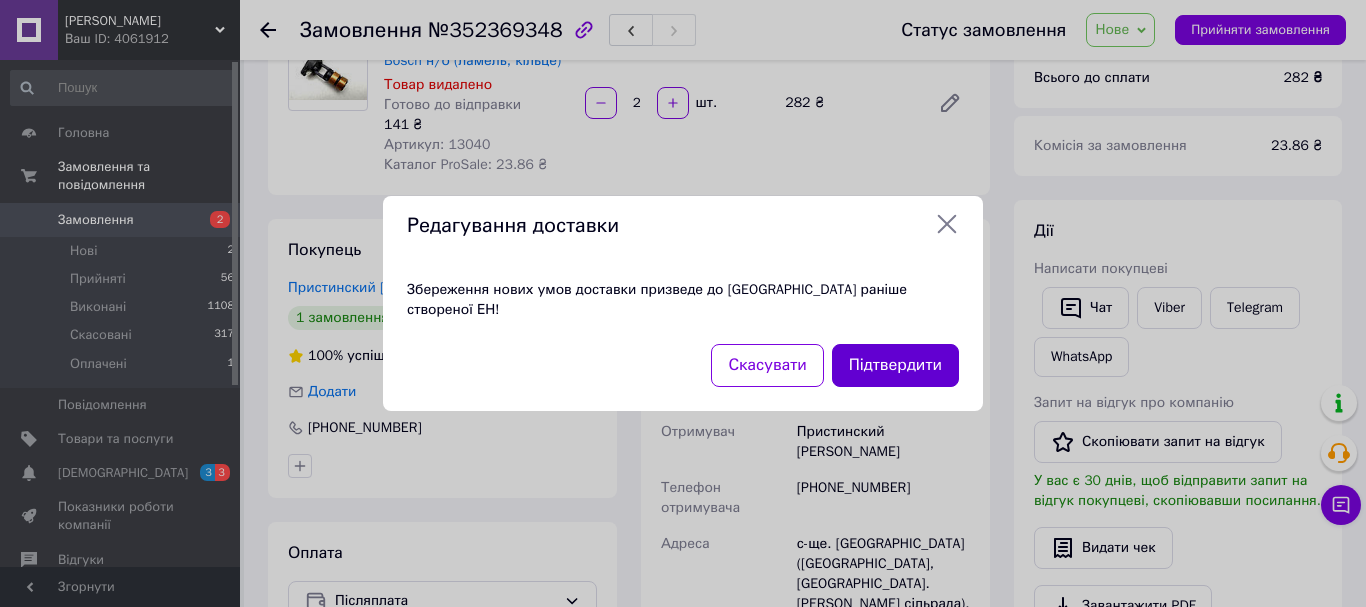 click on "Підтвердити" at bounding box center (895, 365) 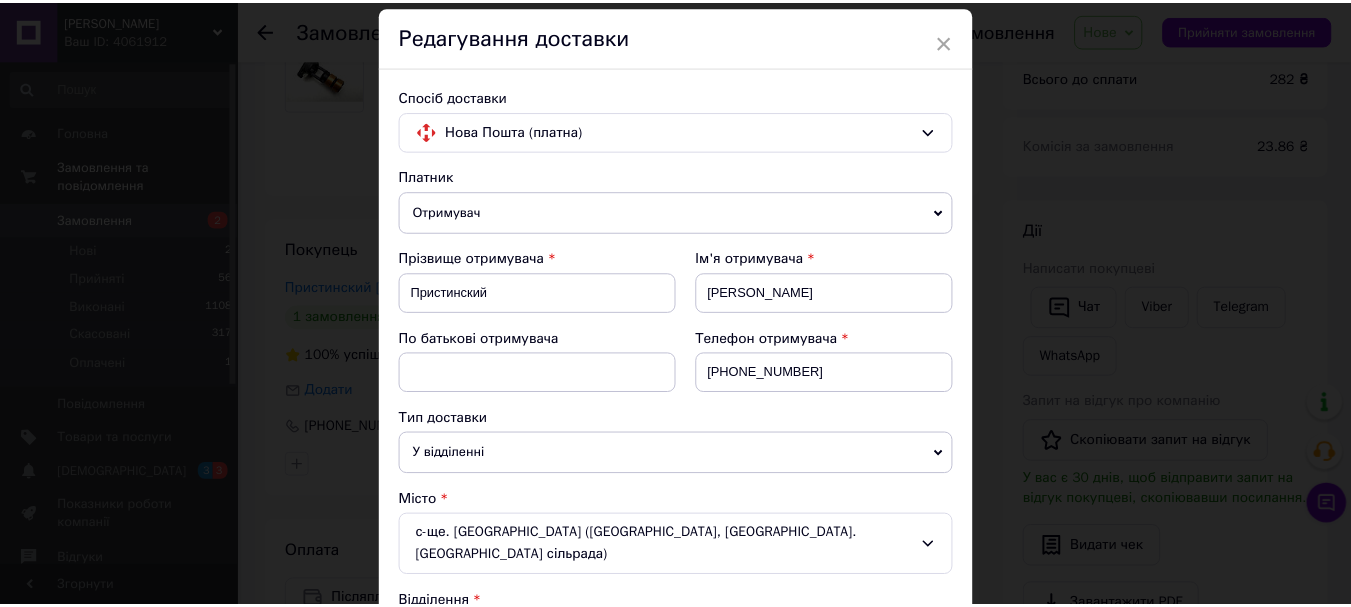 scroll, scrollTop: 0, scrollLeft: 0, axis: both 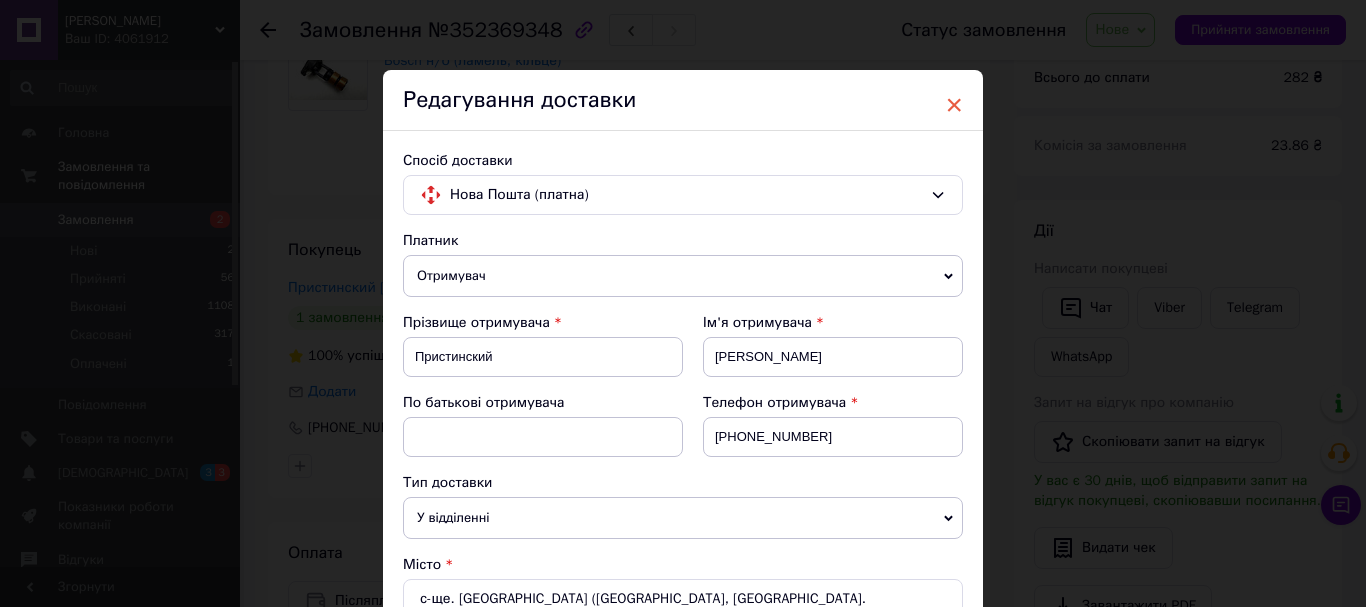 click on "×" at bounding box center [954, 105] 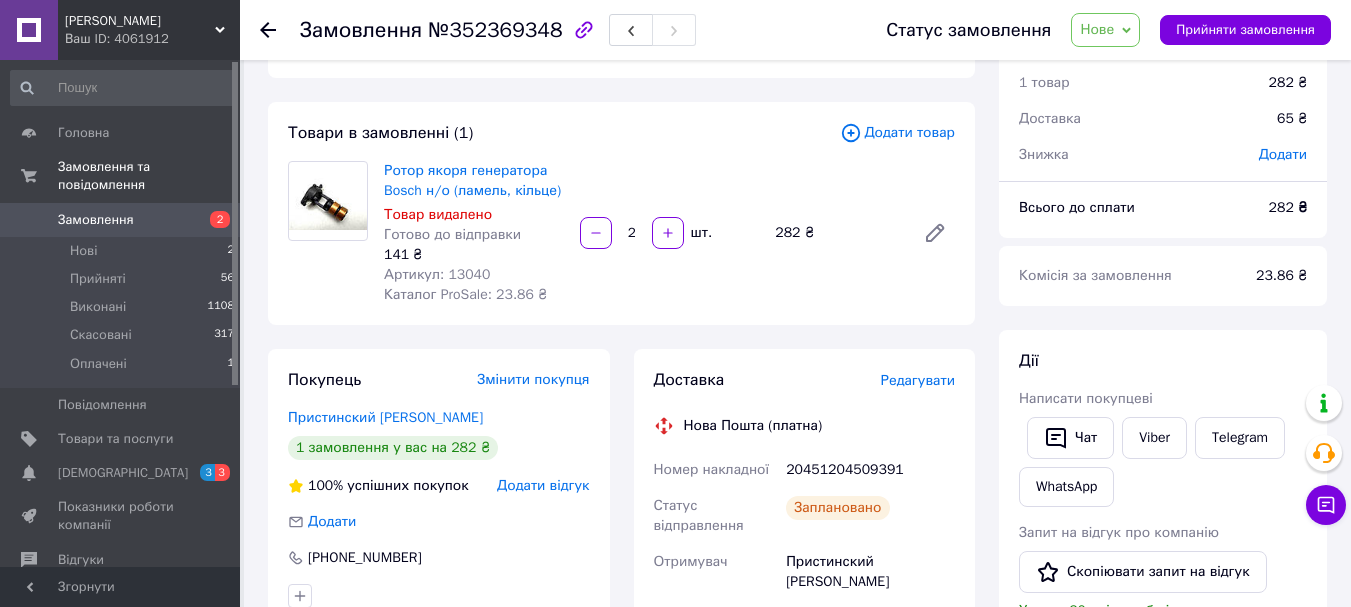 scroll, scrollTop: 0, scrollLeft: 0, axis: both 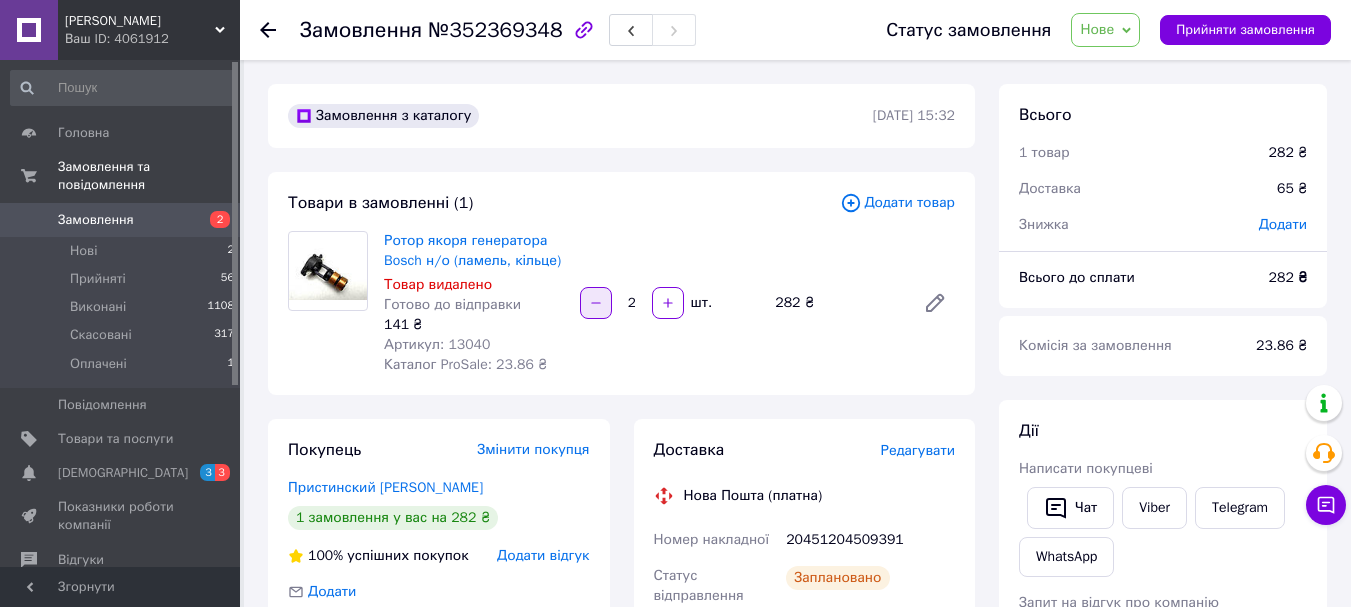 click 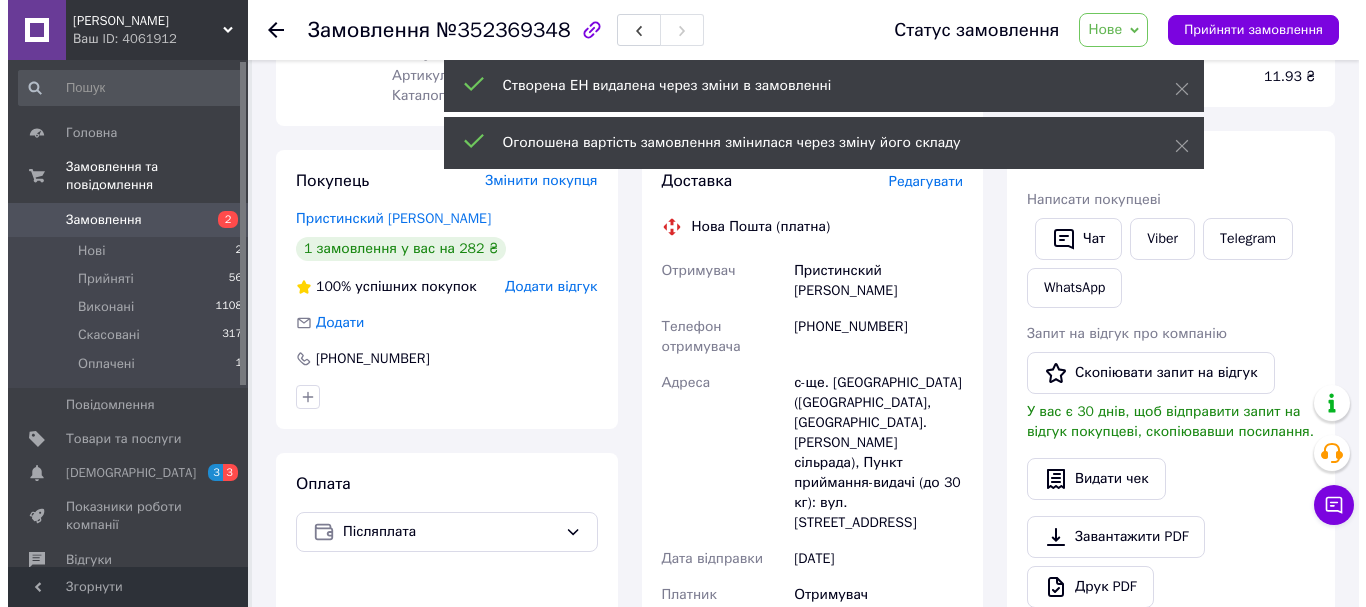 scroll, scrollTop: 300, scrollLeft: 0, axis: vertical 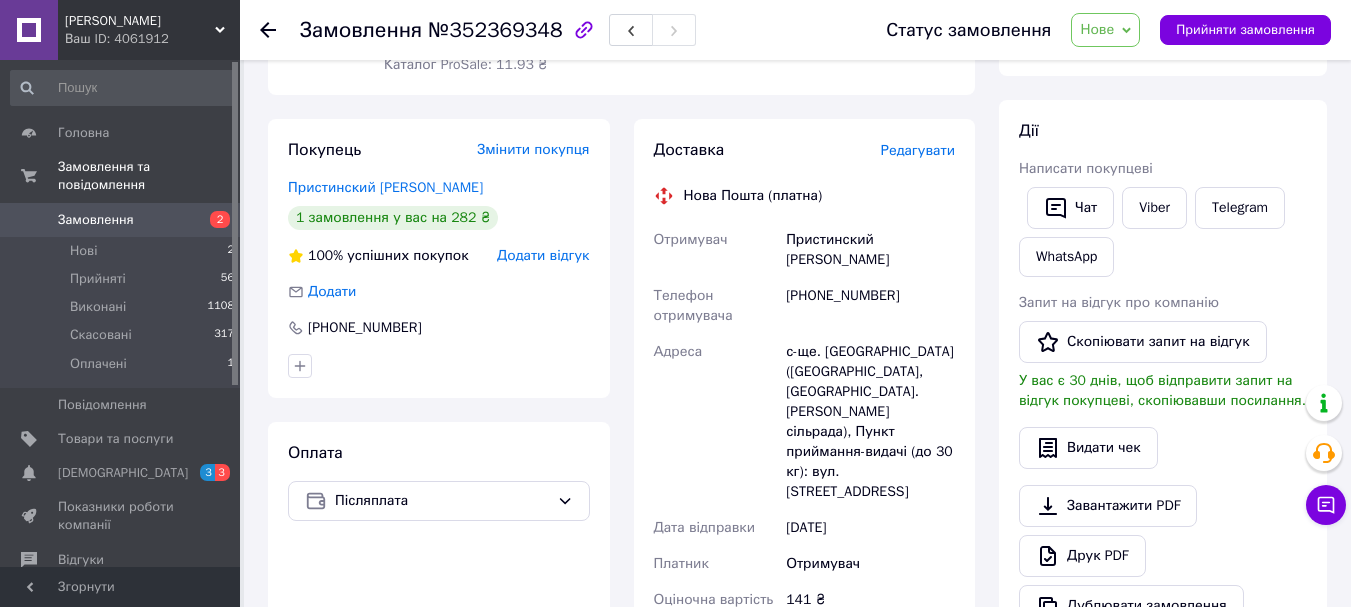 click on "Редагувати" at bounding box center [918, 150] 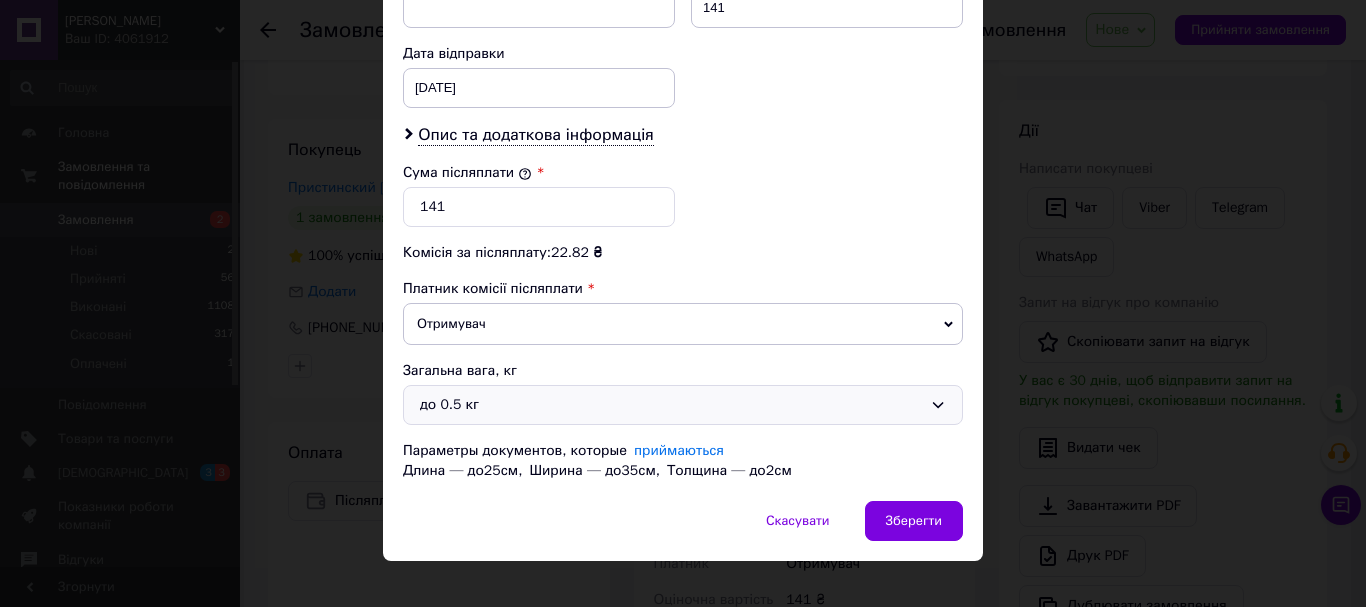 scroll, scrollTop: 959, scrollLeft: 0, axis: vertical 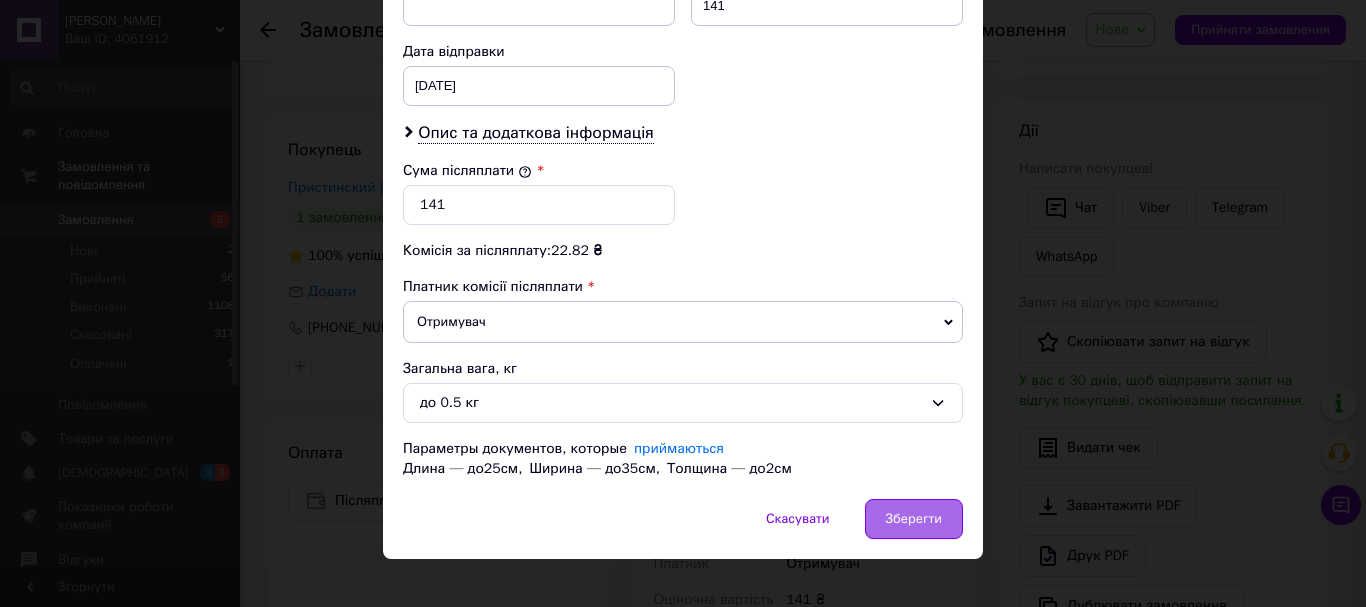 click on "Зберегти" at bounding box center (914, 519) 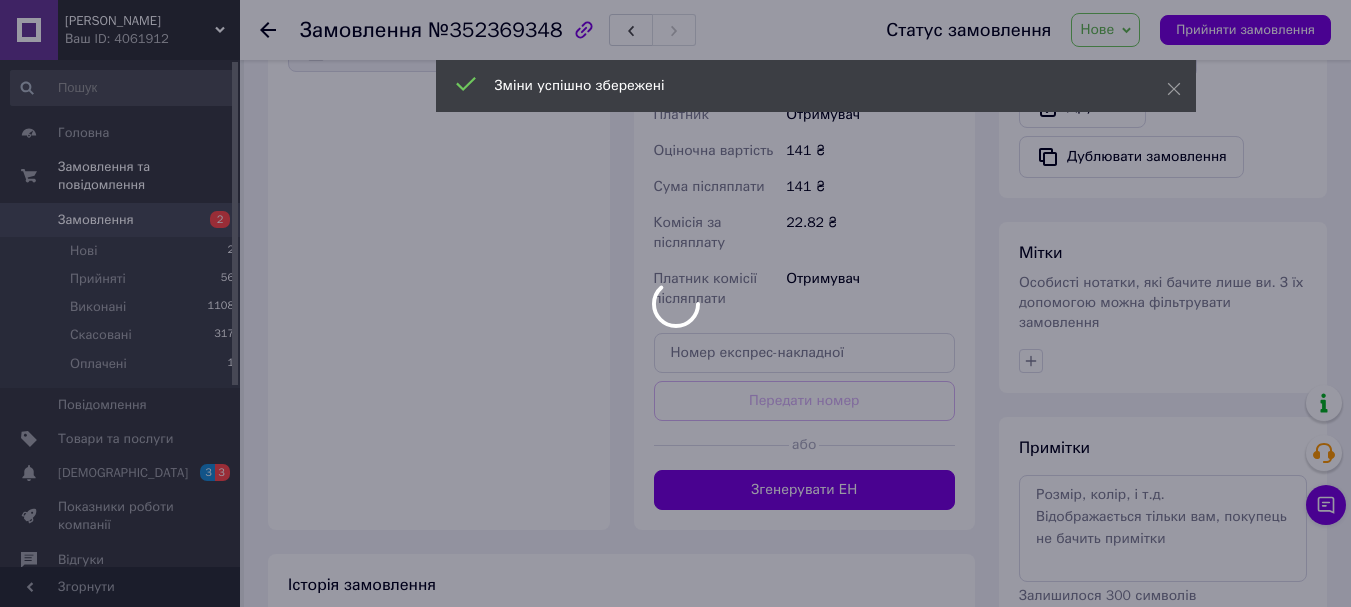 scroll, scrollTop: 900, scrollLeft: 0, axis: vertical 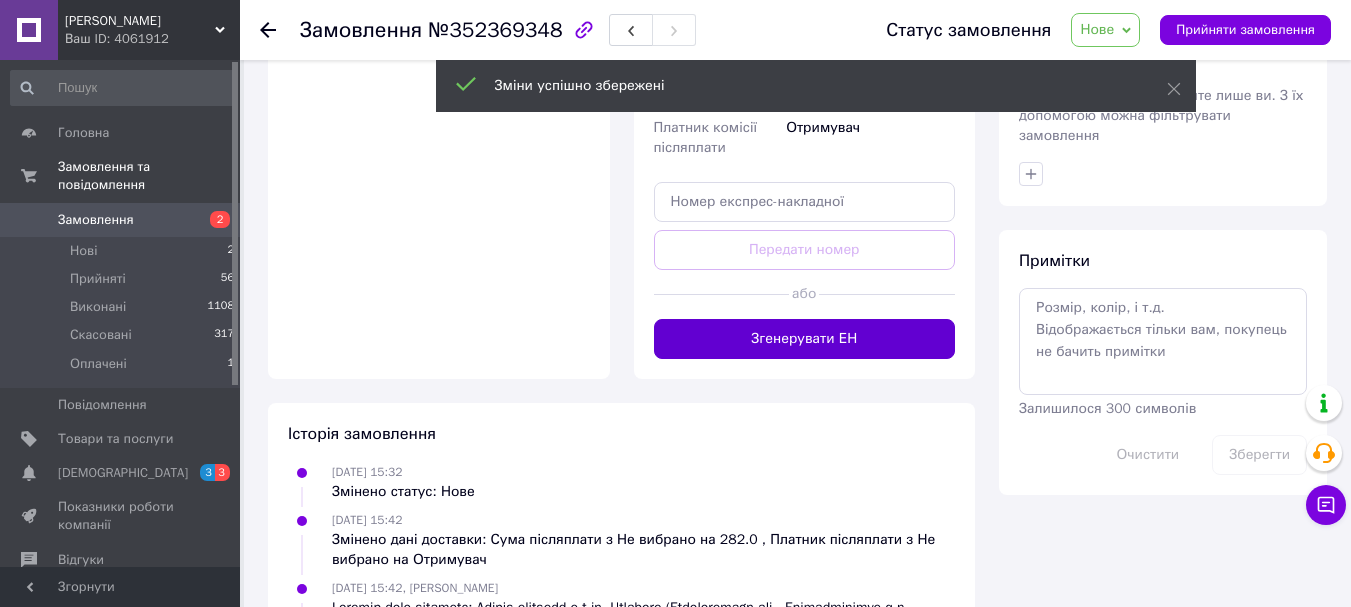 click on "Згенерувати ЕН" at bounding box center (805, 339) 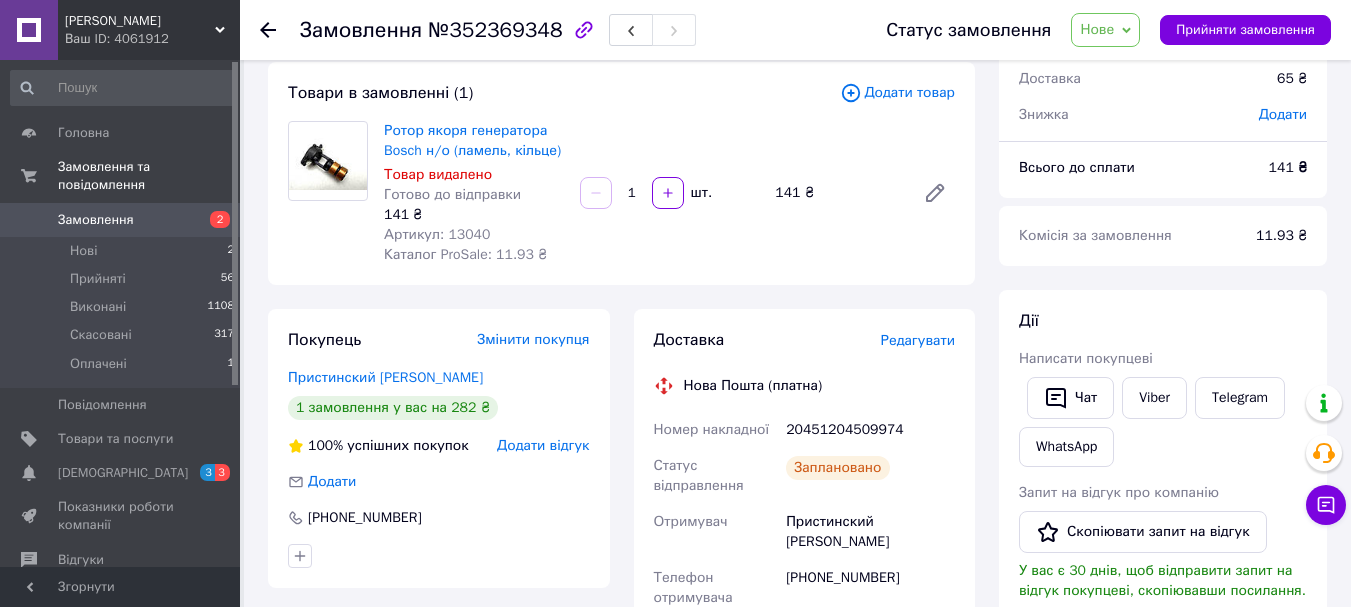 scroll, scrollTop: 0, scrollLeft: 0, axis: both 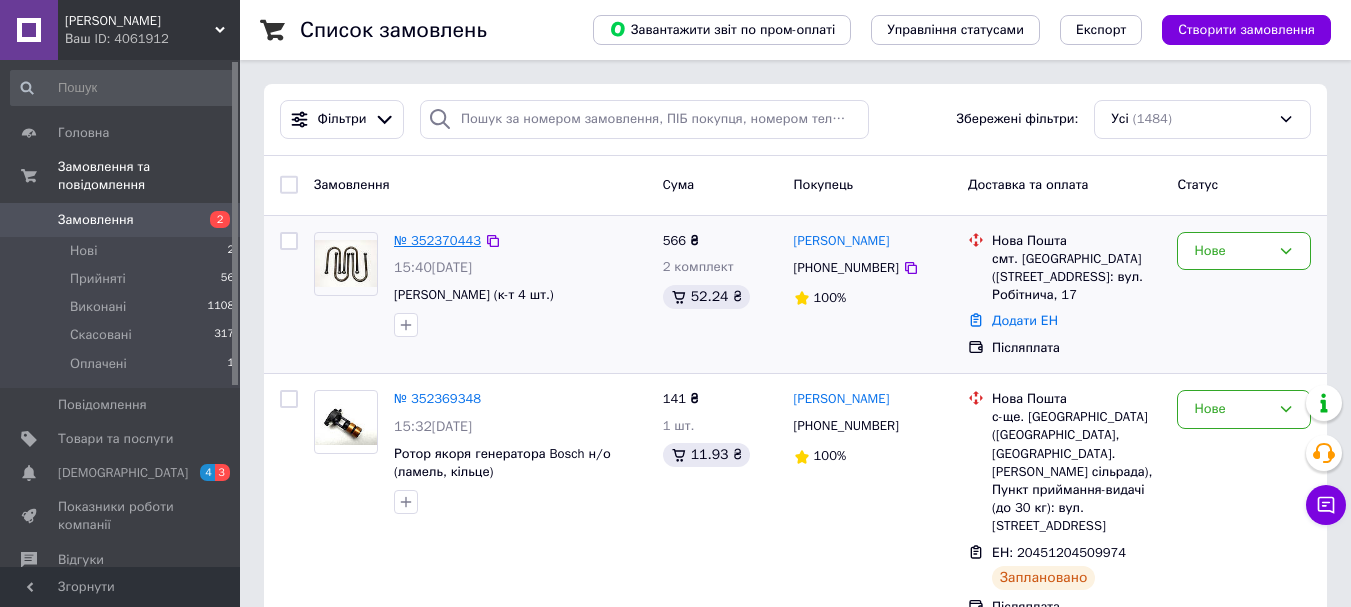 click on "№ 352370443" at bounding box center (437, 240) 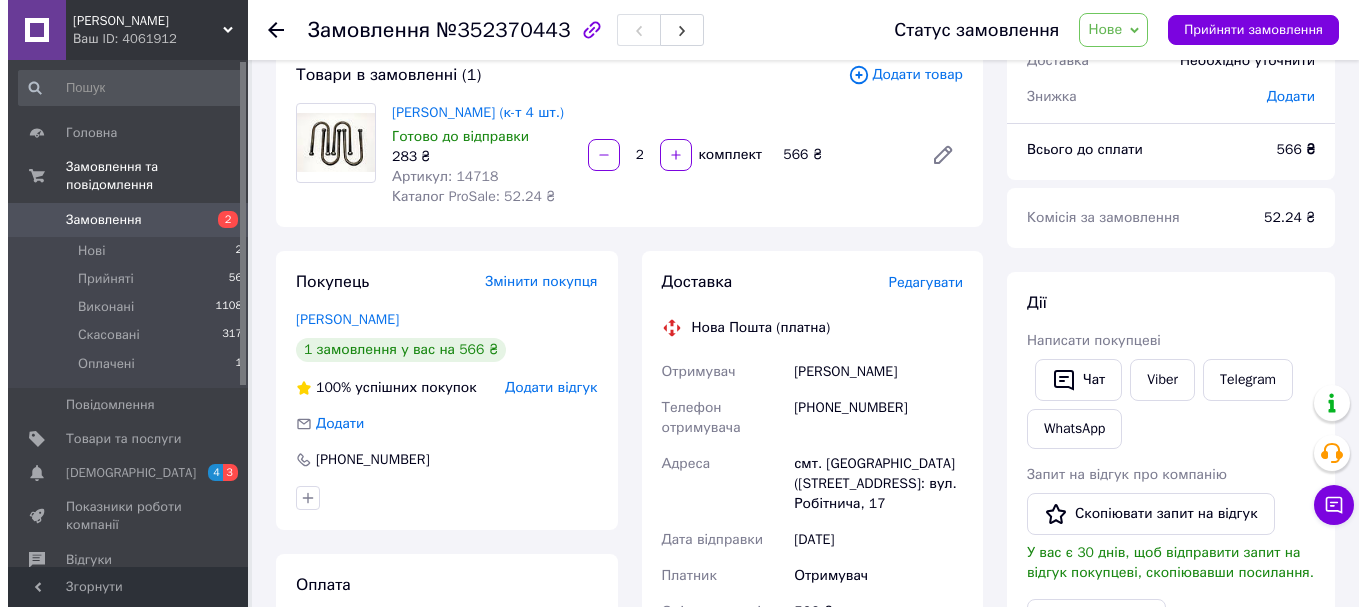 scroll, scrollTop: 200, scrollLeft: 0, axis: vertical 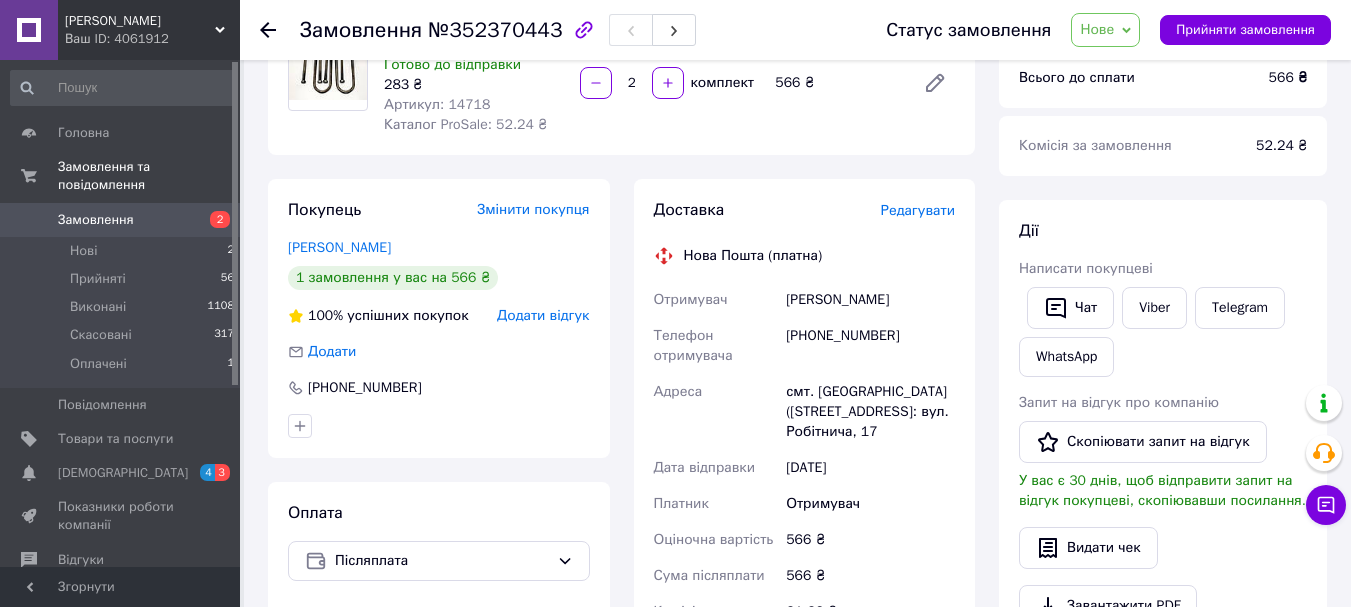 click on "Редагувати" at bounding box center (918, 210) 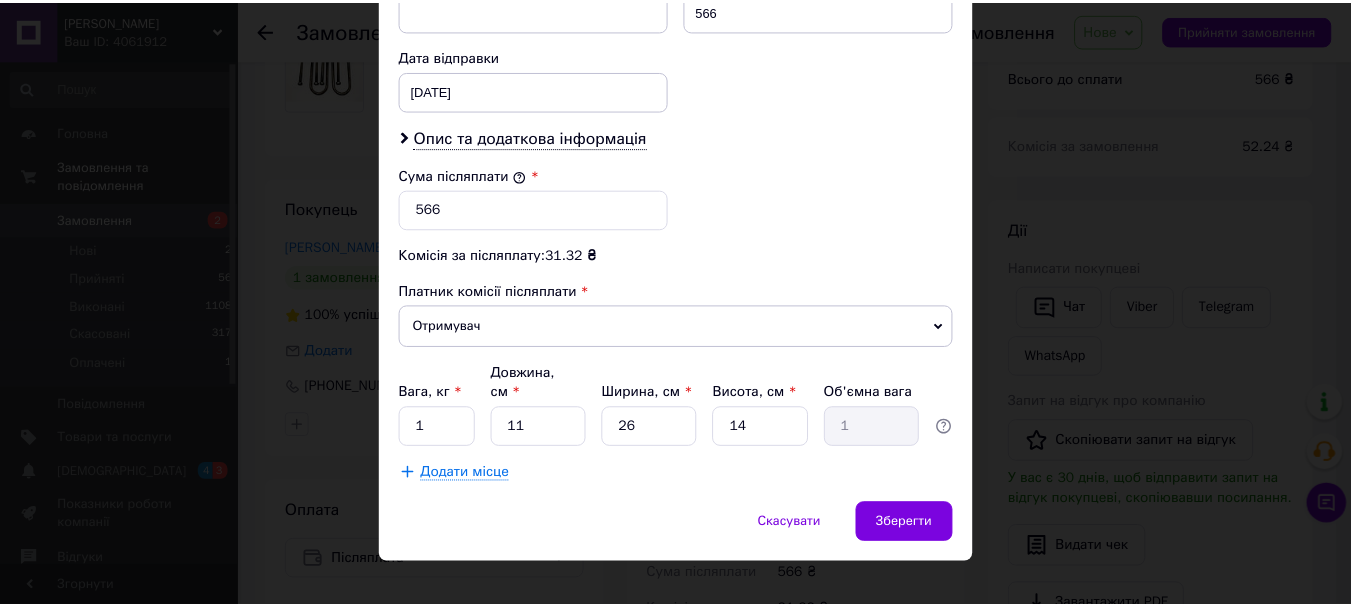 scroll, scrollTop: 939, scrollLeft: 0, axis: vertical 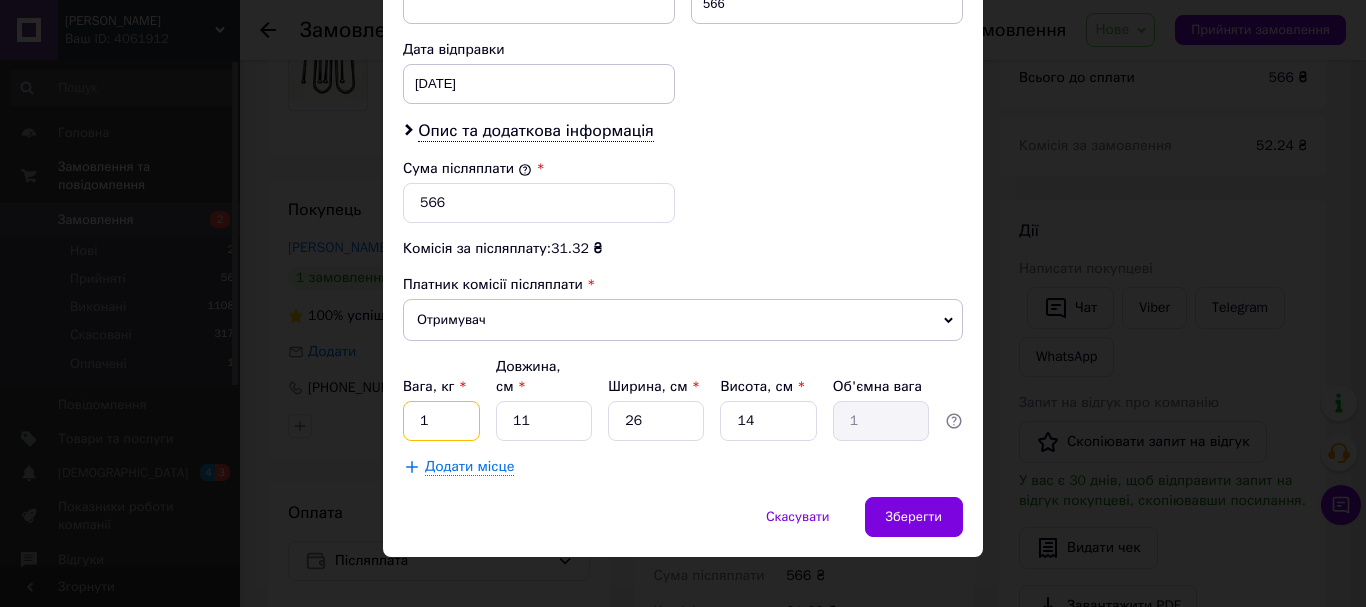 click on "1" at bounding box center (441, 421) 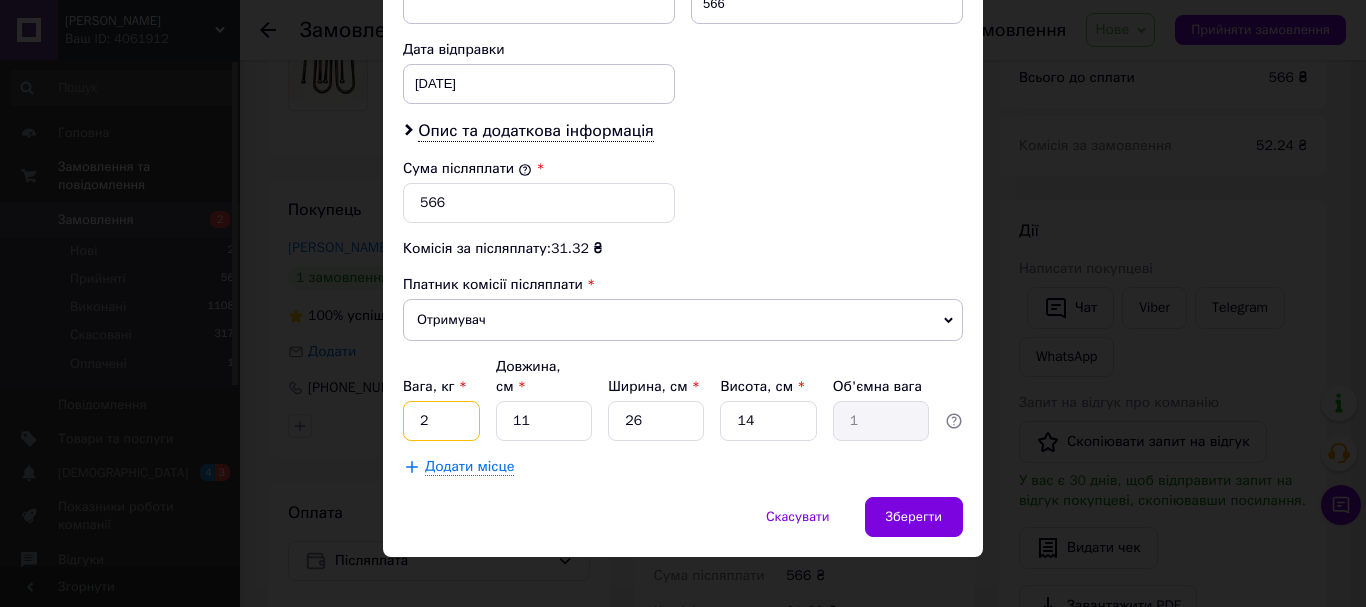 type on "2" 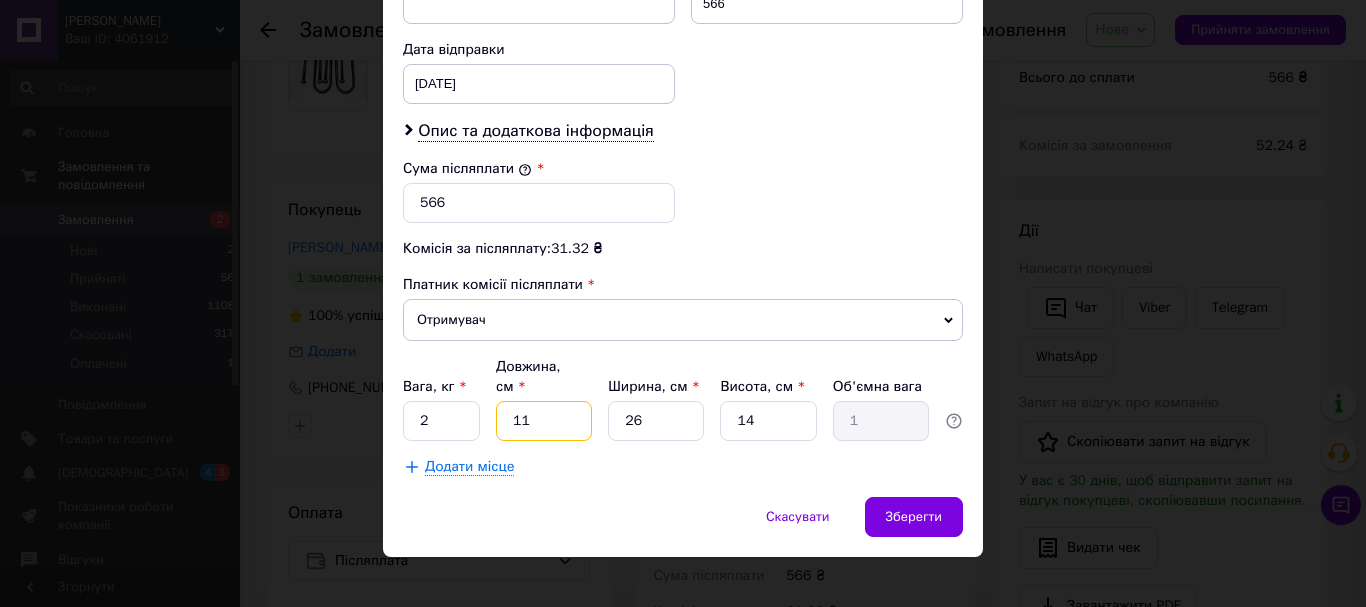 click on "11" at bounding box center [544, 421] 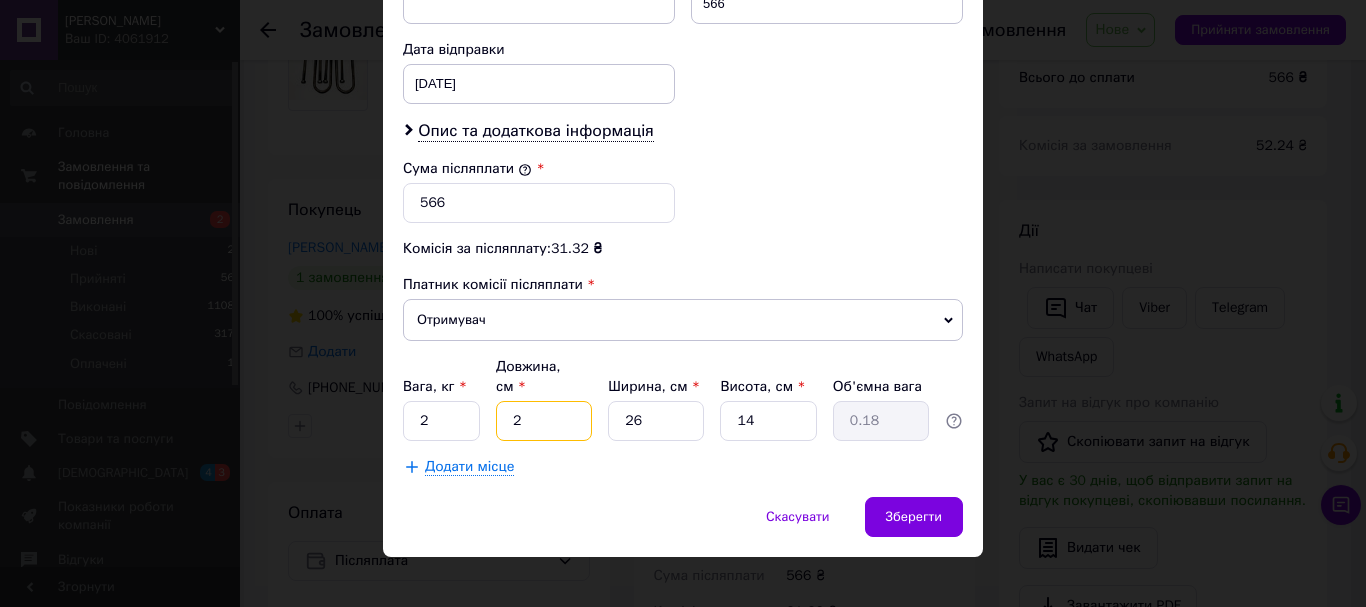 type on "24" 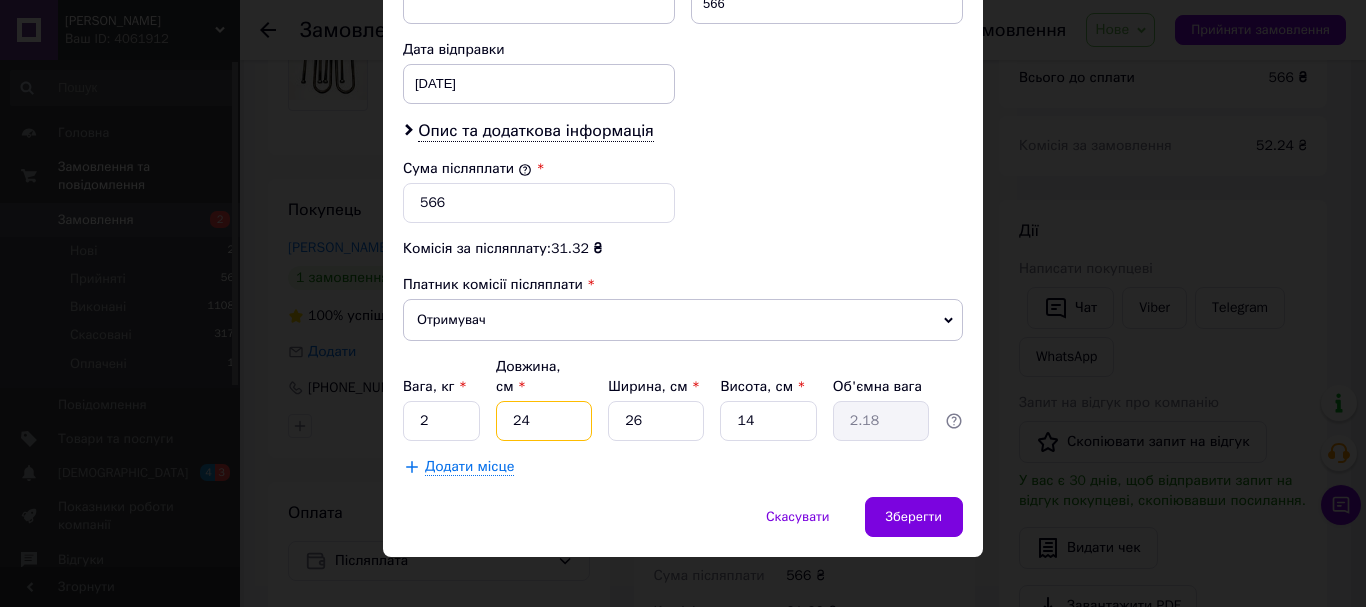 type on "24" 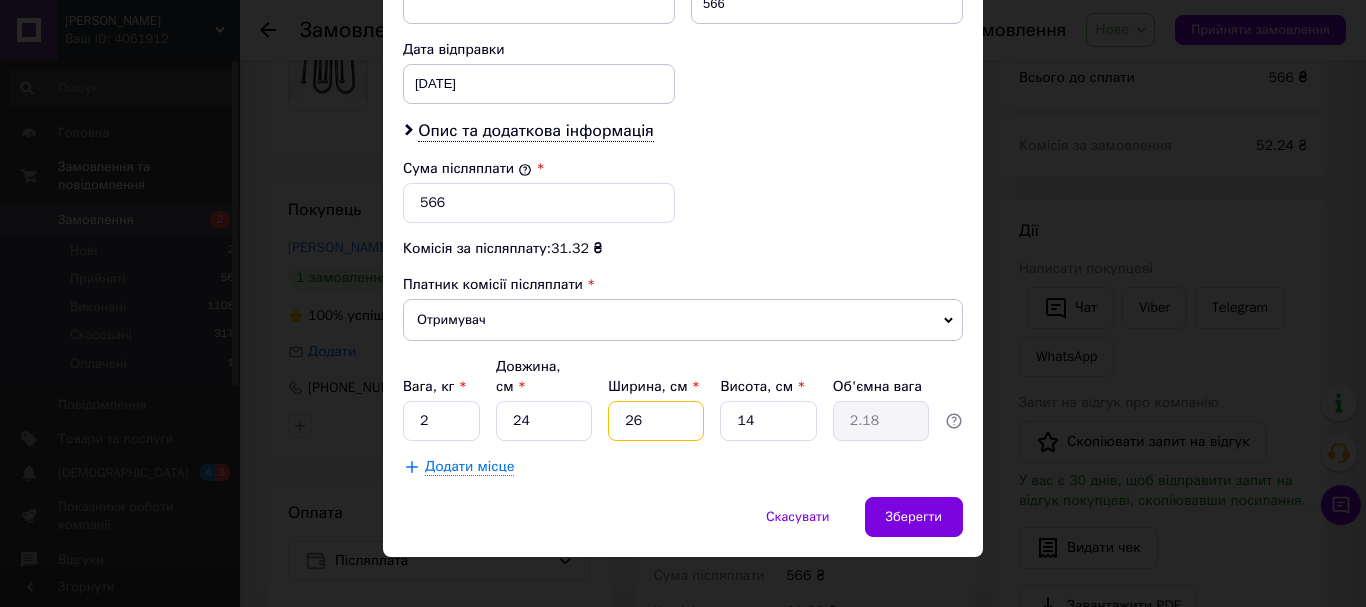 click on "26" at bounding box center (656, 421) 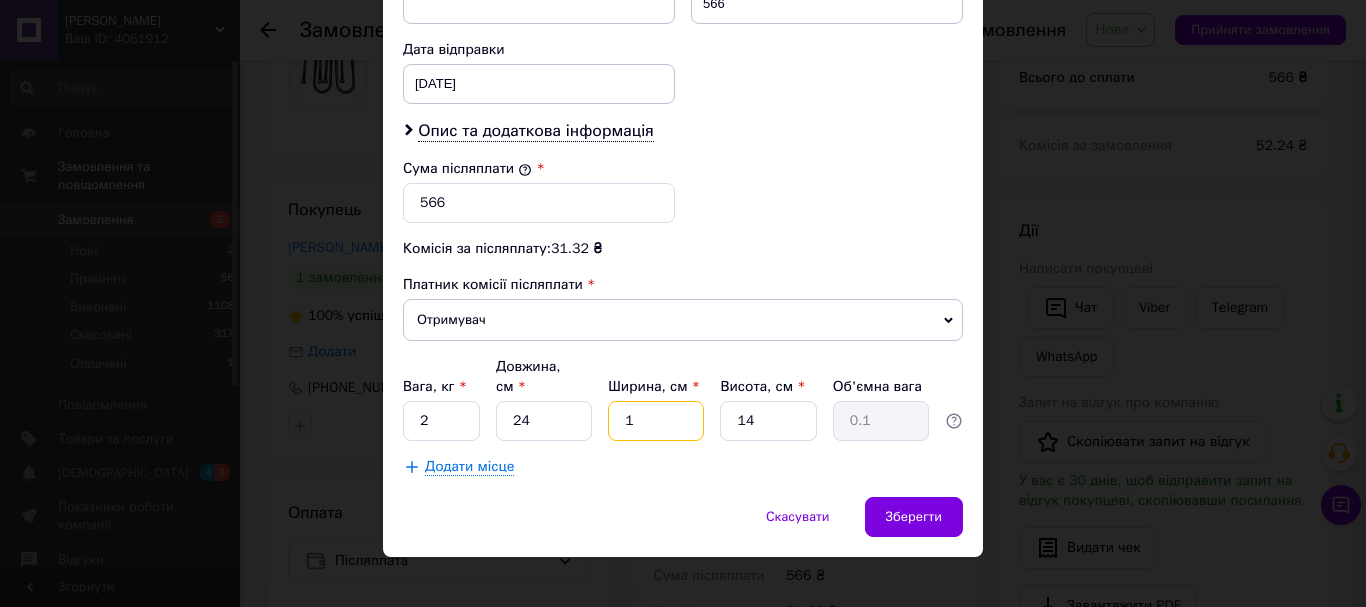 type on "12" 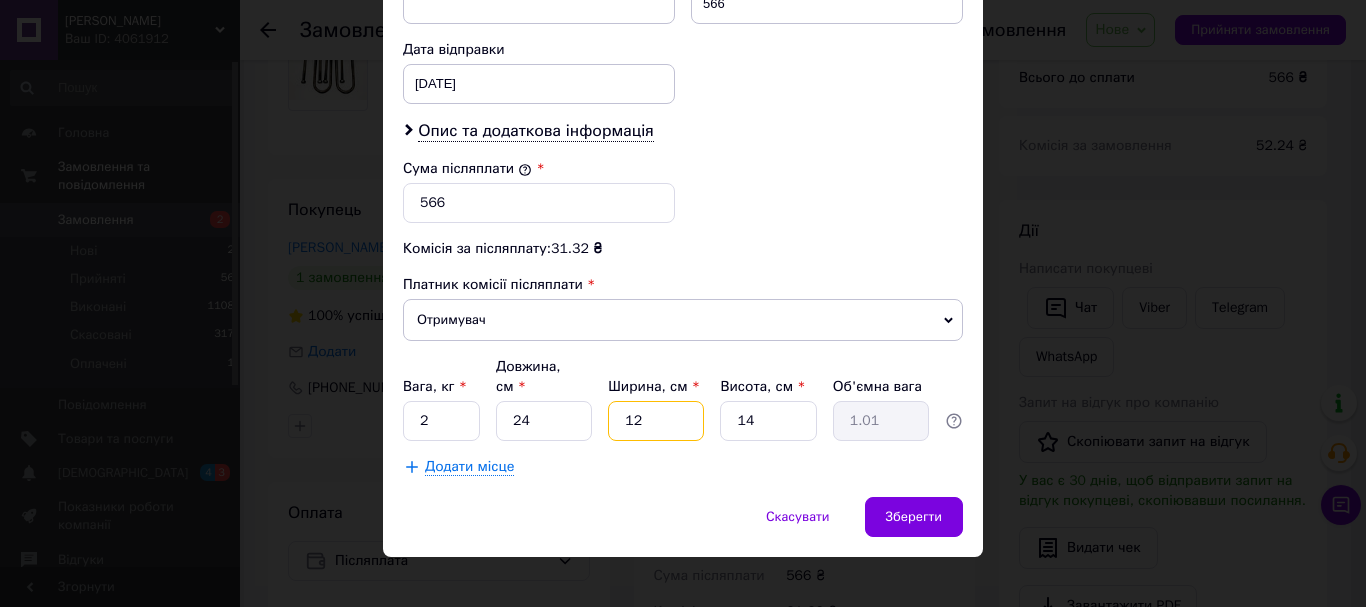 type on "12" 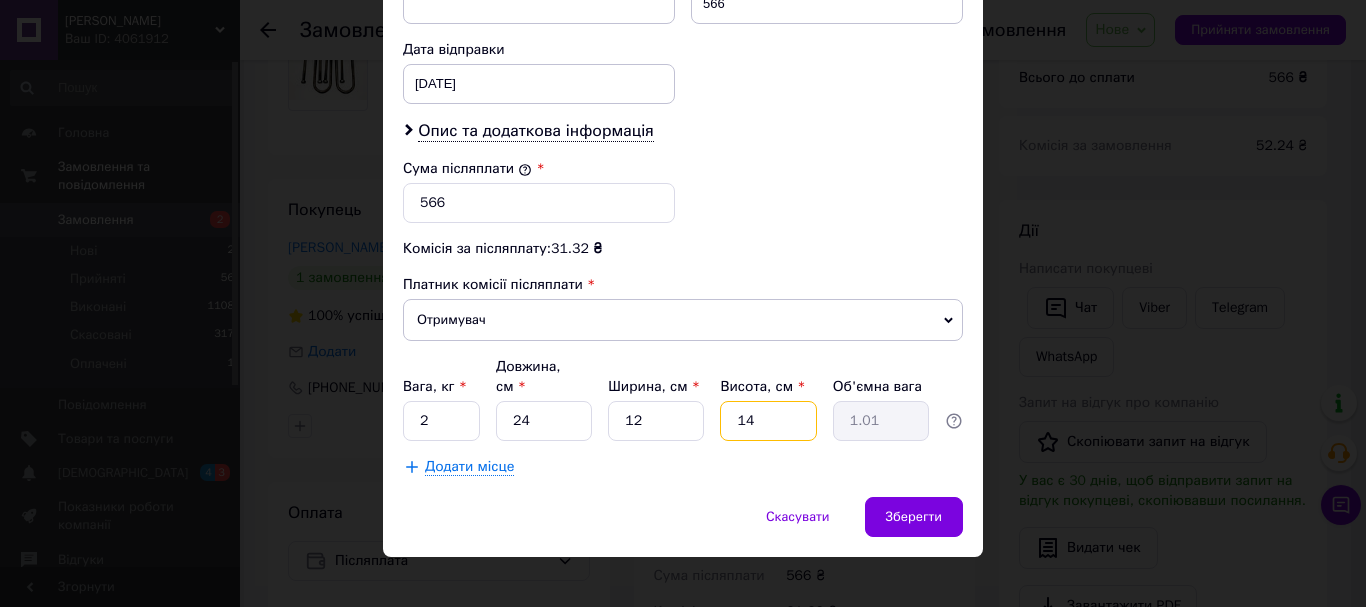 click on "14" at bounding box center [768, 421] 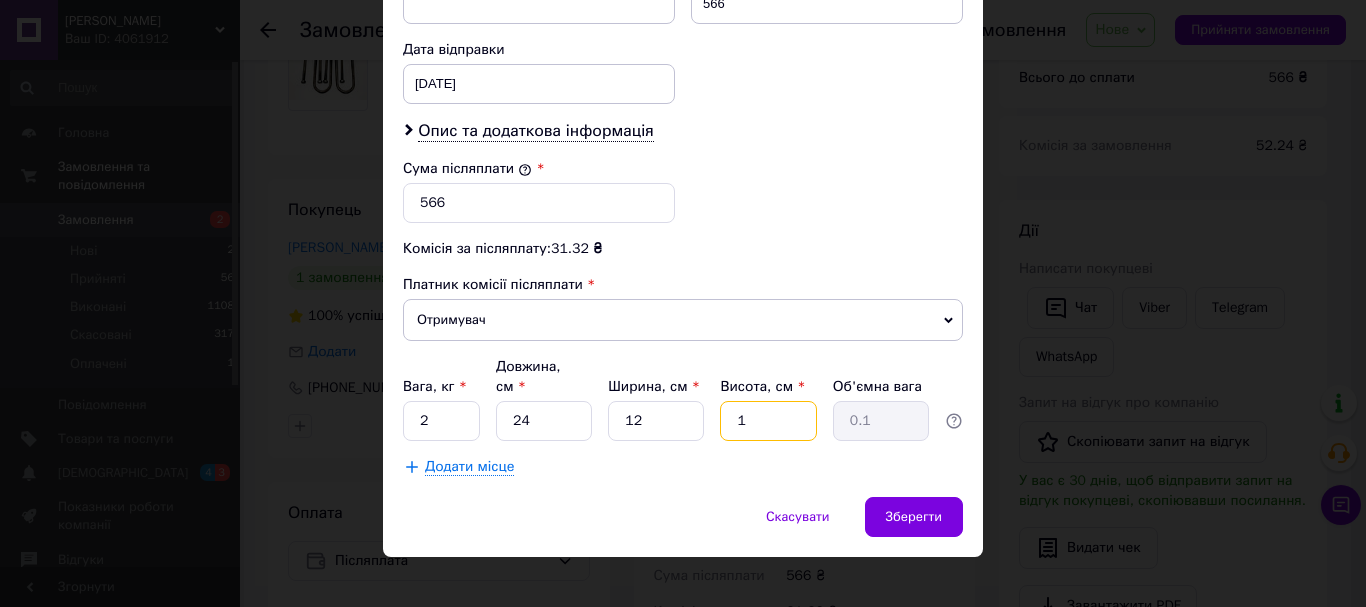 type on "12" 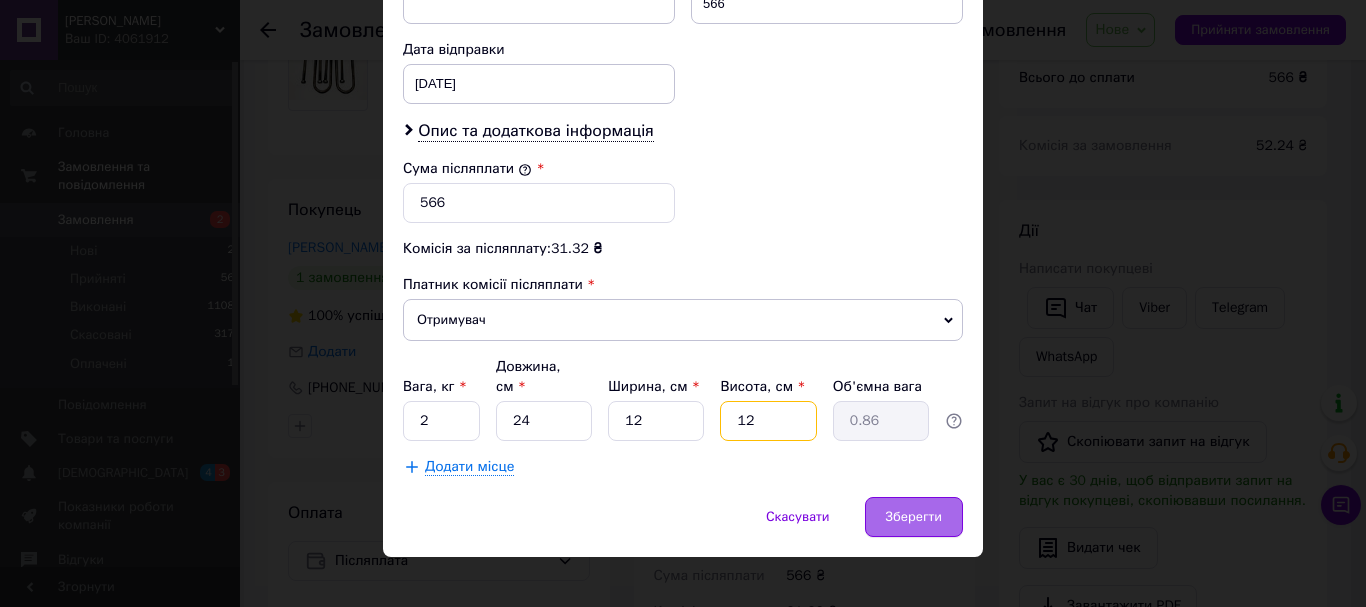 type on "12" 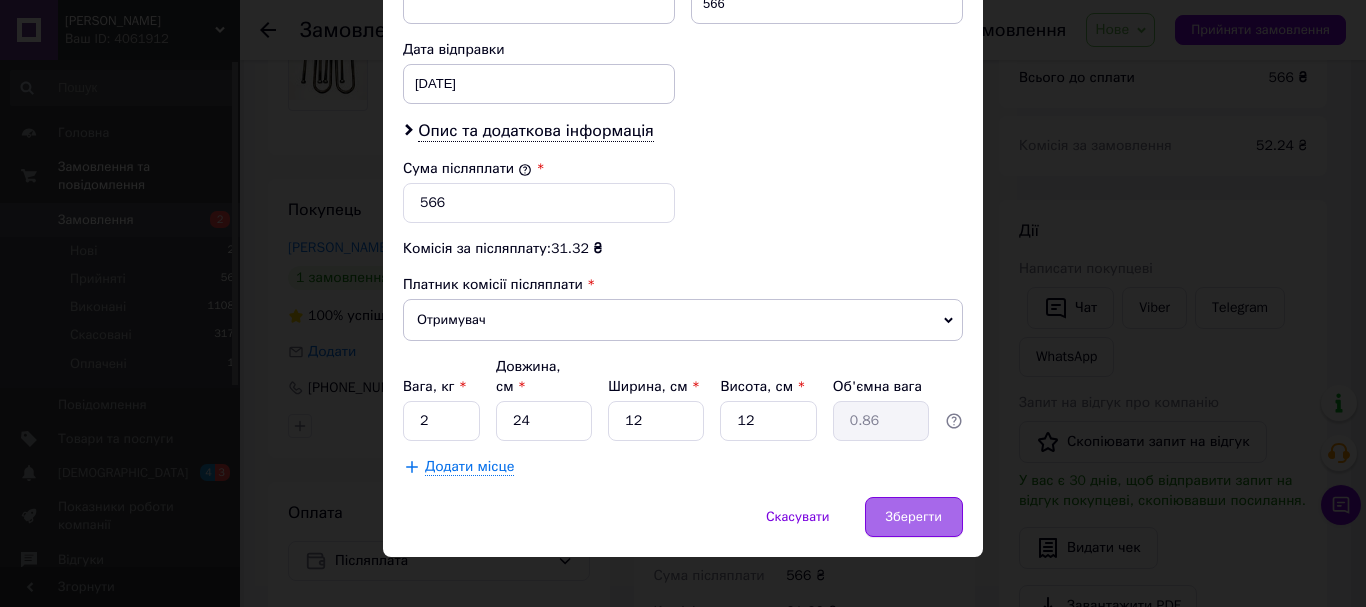 click on "Зберегти" at bounding box center (914, 517) 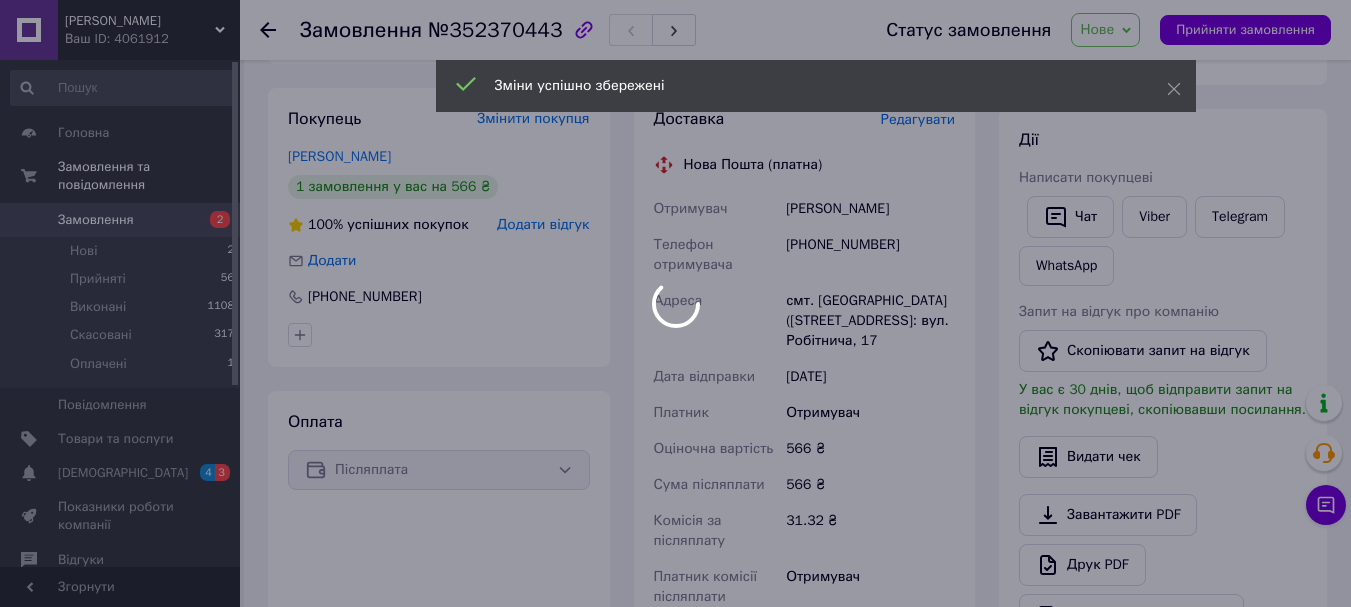 scroll, scrollTop: 600, scrollLeft: 0, axis: vertical 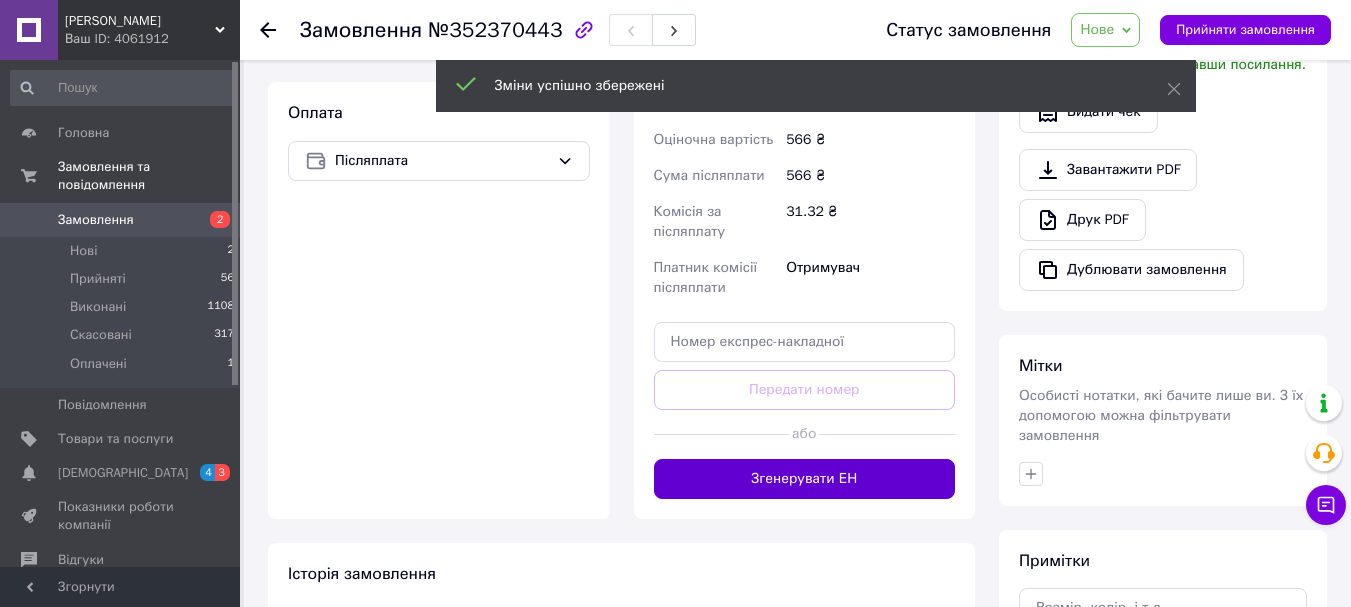 click on "Згенерувати ЕН" at bounding box center (805, 479) 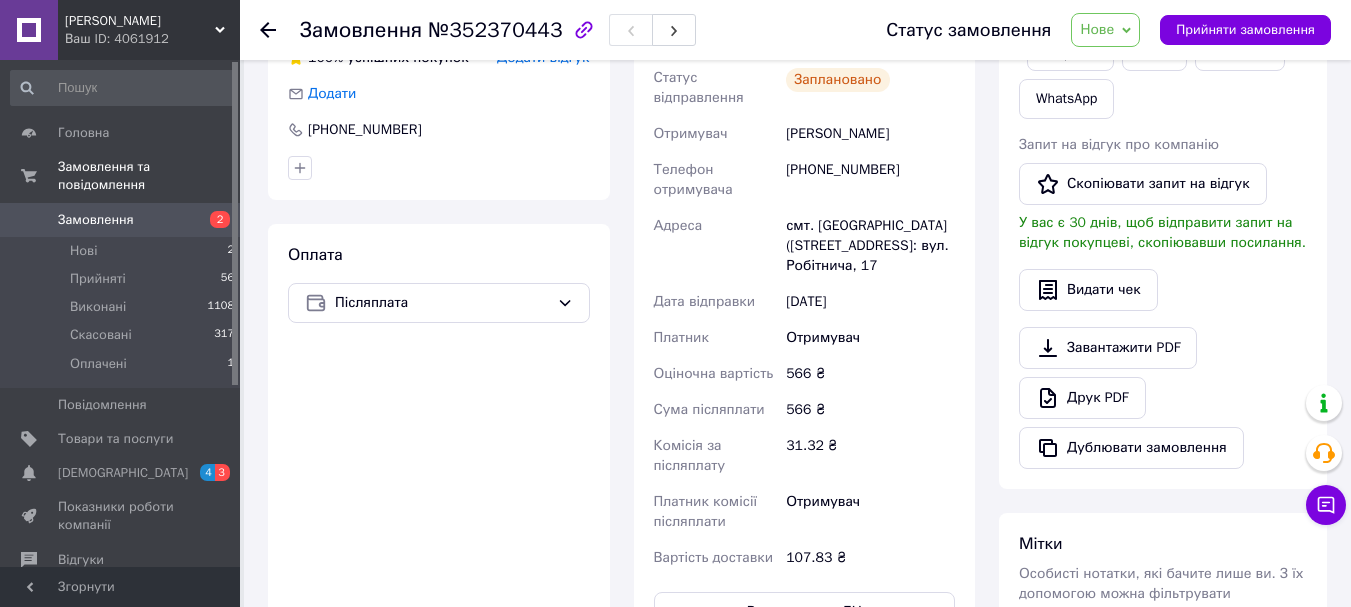 scroll, scrollTop: 307, scrollLeft: 0, axis: vertical 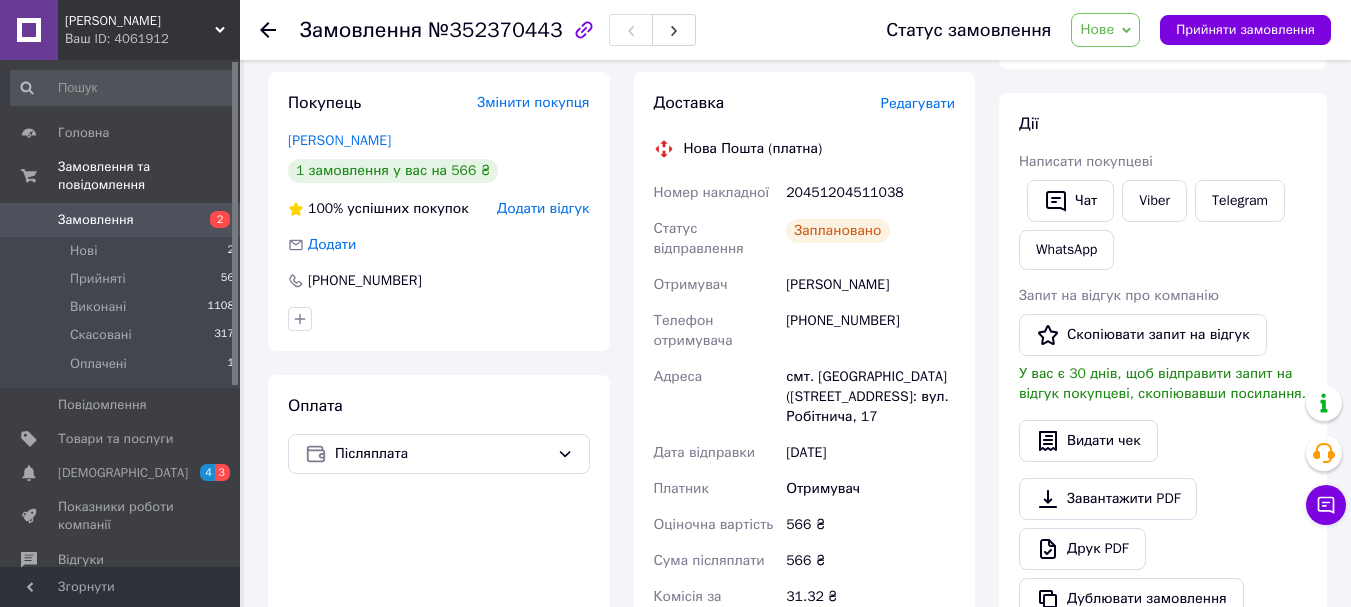 click 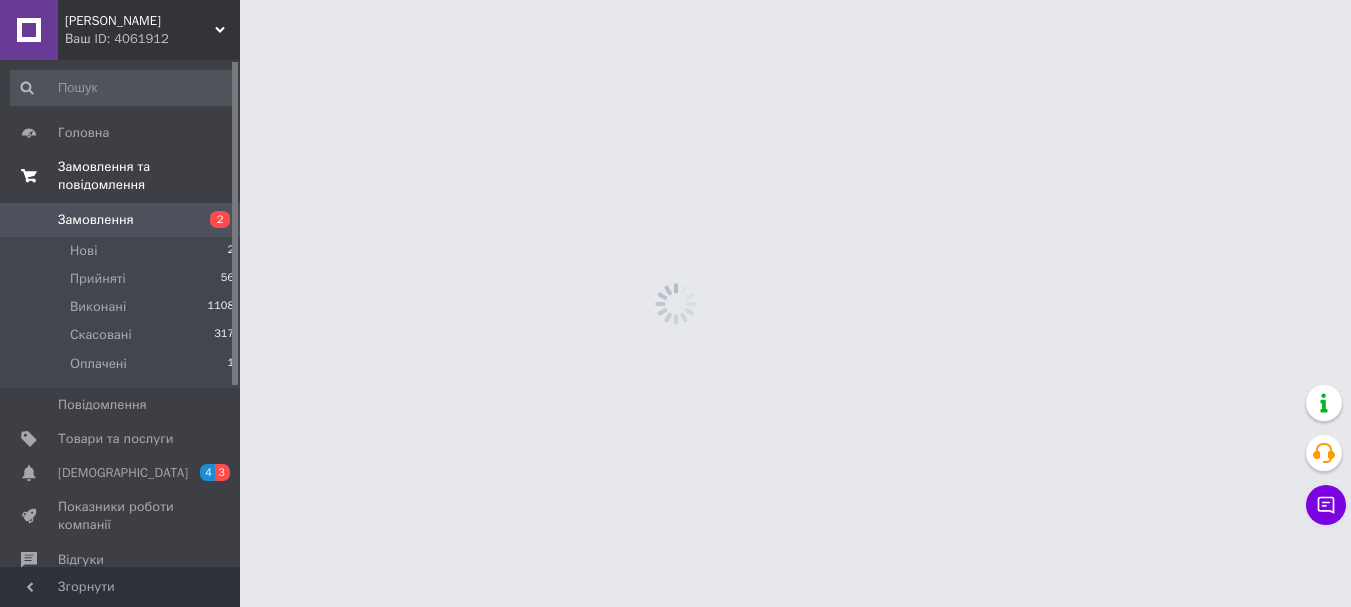 scroll, scrollTop: 0, scrollLeft: 0, axis: both 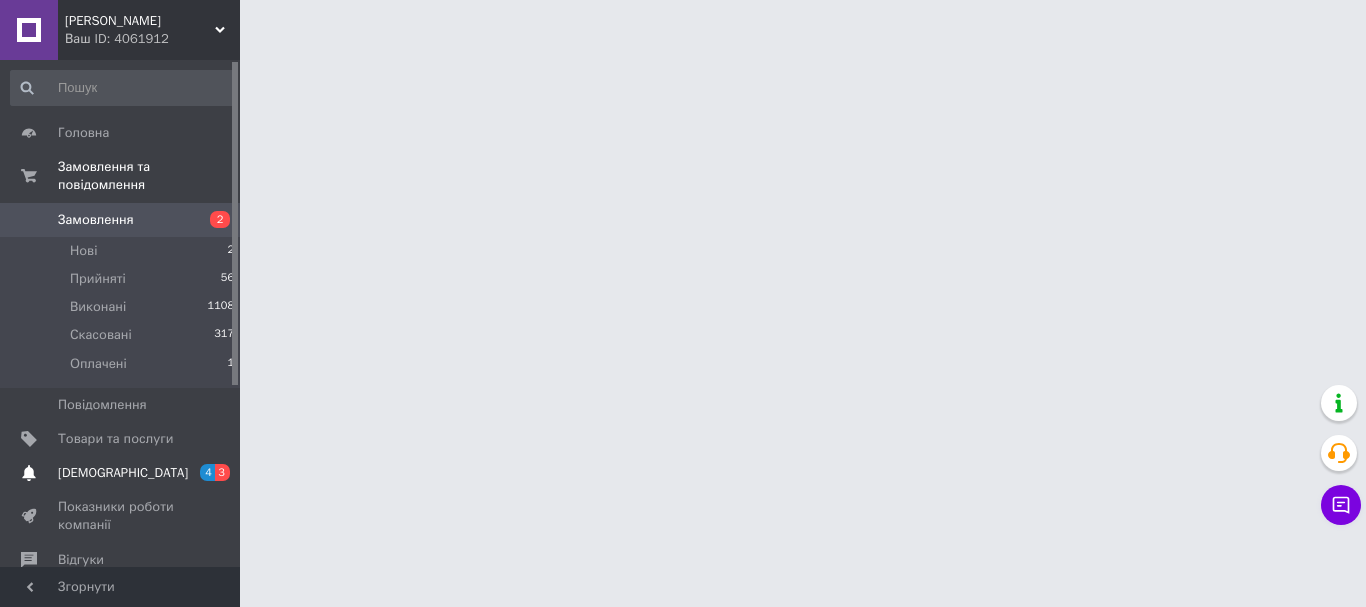 click on "[DEMOGRAPHIC_DATA]" at bounding box center [123, 473] 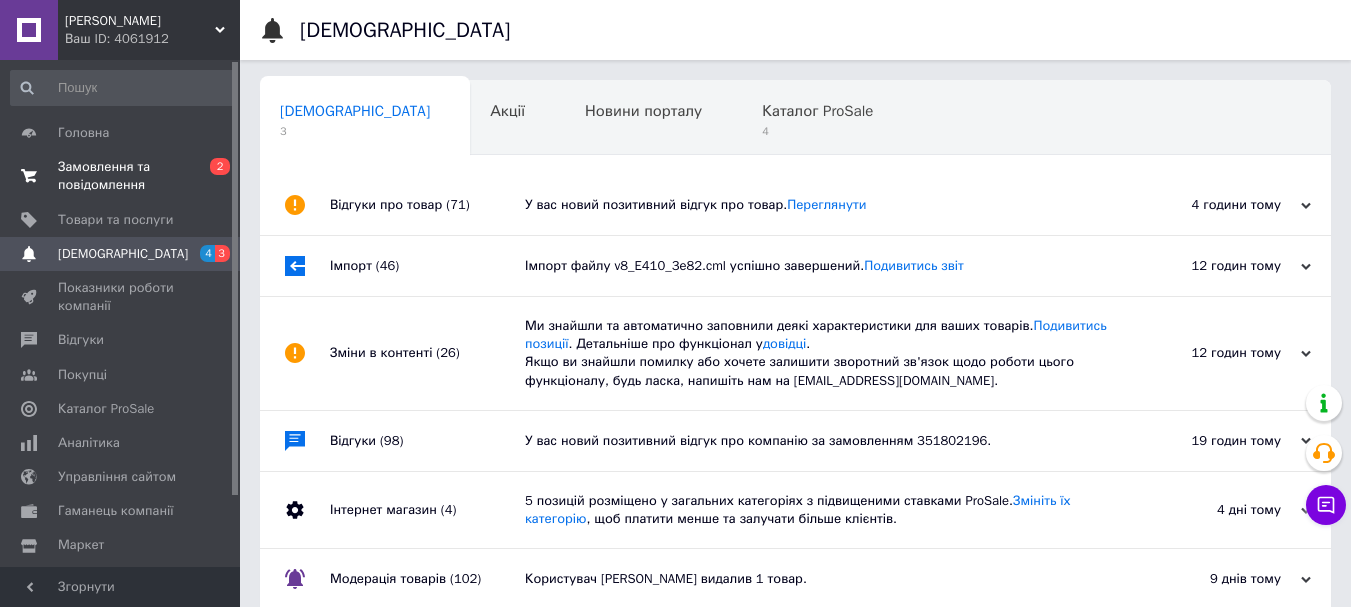click on "Замовлення та повідомлення" at bounding box center (121, 176) 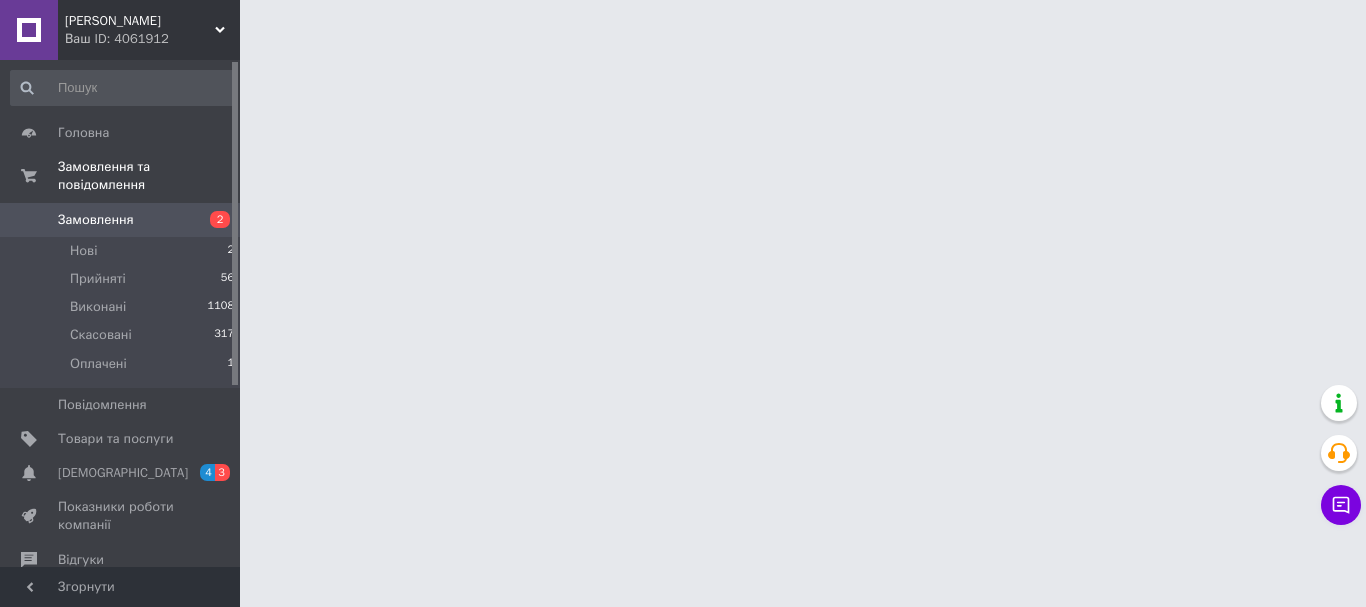 click on "Замовлення" at bounding box center [96, 220] 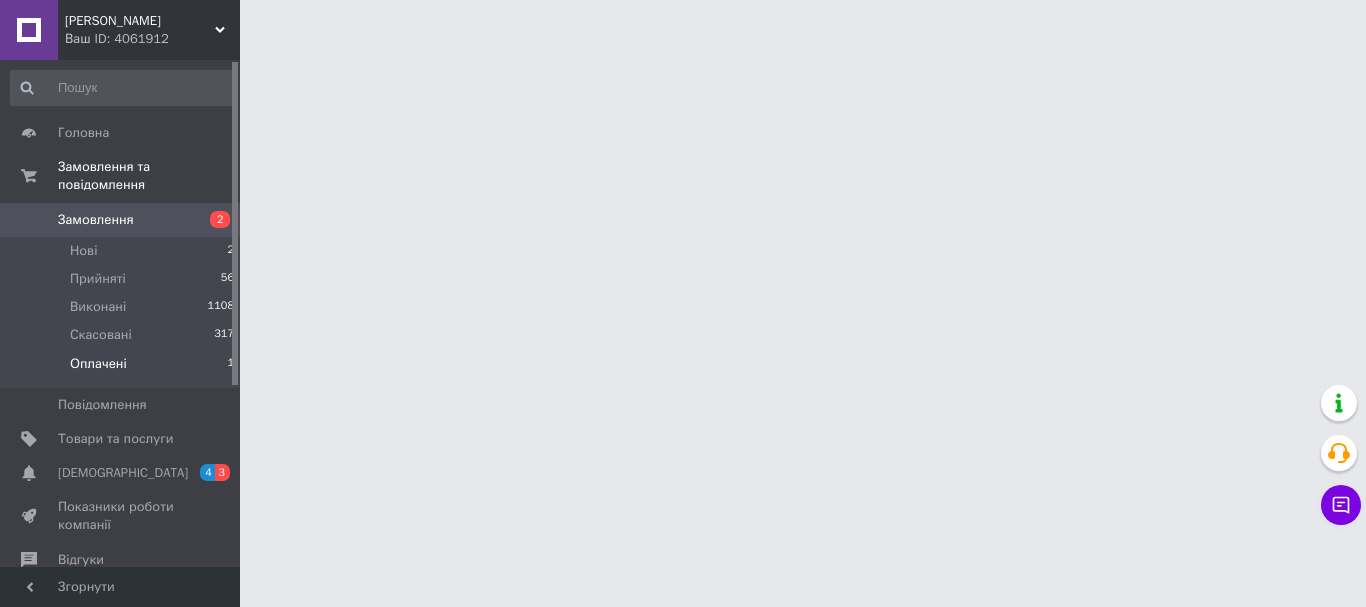 click on "Оплачені" at bounding box center [98, 364] 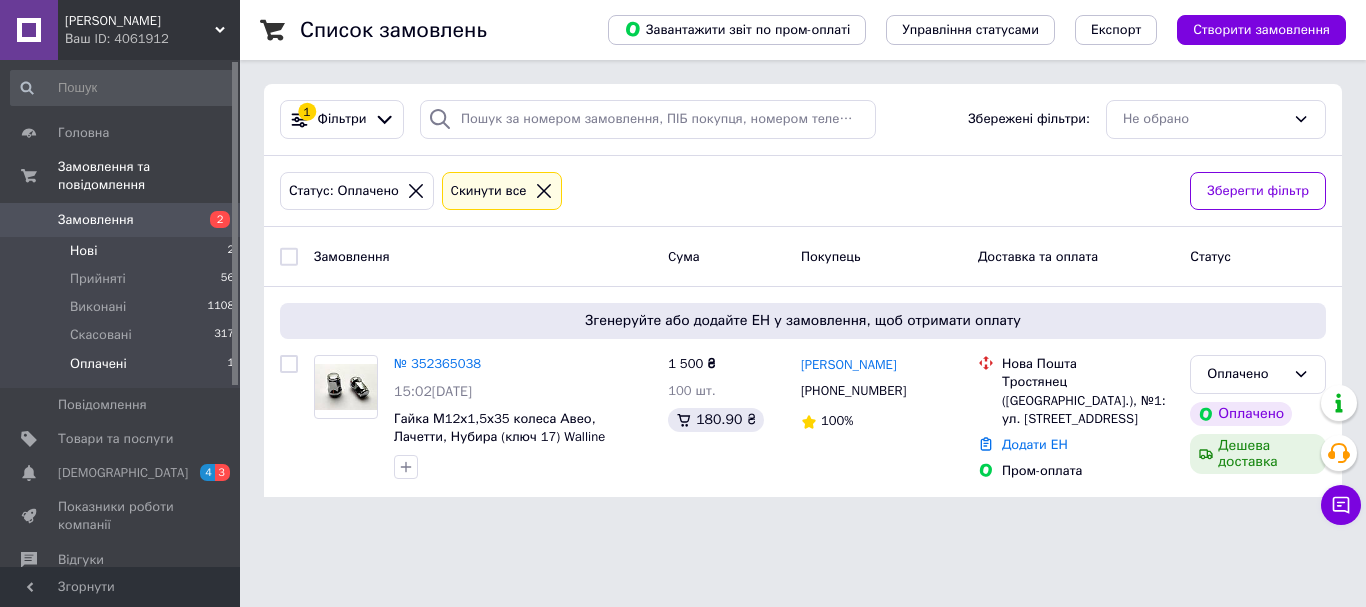 click on "Нові" at bounding box center (83, 251) 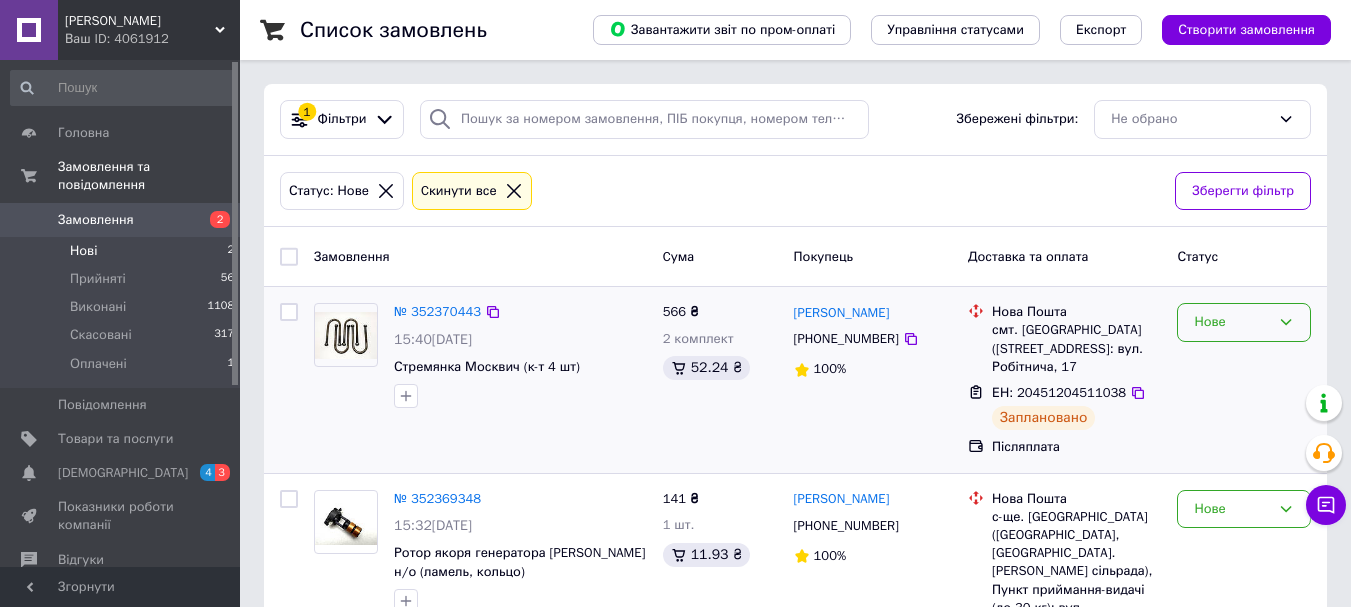 click 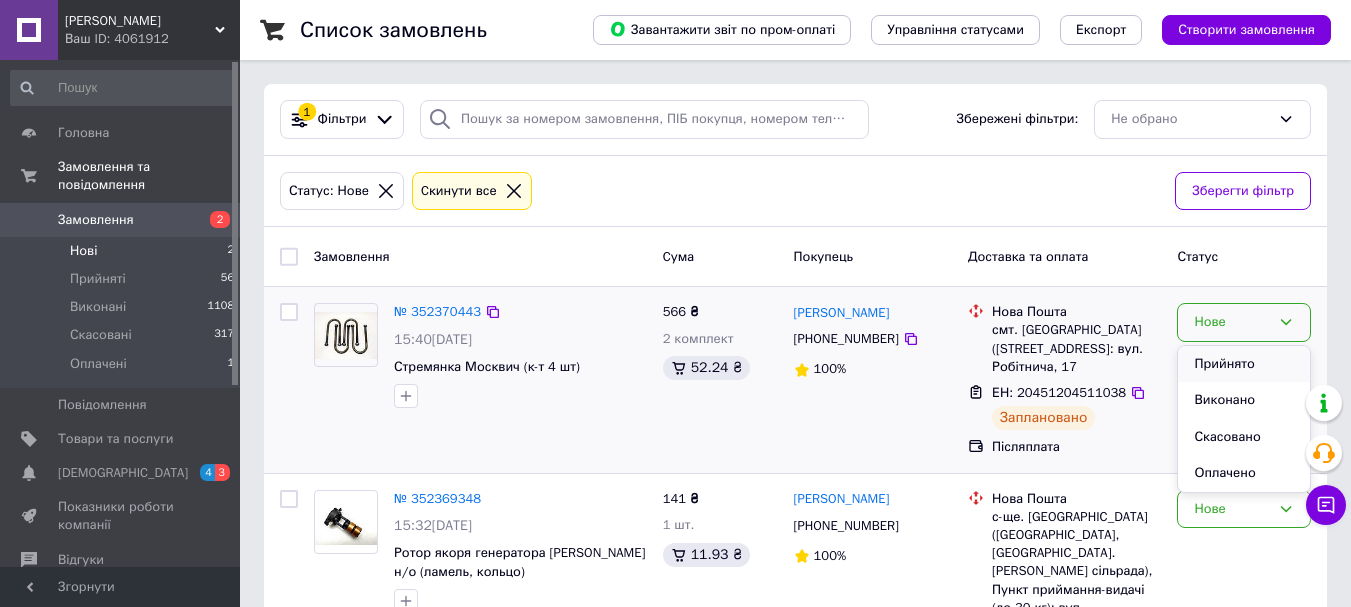 click on "Прийнято" at bounding box center [1244, 364] 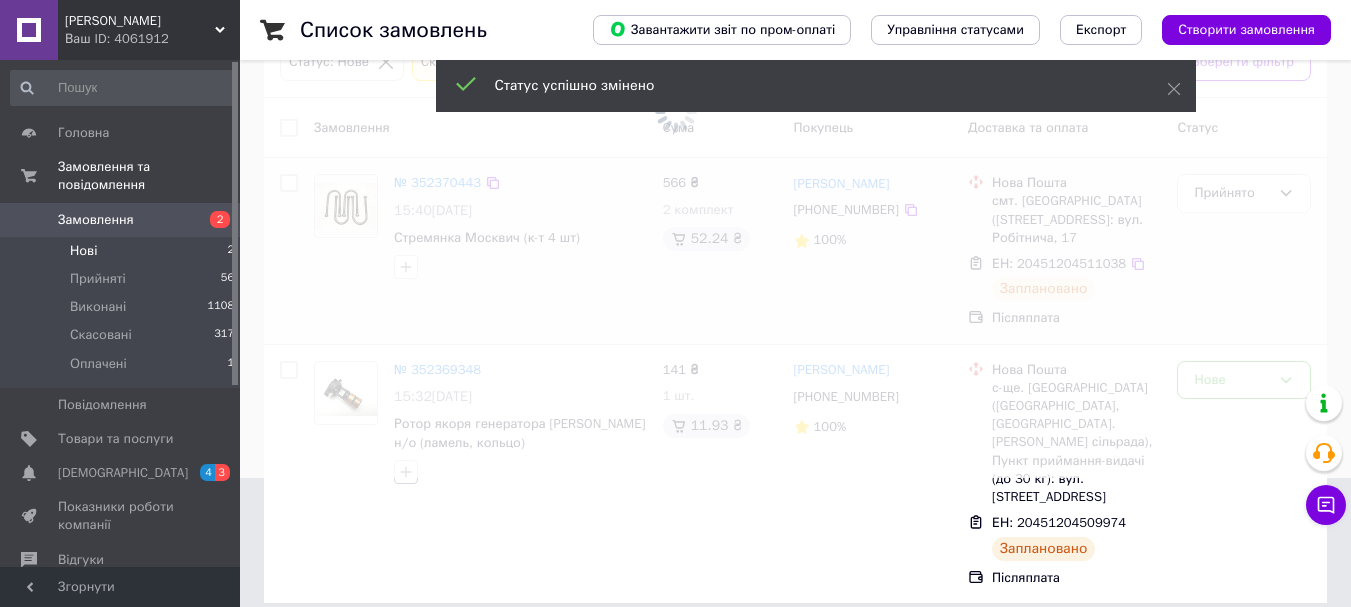 scroll, scrollTop: 149, scrollLeft: 0, axis: vertical 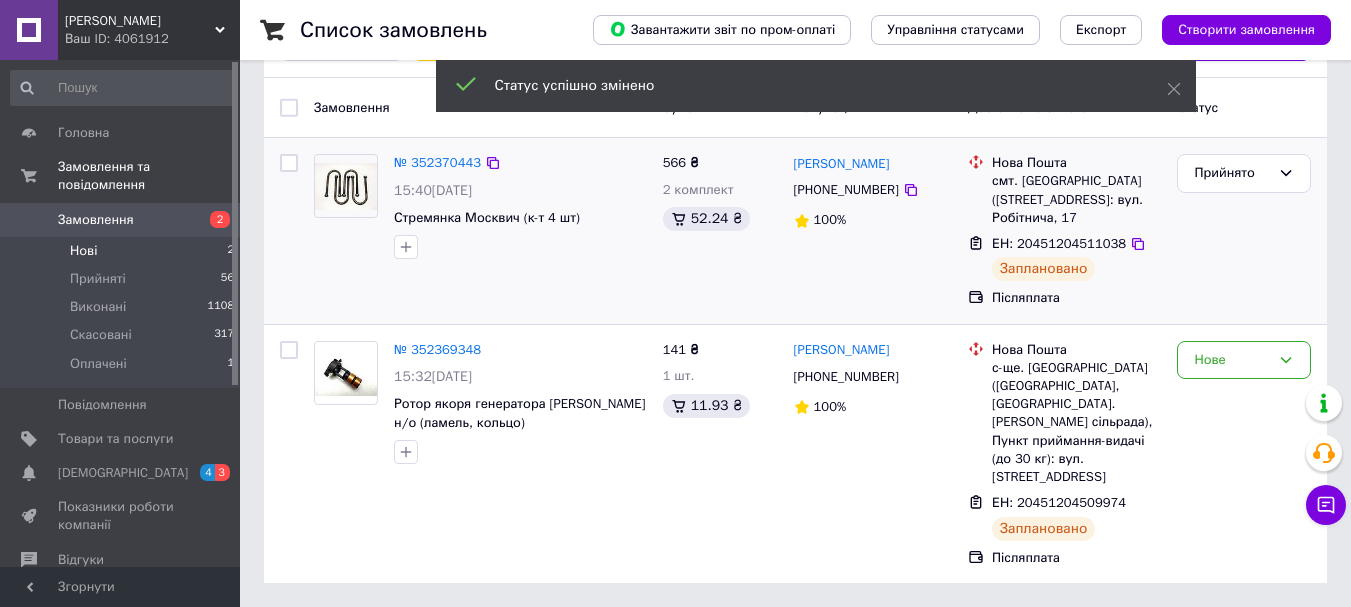 click 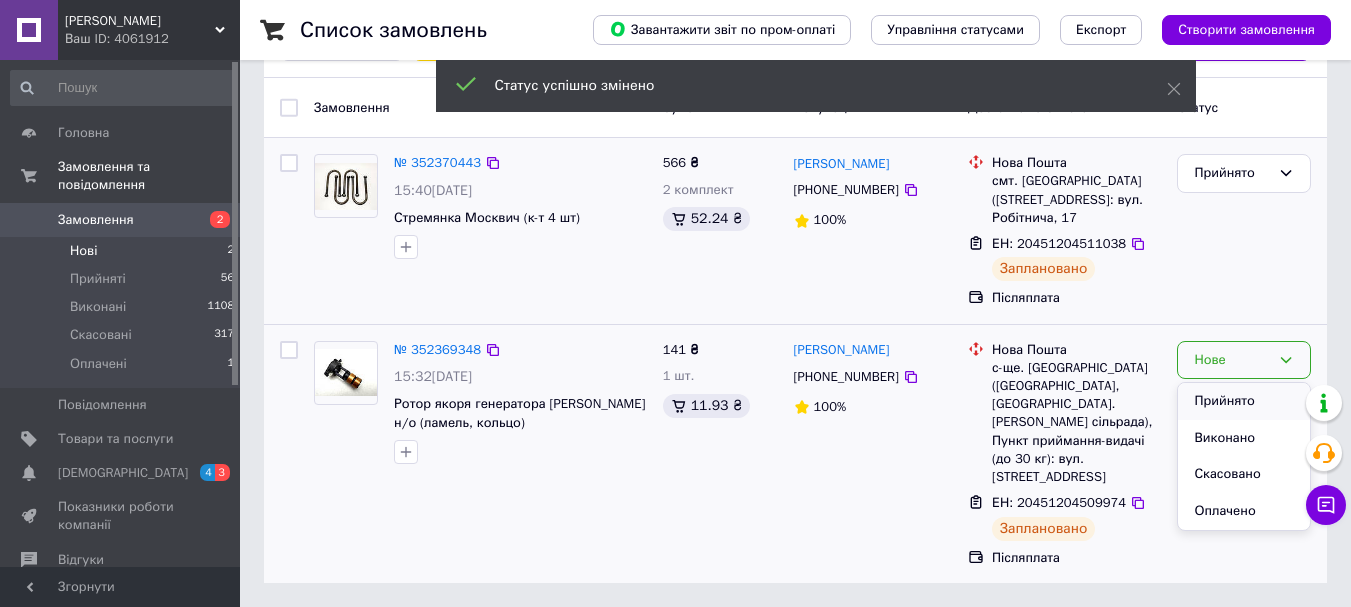 click on "Прийнято" at bounding box center (1244, 401) 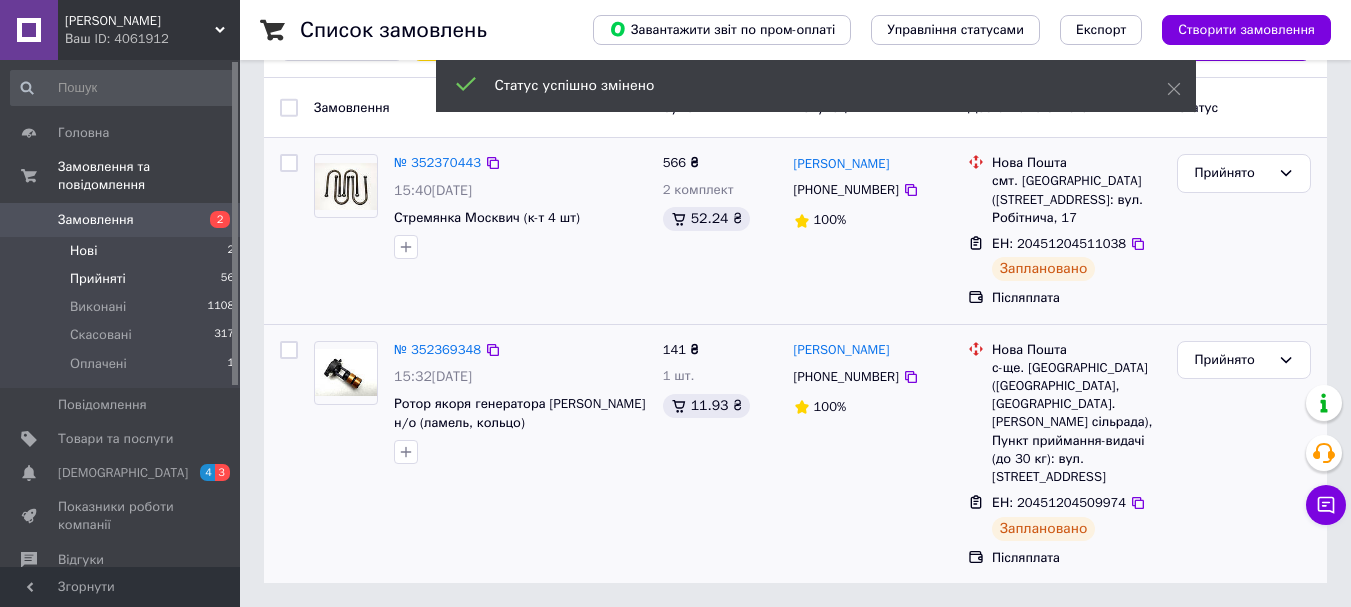click on "Прийняті" at bounding box center (98, 279) 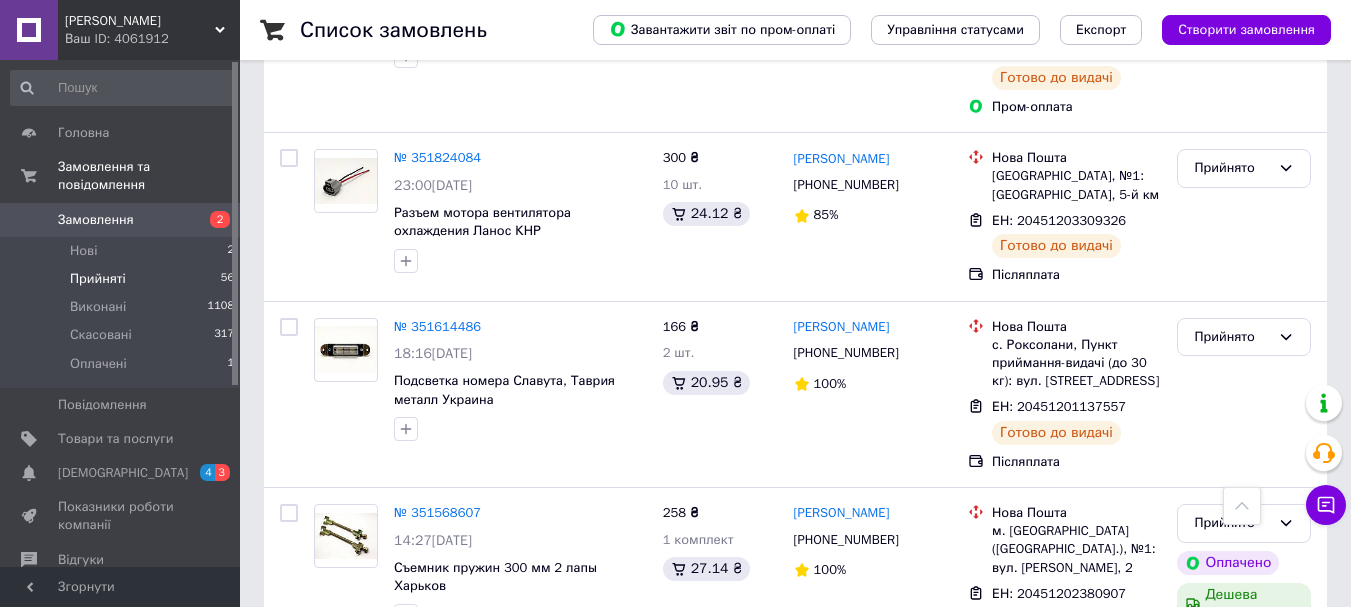 scroll, scrollTop: 10395, scrollLeft: 0, axis: vertical 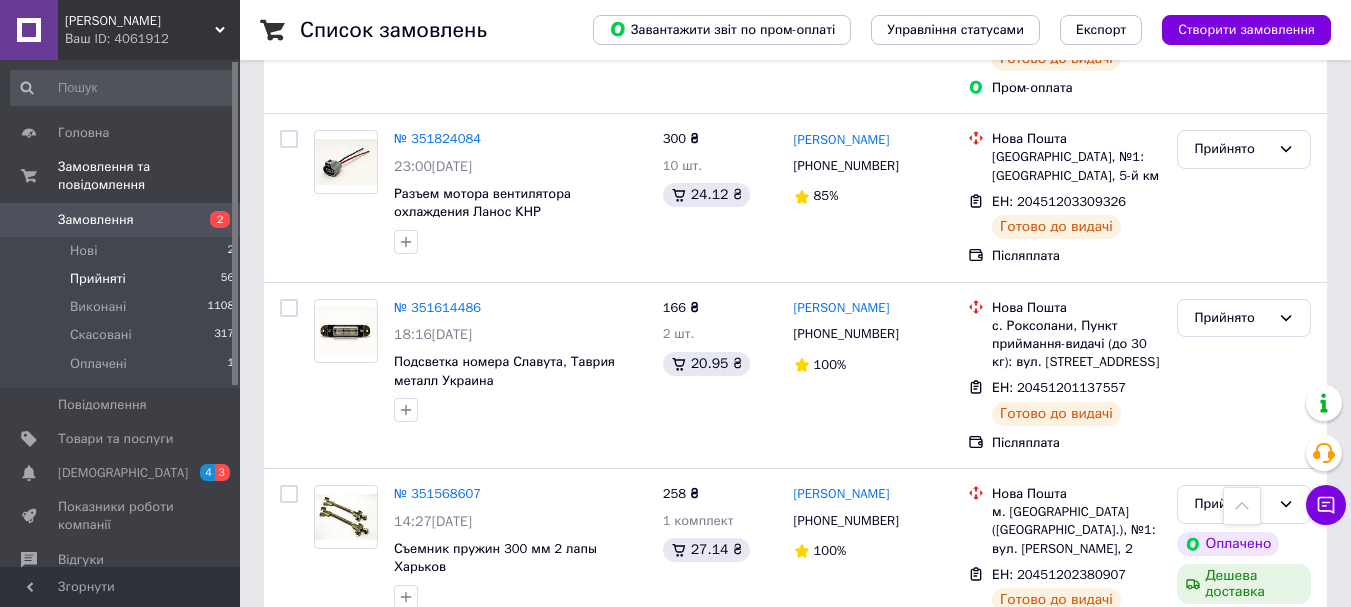 click on "Прийняті" at bounding box center [98, 279] 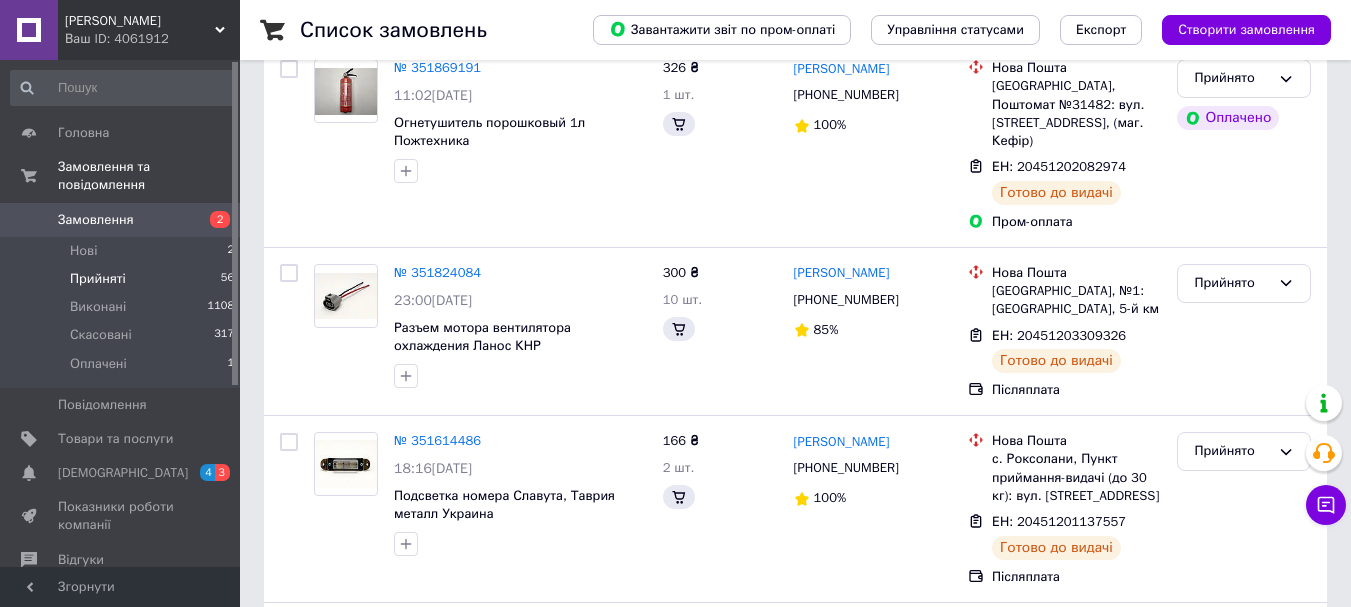 scroll, scrollTop: 0, scrollLeft: 0, axis: both 